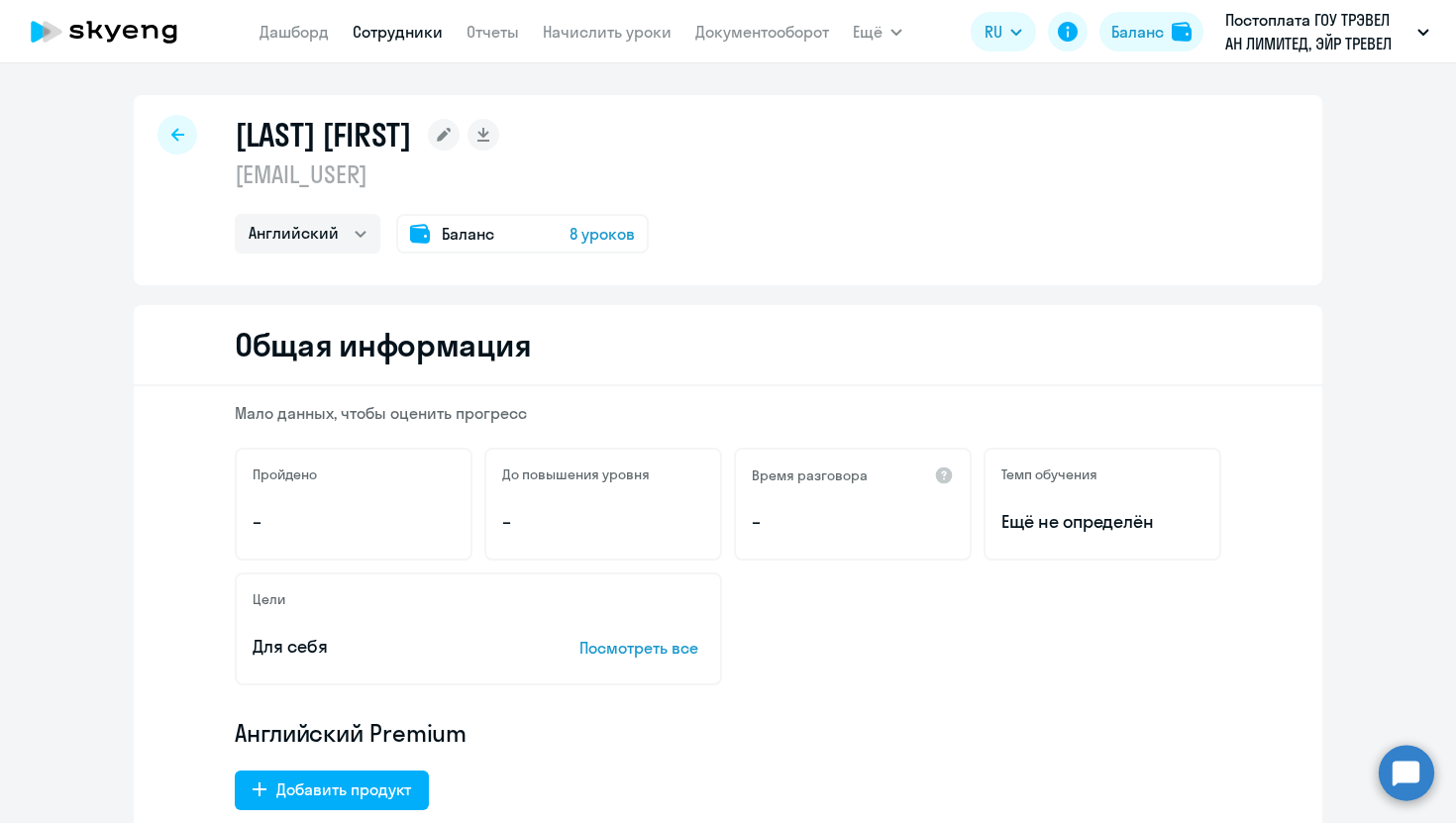 select on "english" 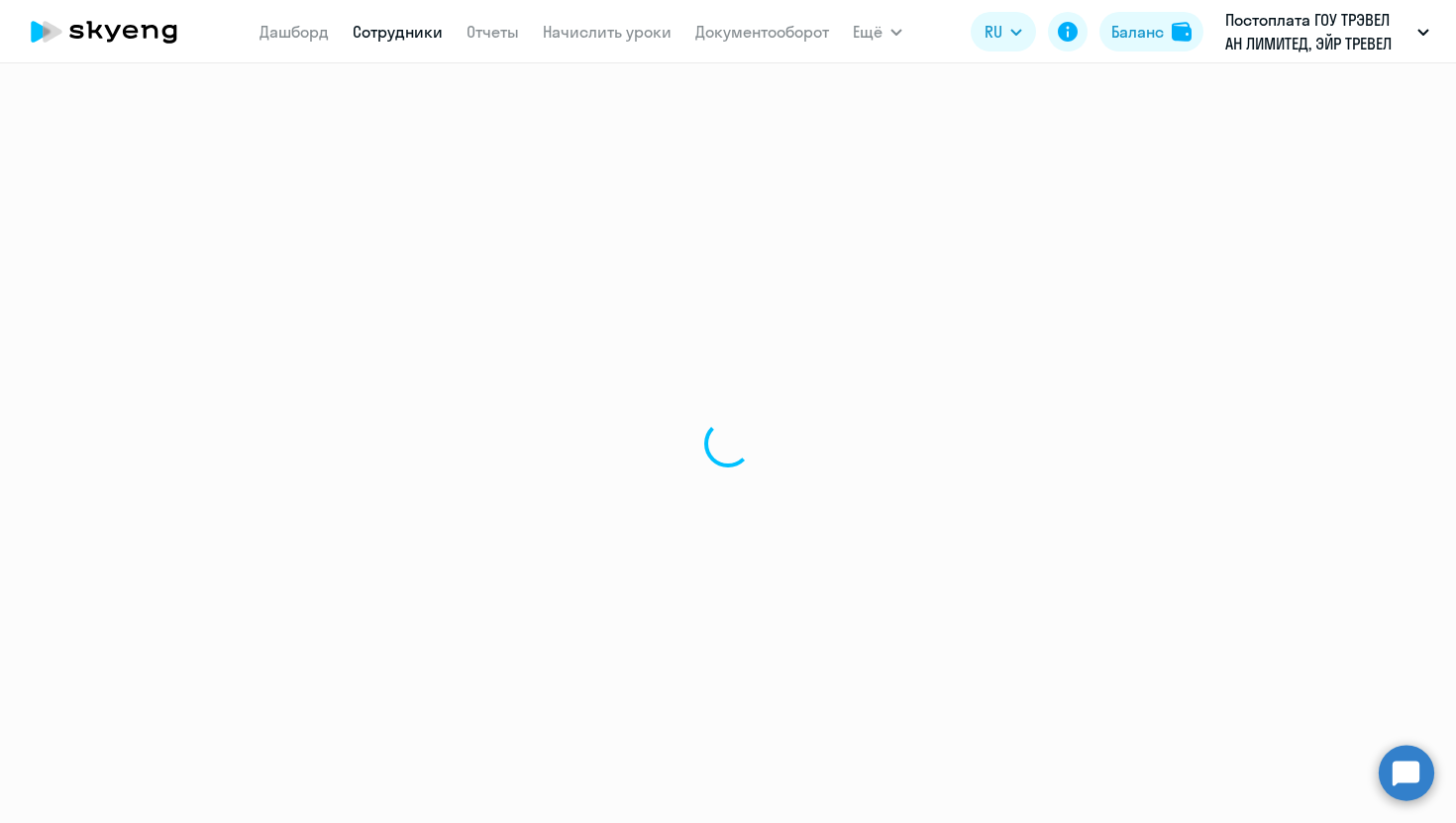 select on "30" 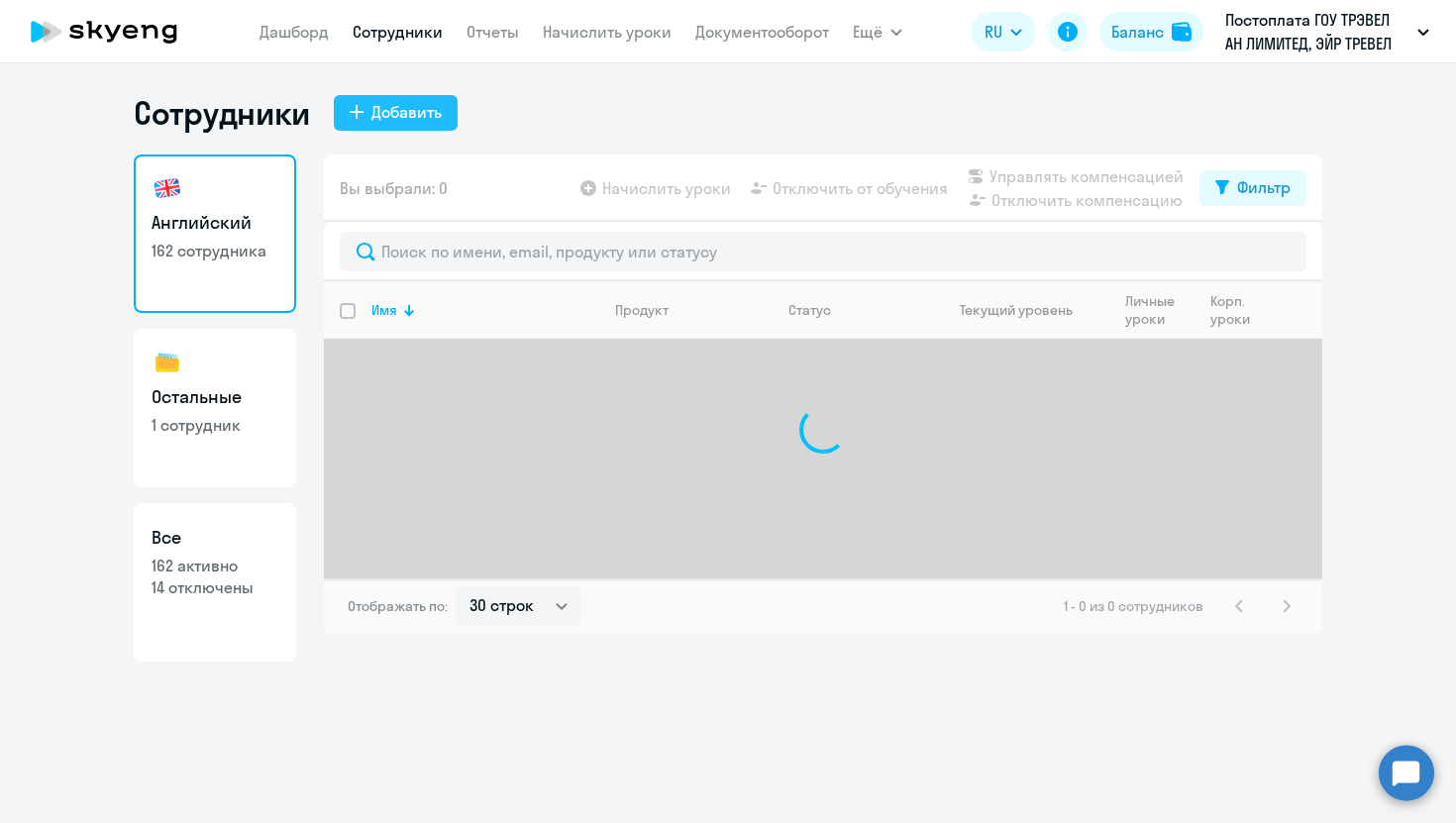 click on "Добавить" 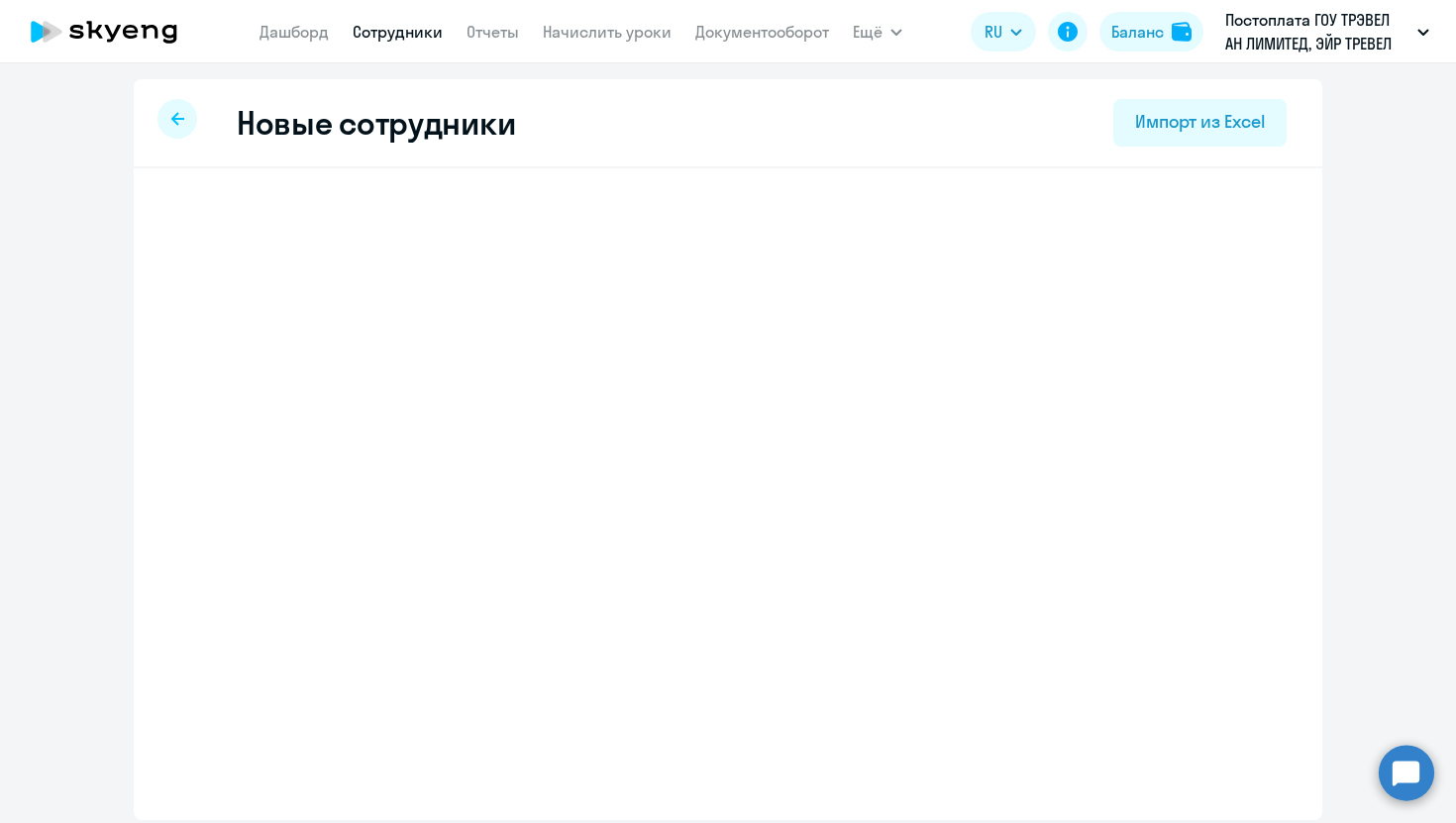 select on "english_adult_not_native_speaker" 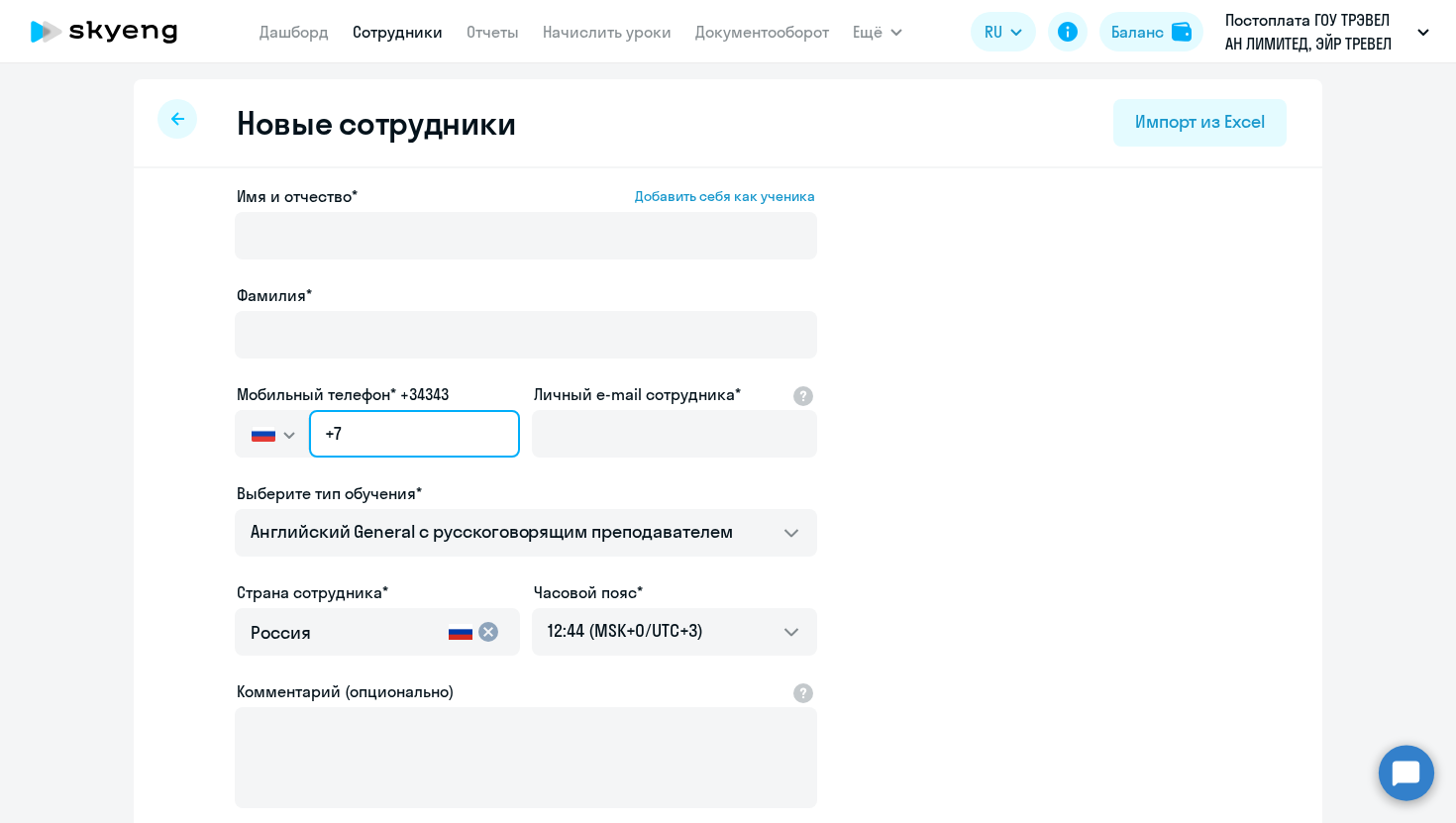 click on "+7" 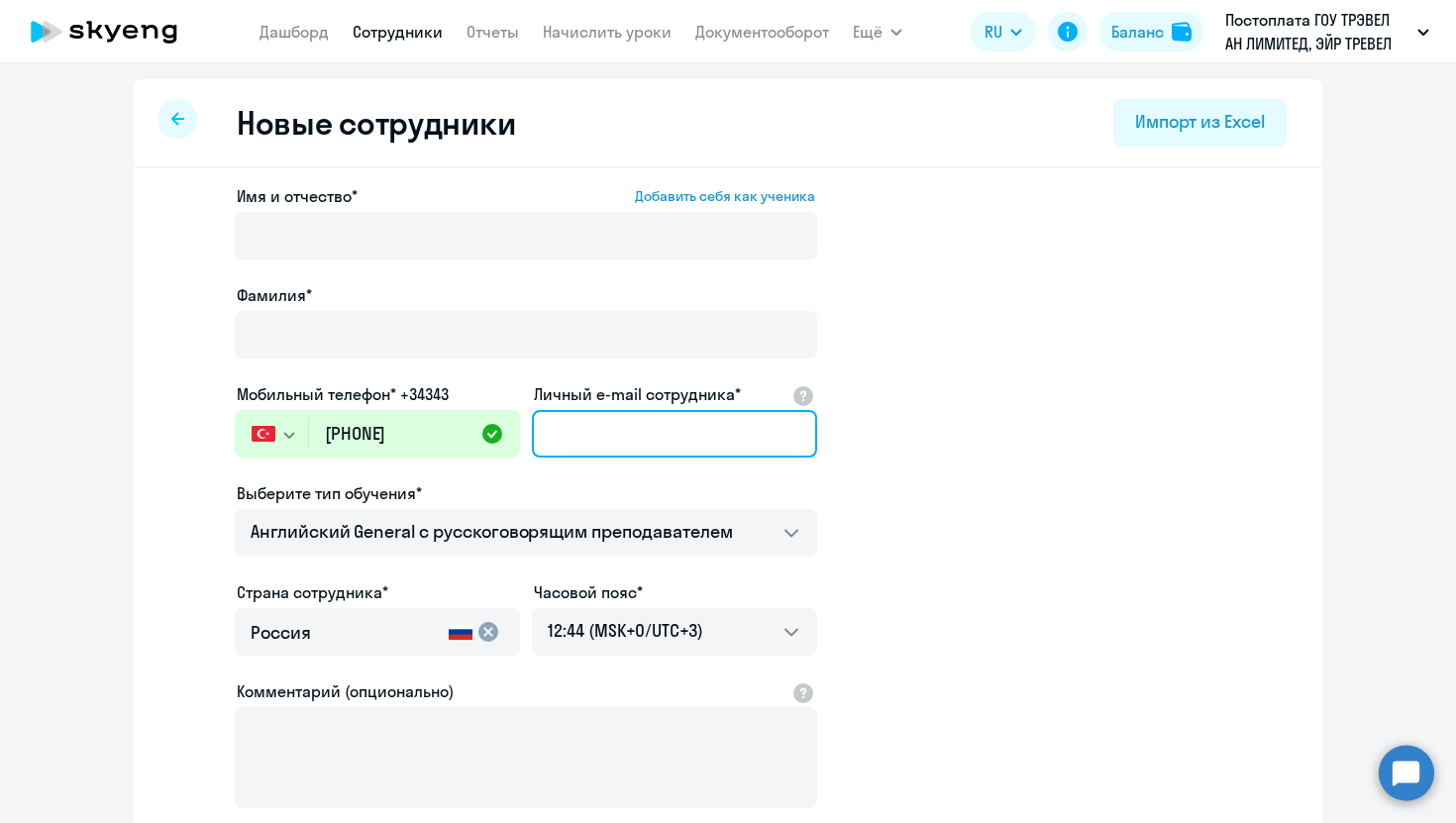 click on "Личный e-mail сотрудника*" at bounding box center (675, 434) 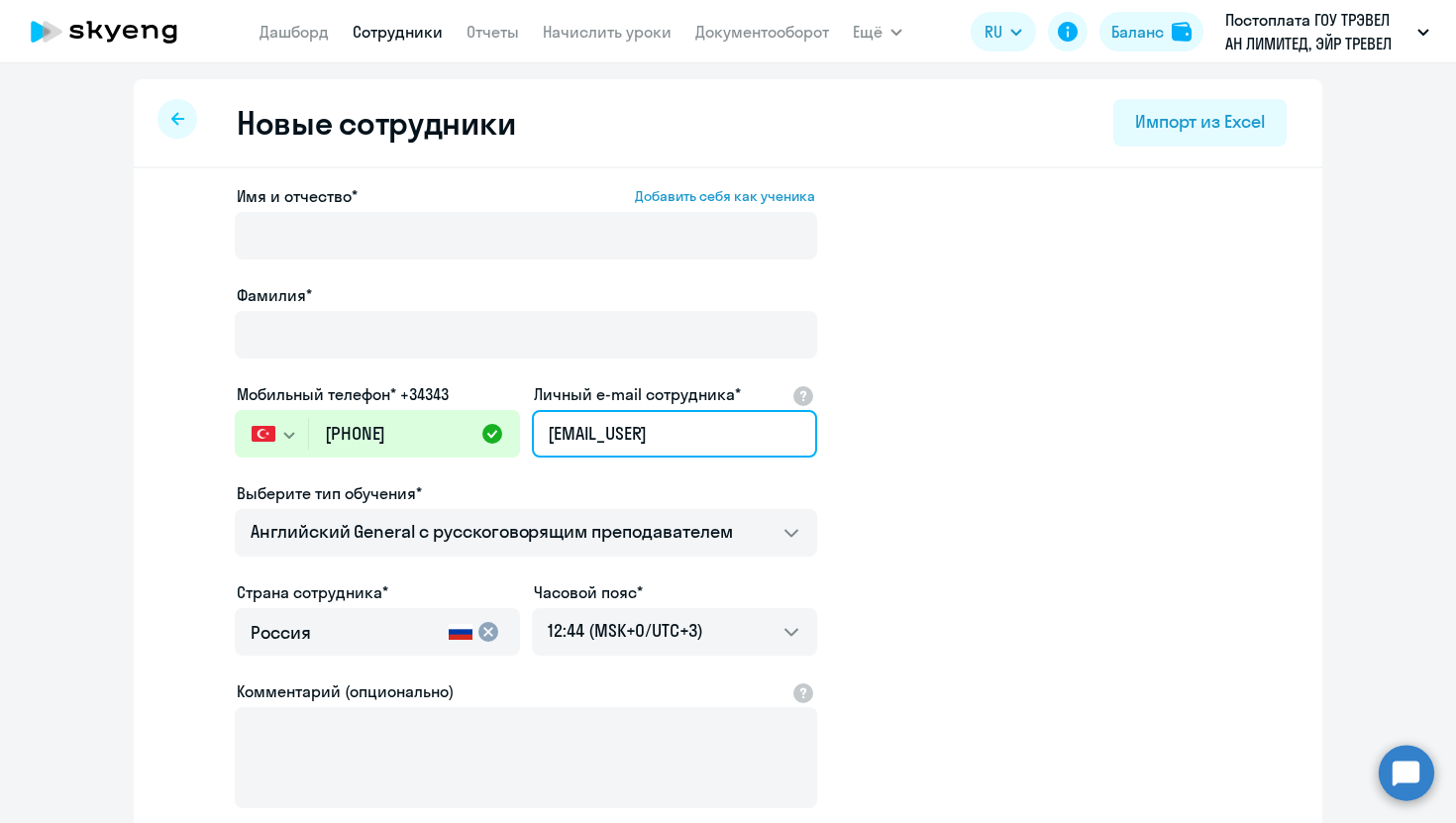 drag, startPoint x: 621, startPoint y: 437, endPoint x: 531, endPoint y: 442, distance: 90.13878 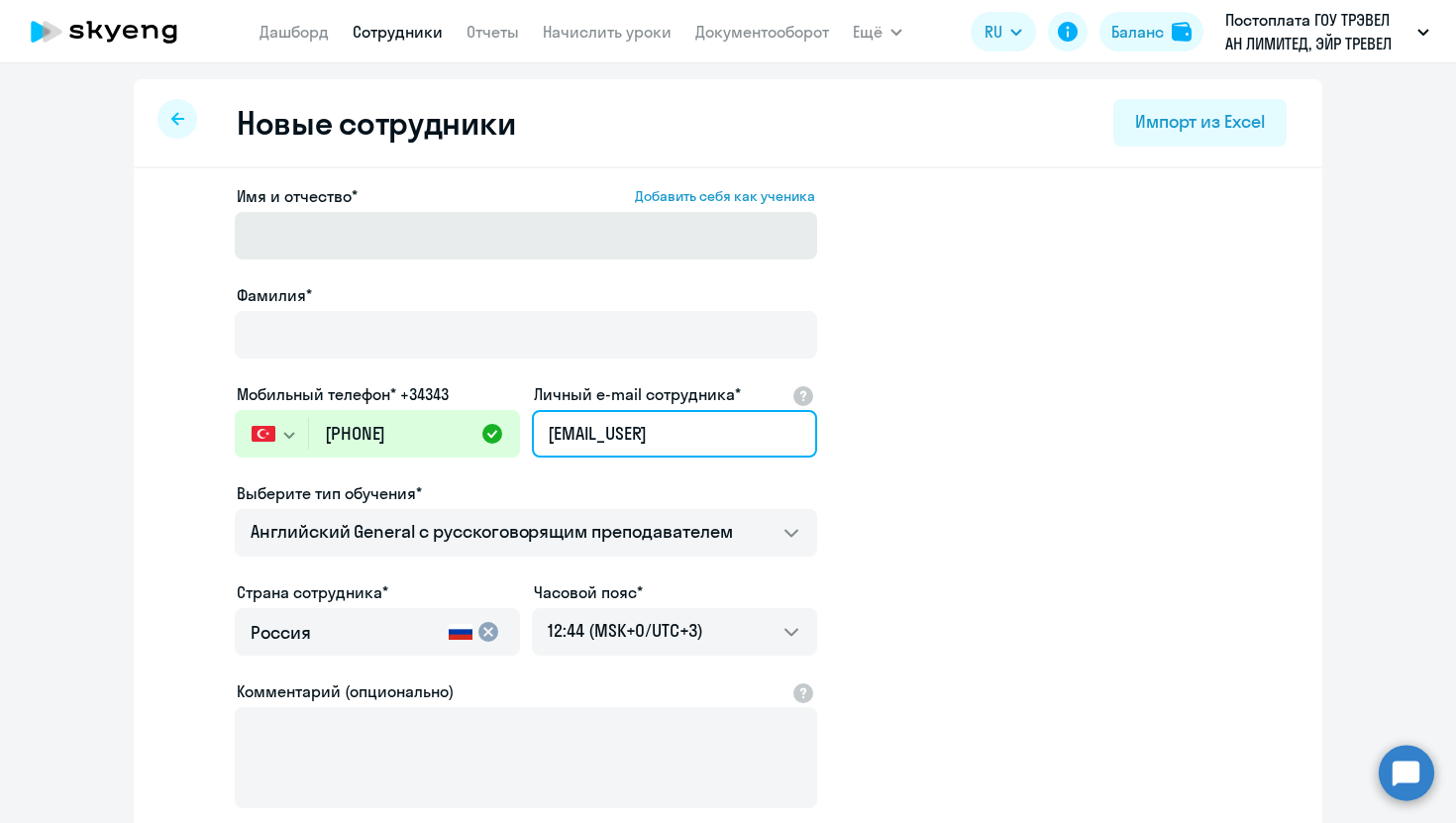 type on "[EMAIL]" 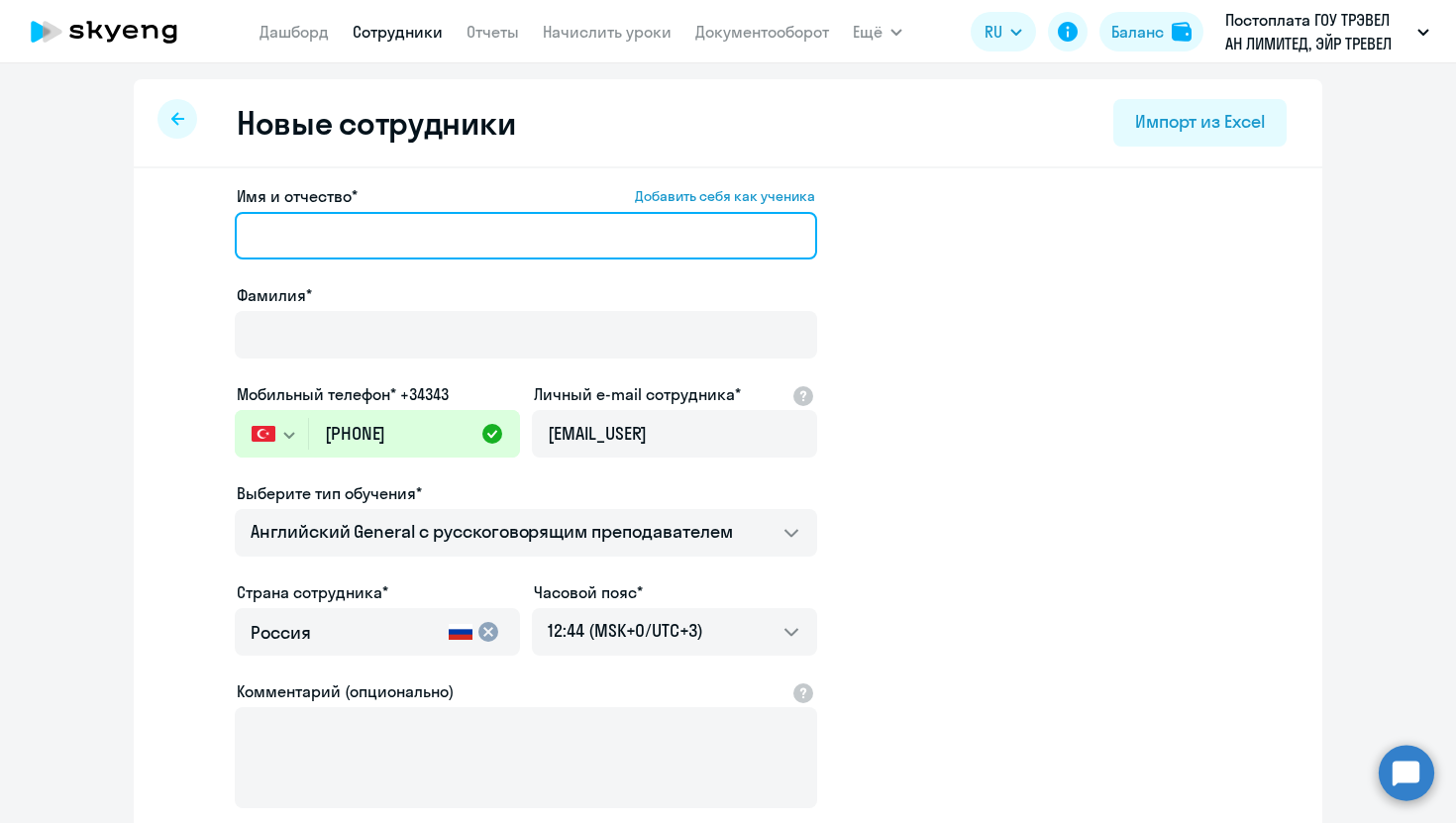 click on "Имя и отчество*  Добавить себя как ученика" at bounding box center (526, 236) 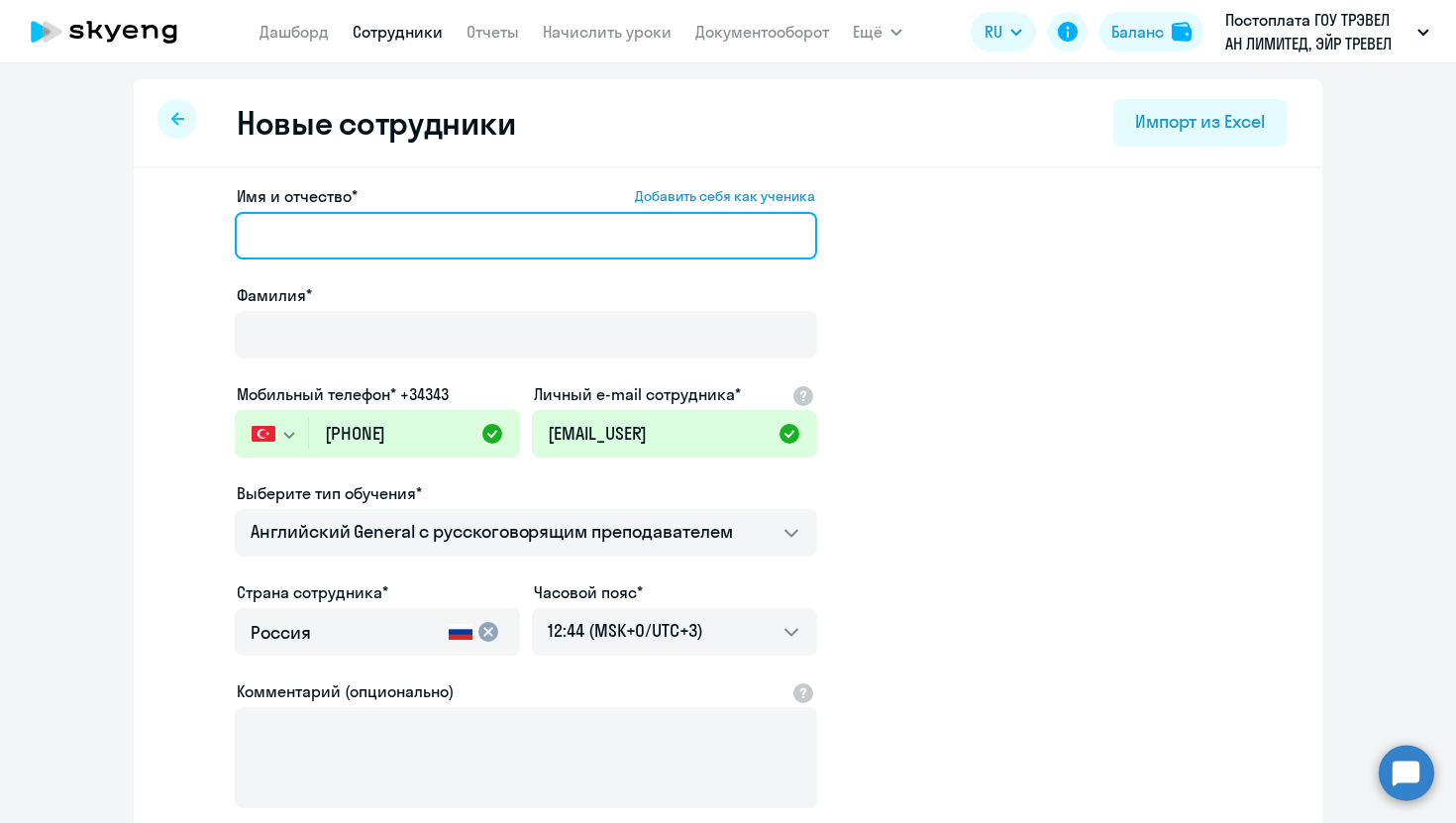 type on "Ш" 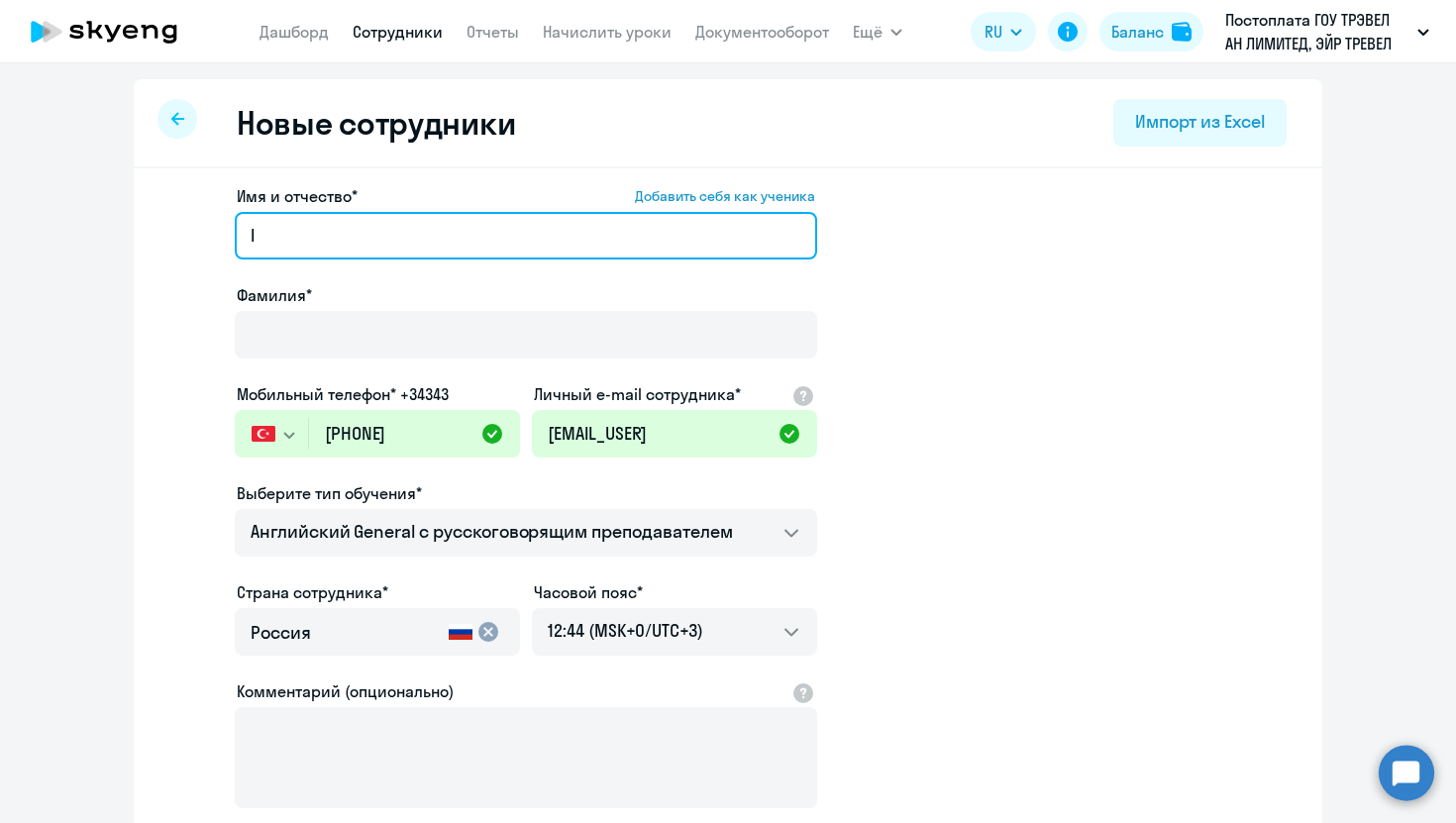 paste on "irina.fuks" 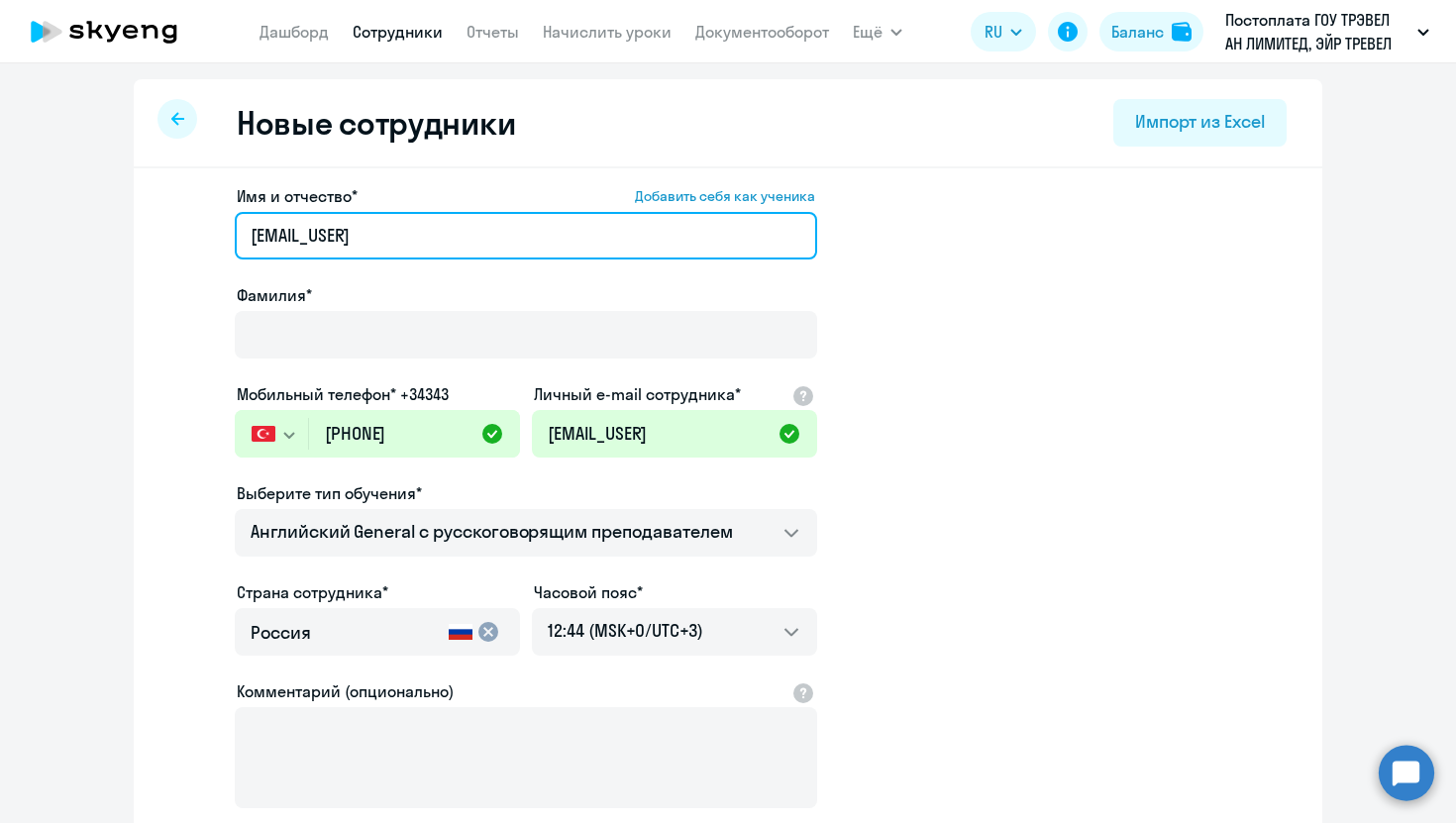 click on "Iirina.fuks" at bounding box center [526, 236] 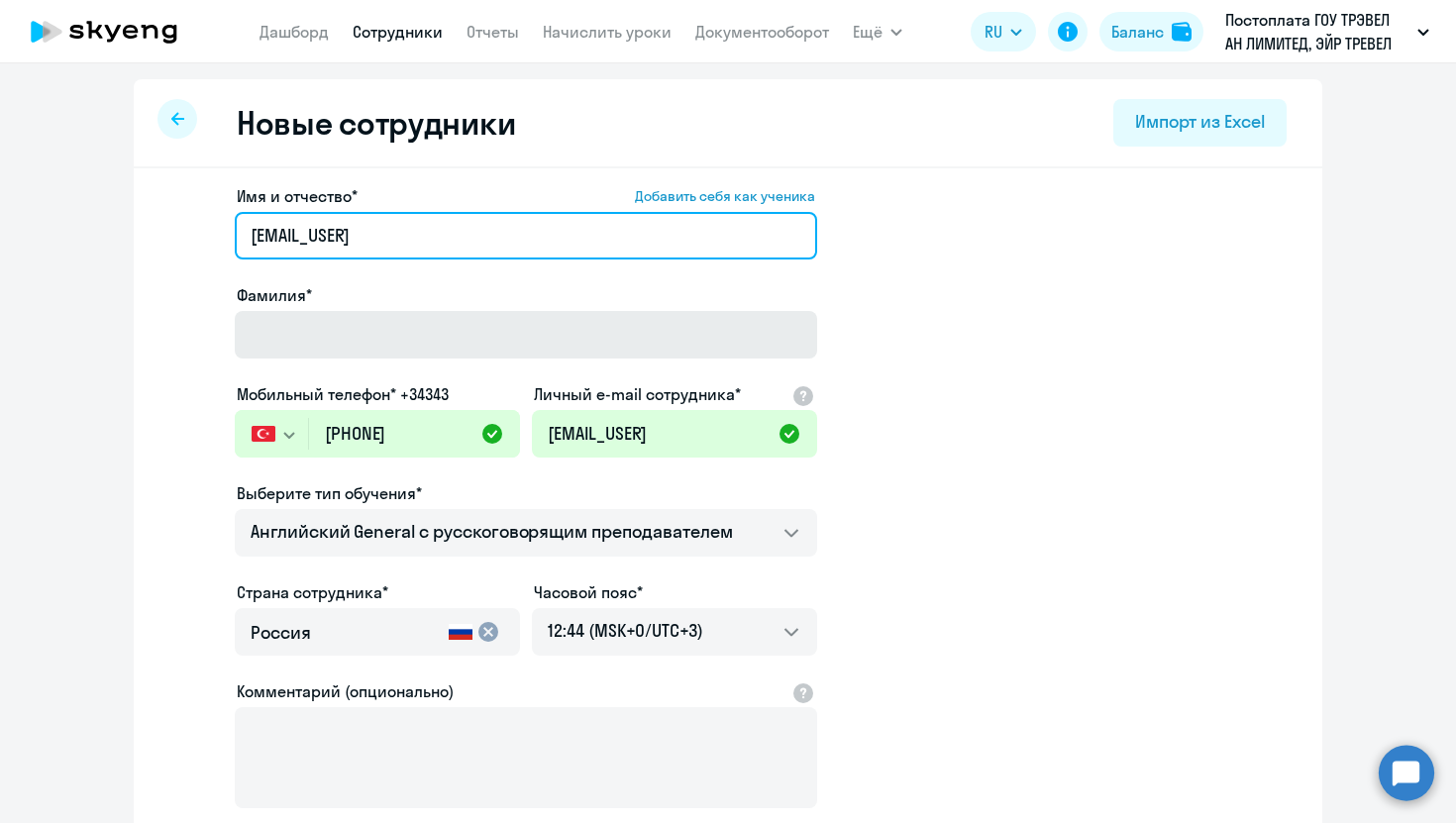 type on "Irina.fuks" 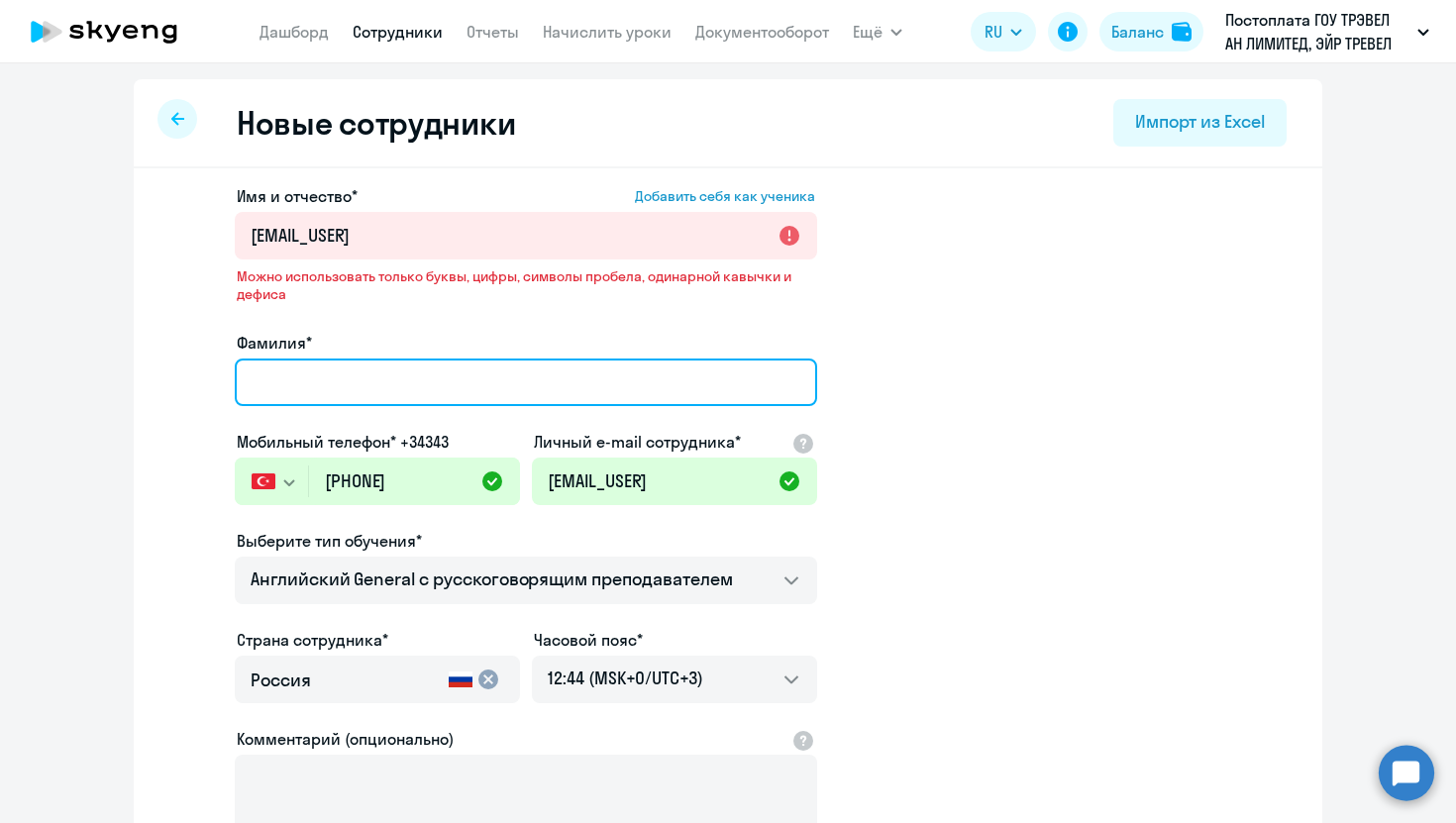 click on "Фамилия*" 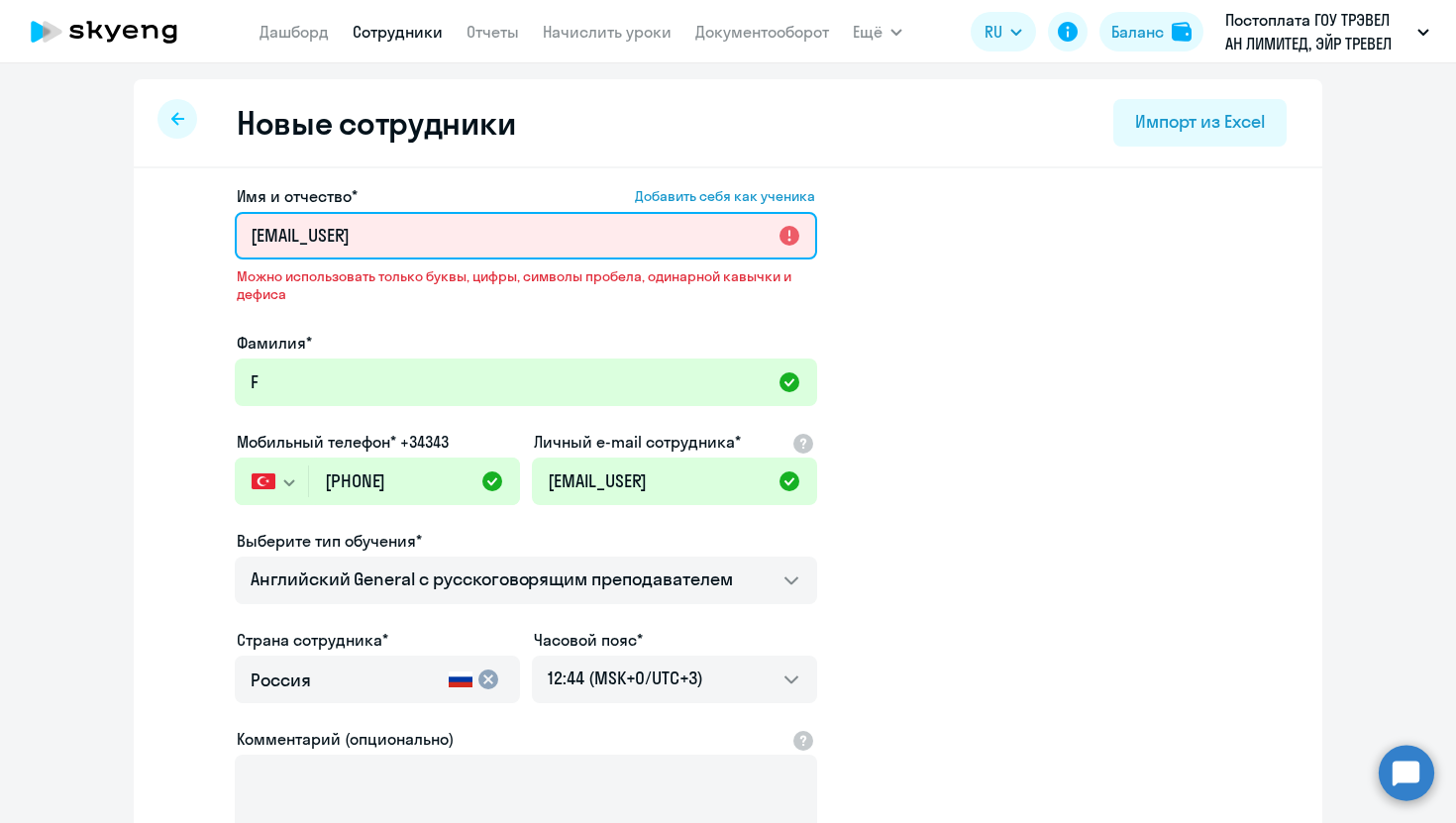 drag, startPoint x: 360, startPoint y: 235, endPoint x: 298, endPoint y: 235, distance: 62 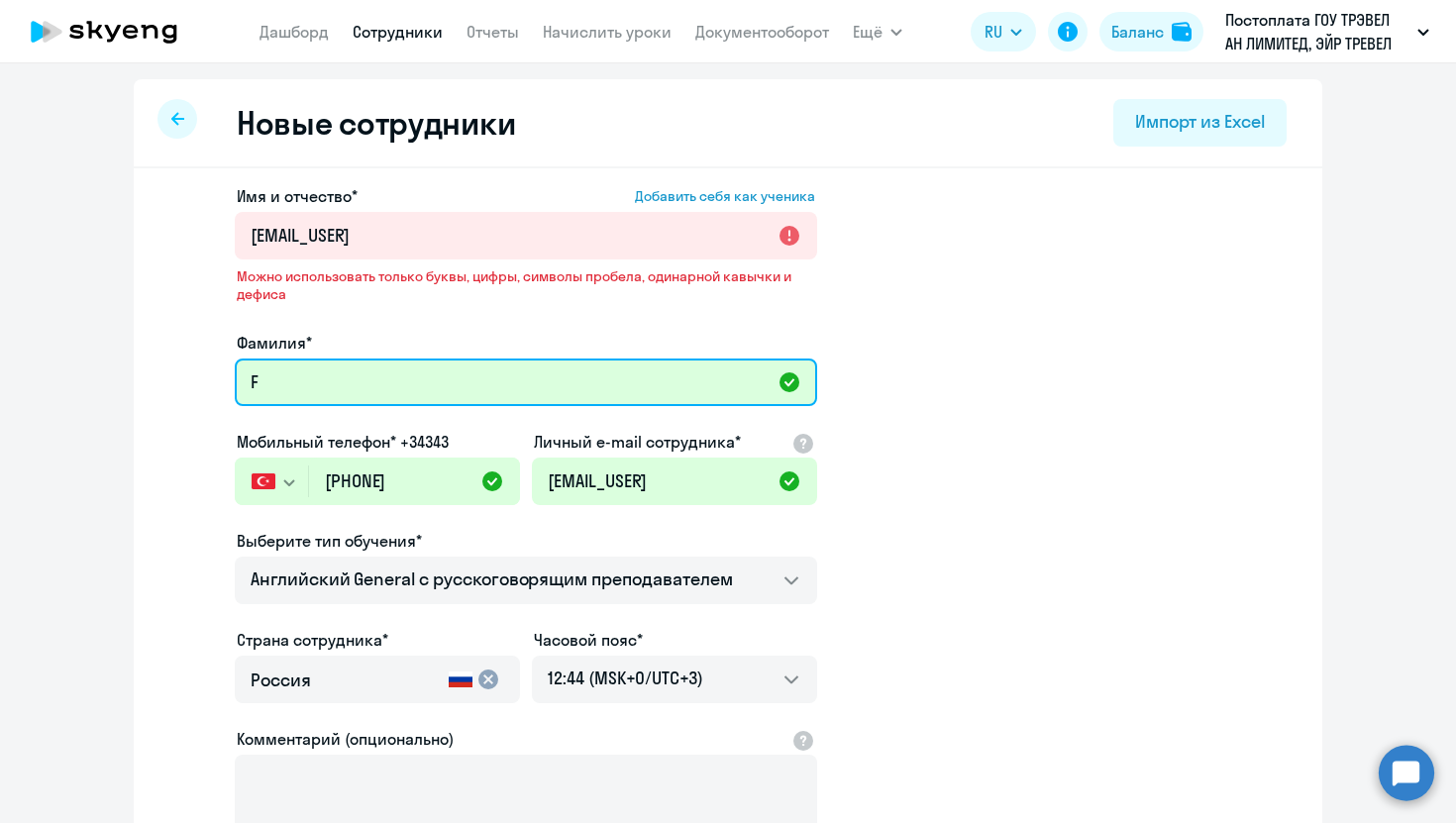 click on "F" at bounding box center [526, 382] 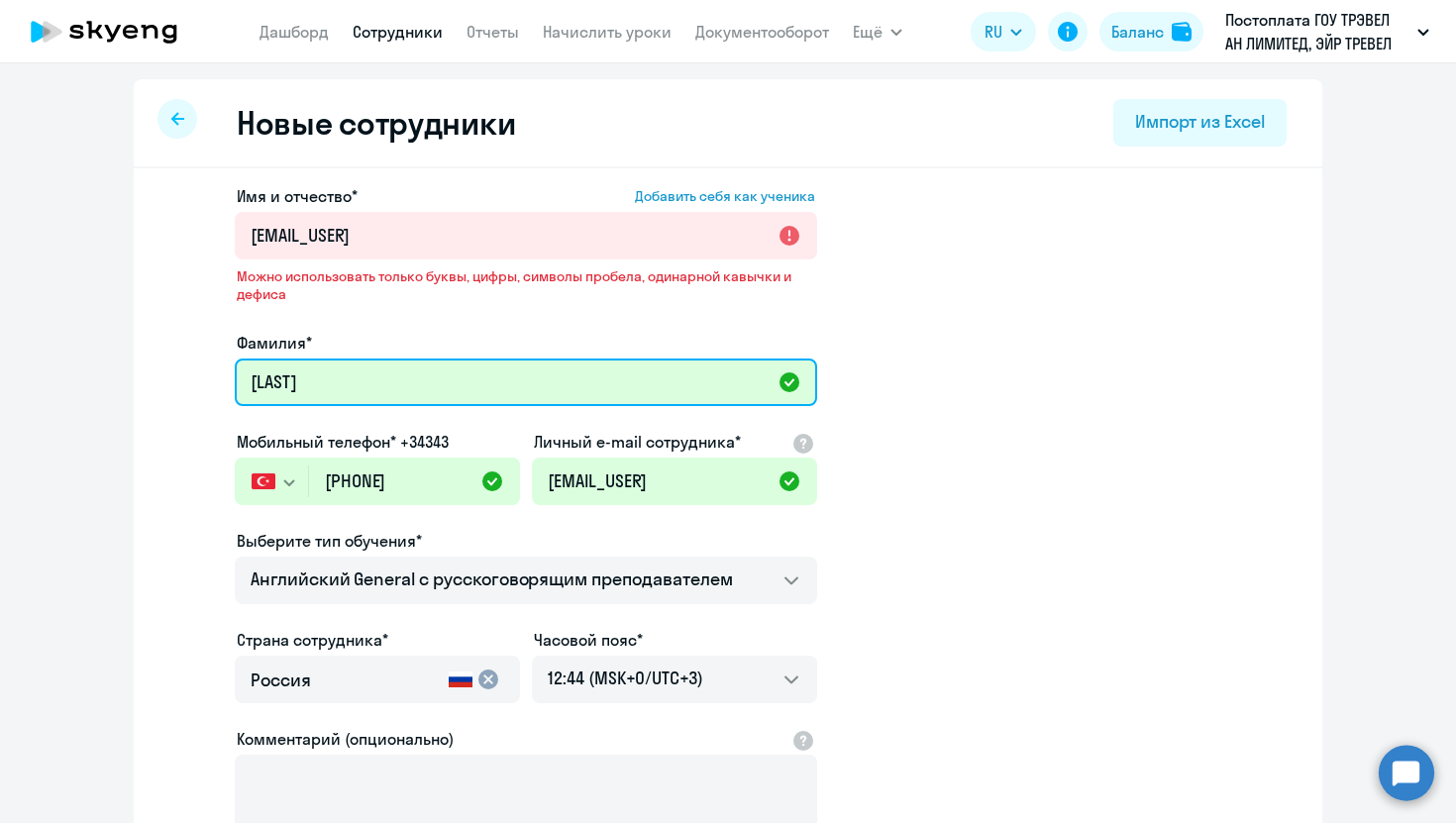type on "Fuks" 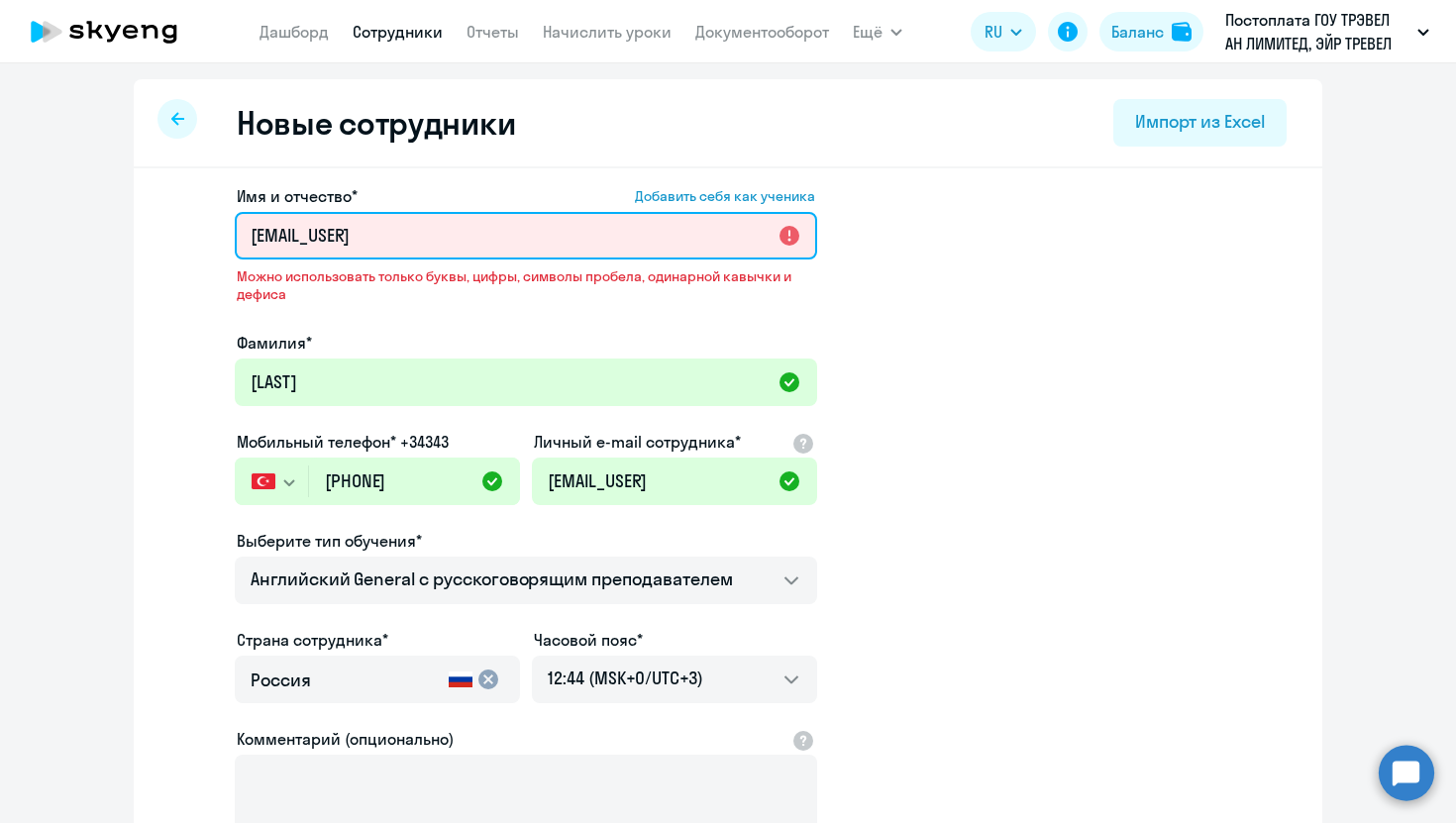 click on "Irina.fuks" at bounding box center [526, 236] 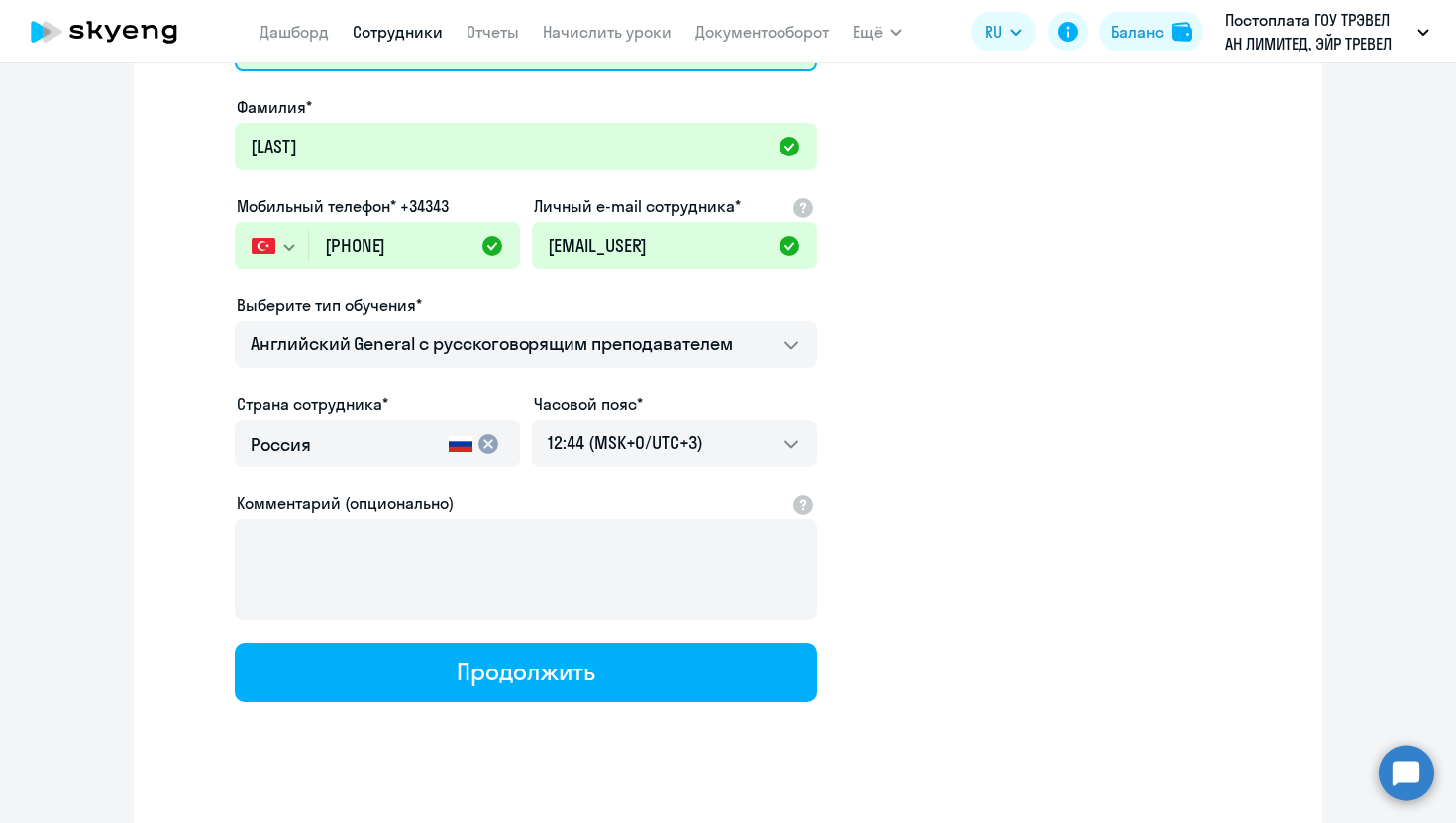 scroll, scrollTop: 197, scrollLeft: 0, axis: vertical 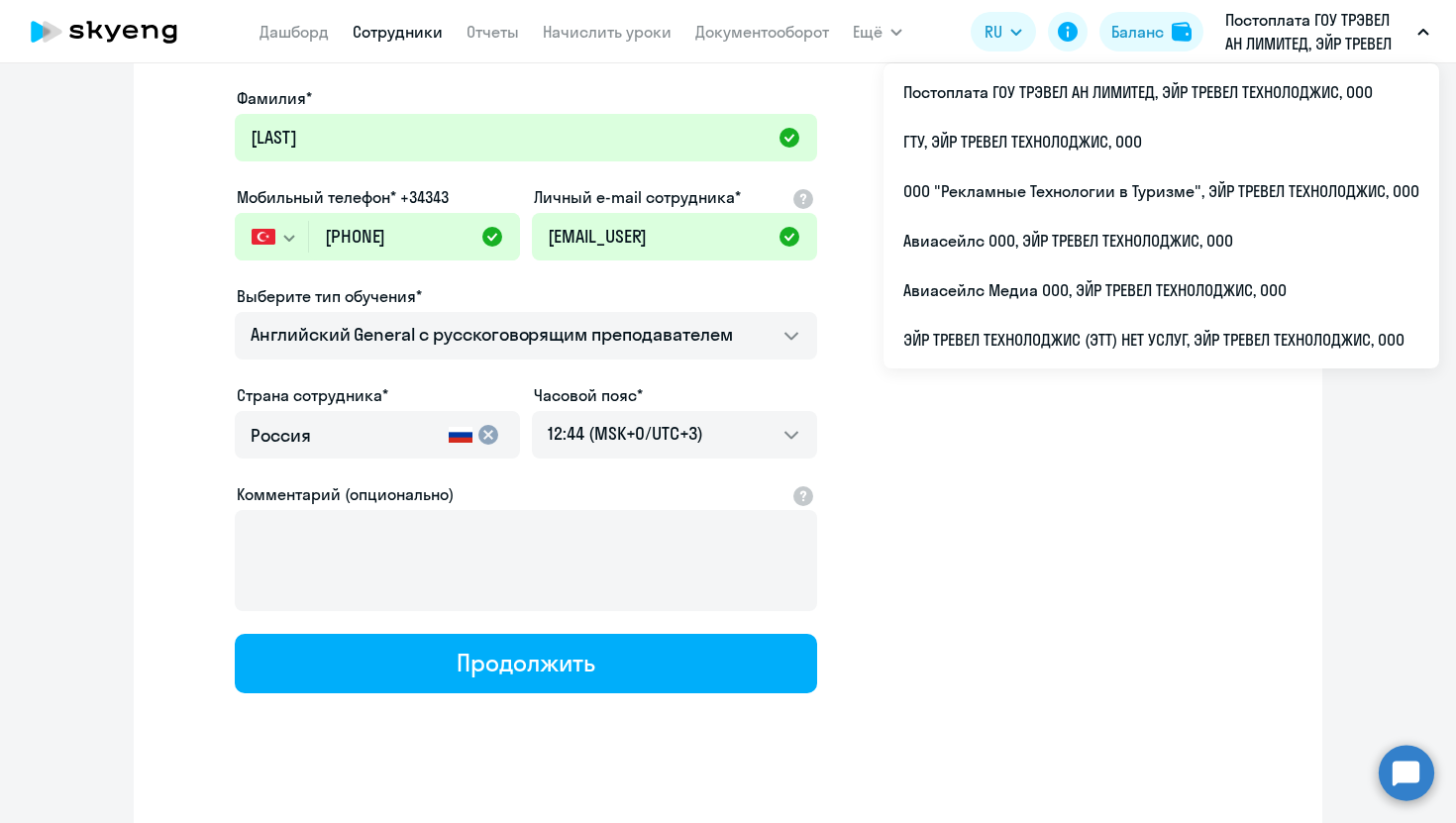 type on "Irina" 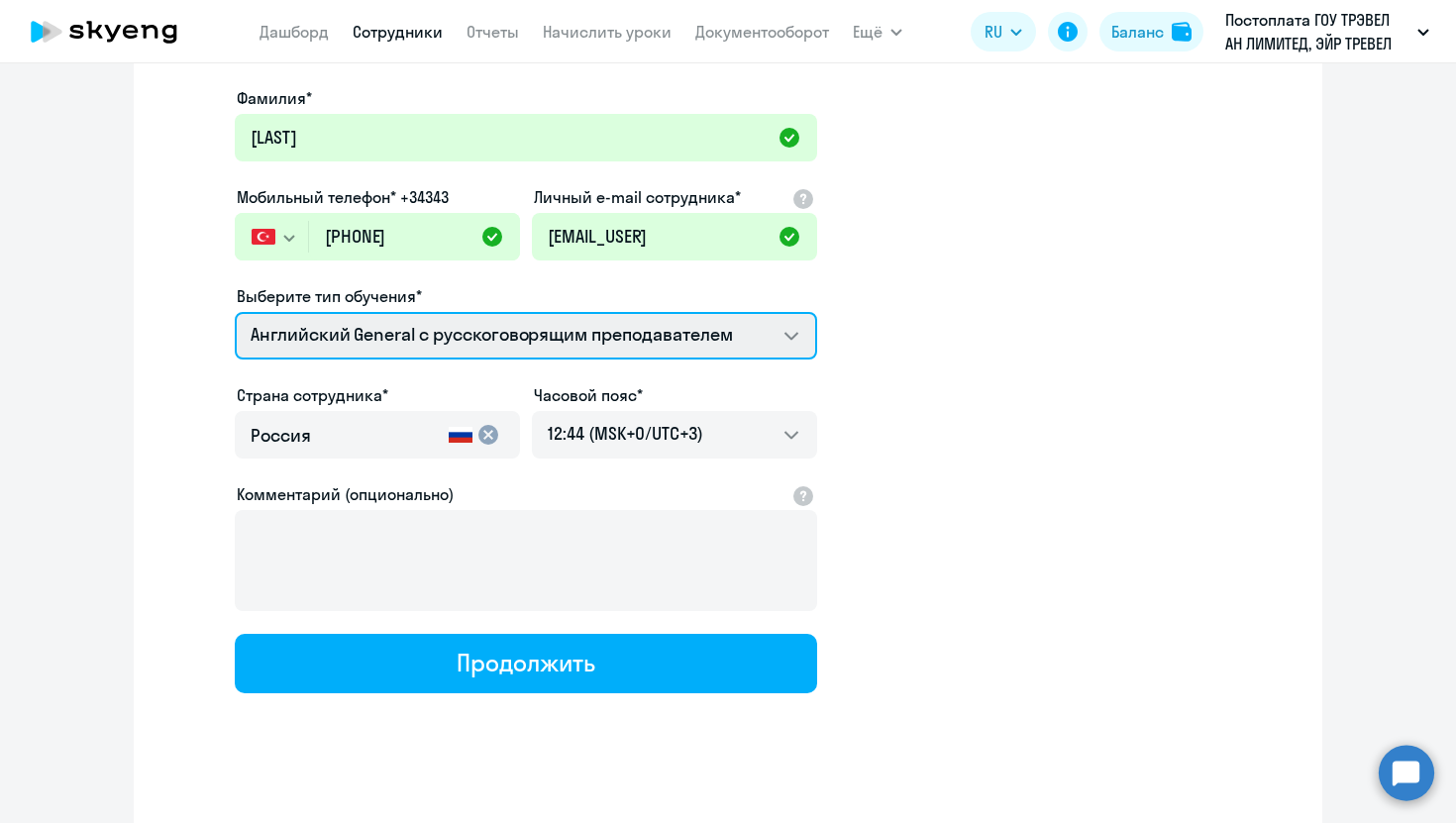 click on "Screening Test   Talks 15 минутные разговоры на английском   Премиум английский с русскоговорящим преподавателем   Английский General с англоговорящим преподавателем   Английский General с русскоговорящим преподавателем" at bounding box center (526, 336) 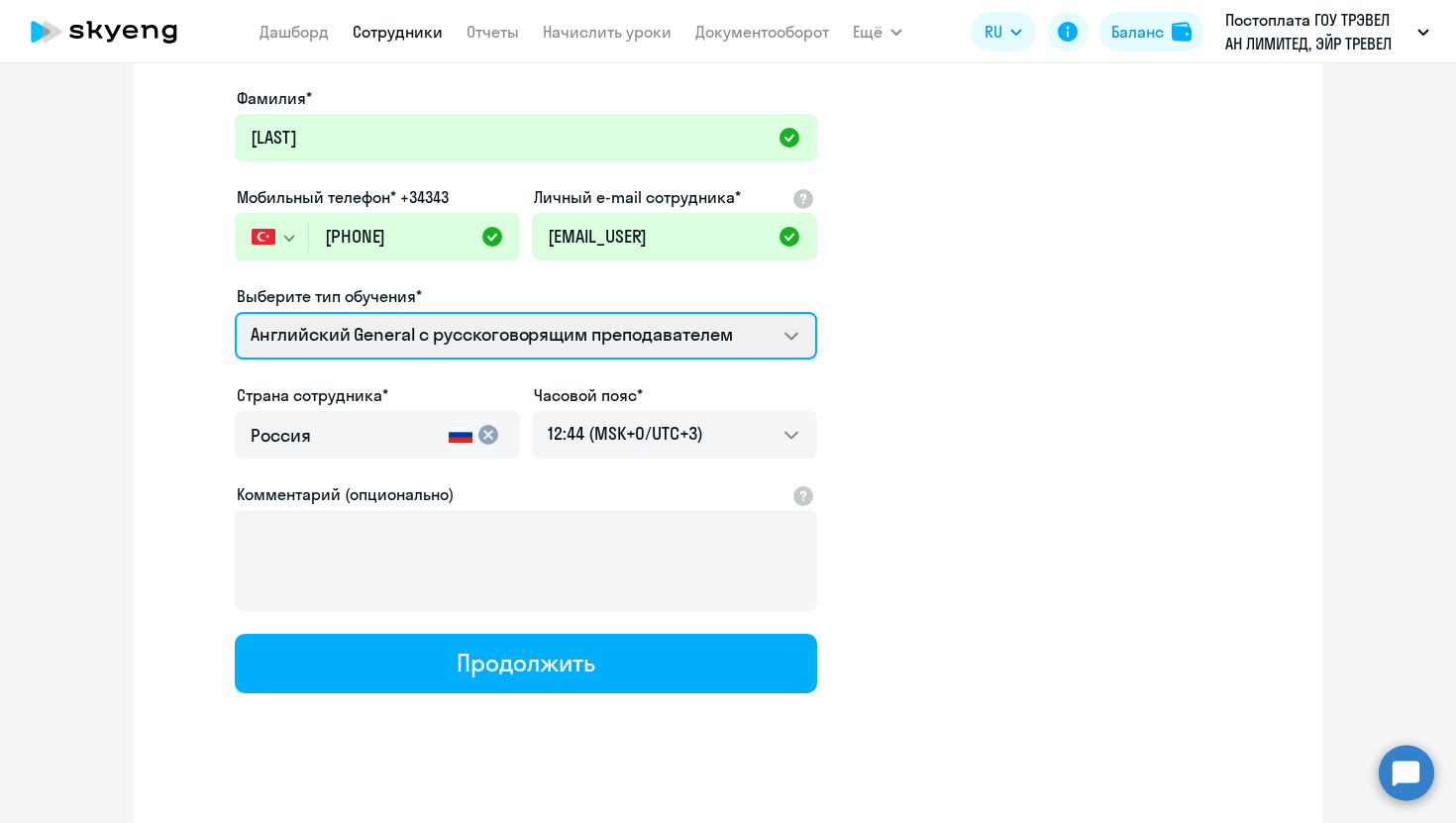select on "english_adult_not_native_speaker_premium" 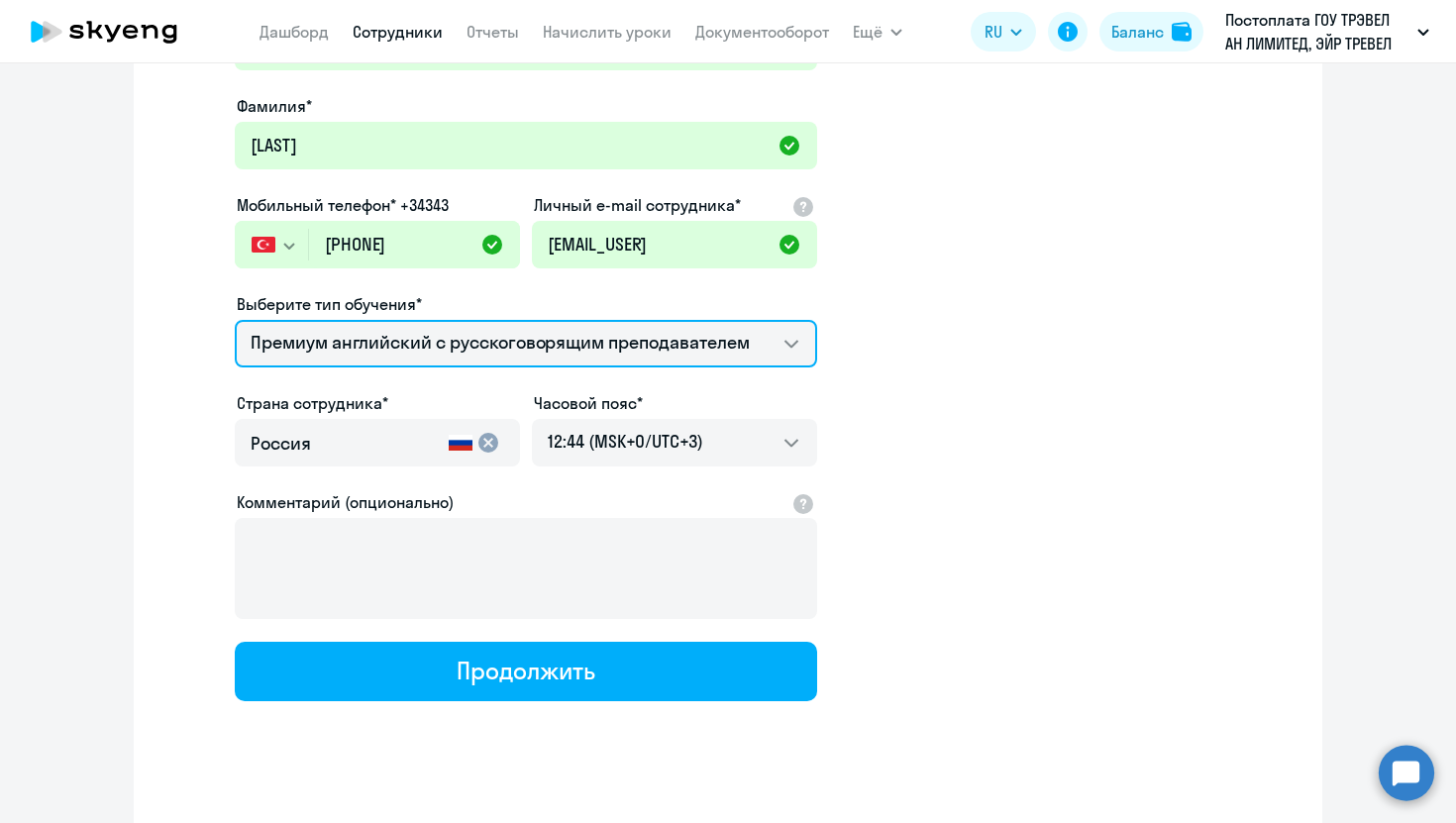 scroll, scrollTop: 215, scrollLeft: 0, axis: vertical 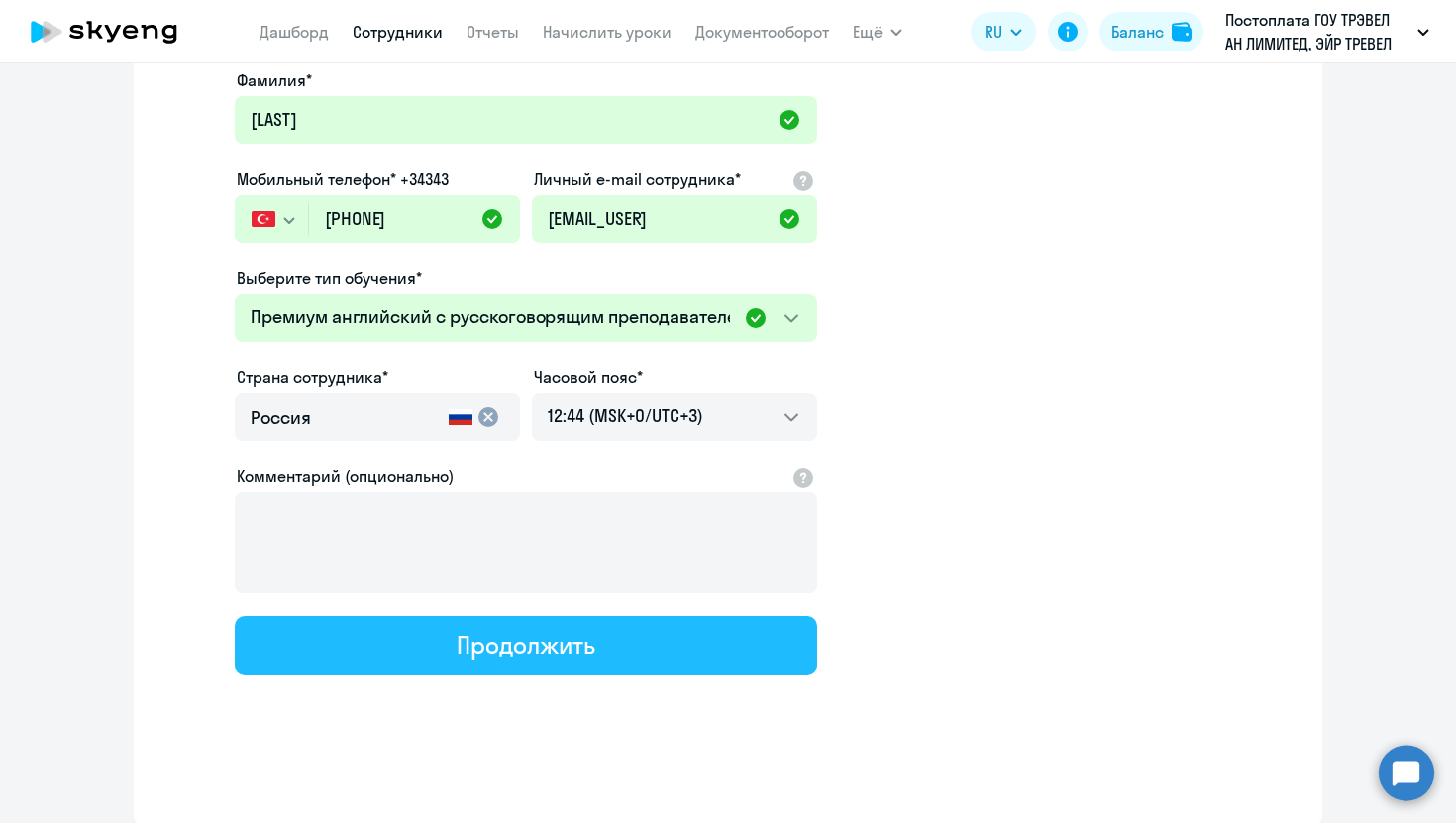 click on "Продолжить" 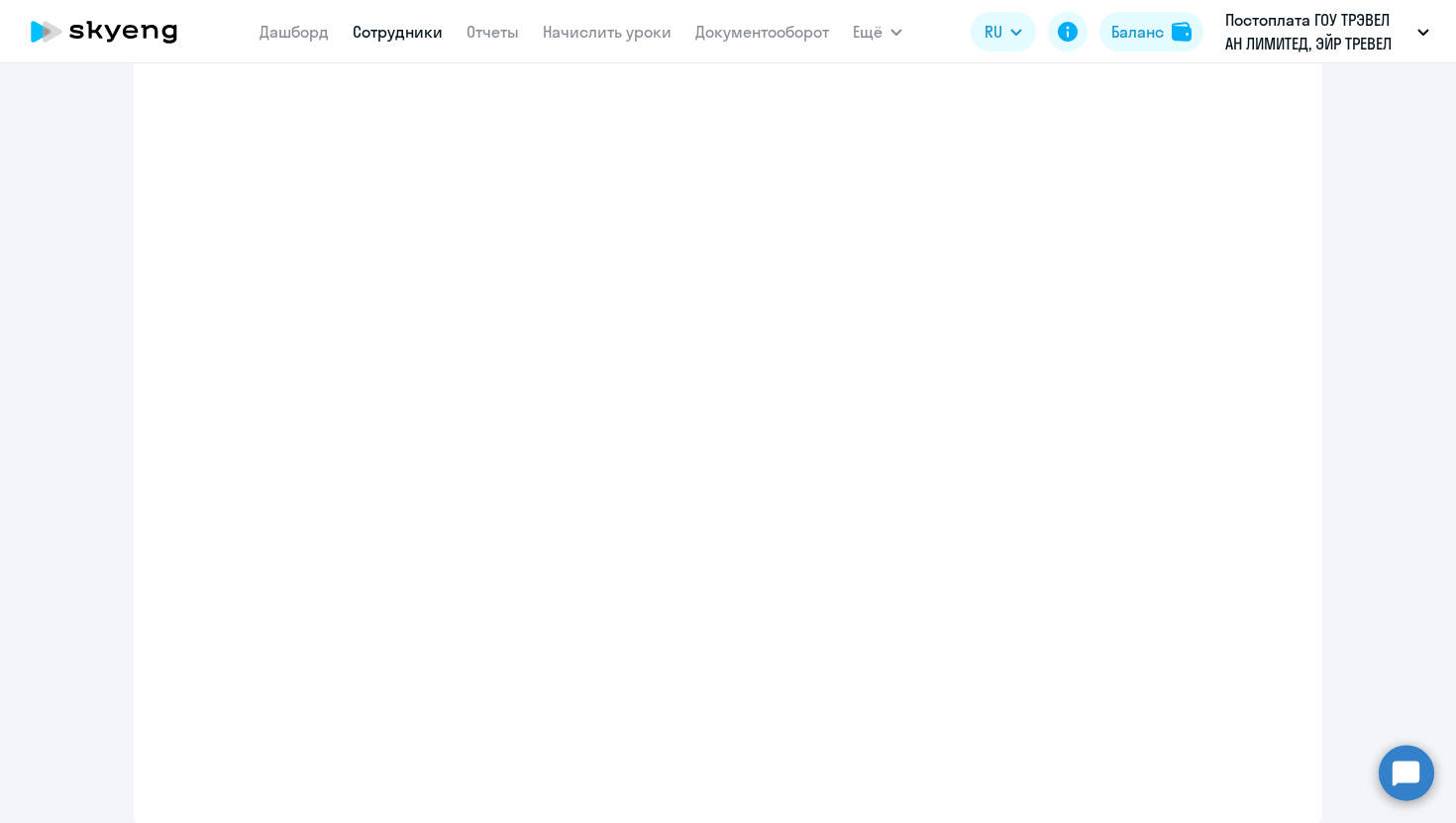 select on "english_adult_not_native_speaker_premium" 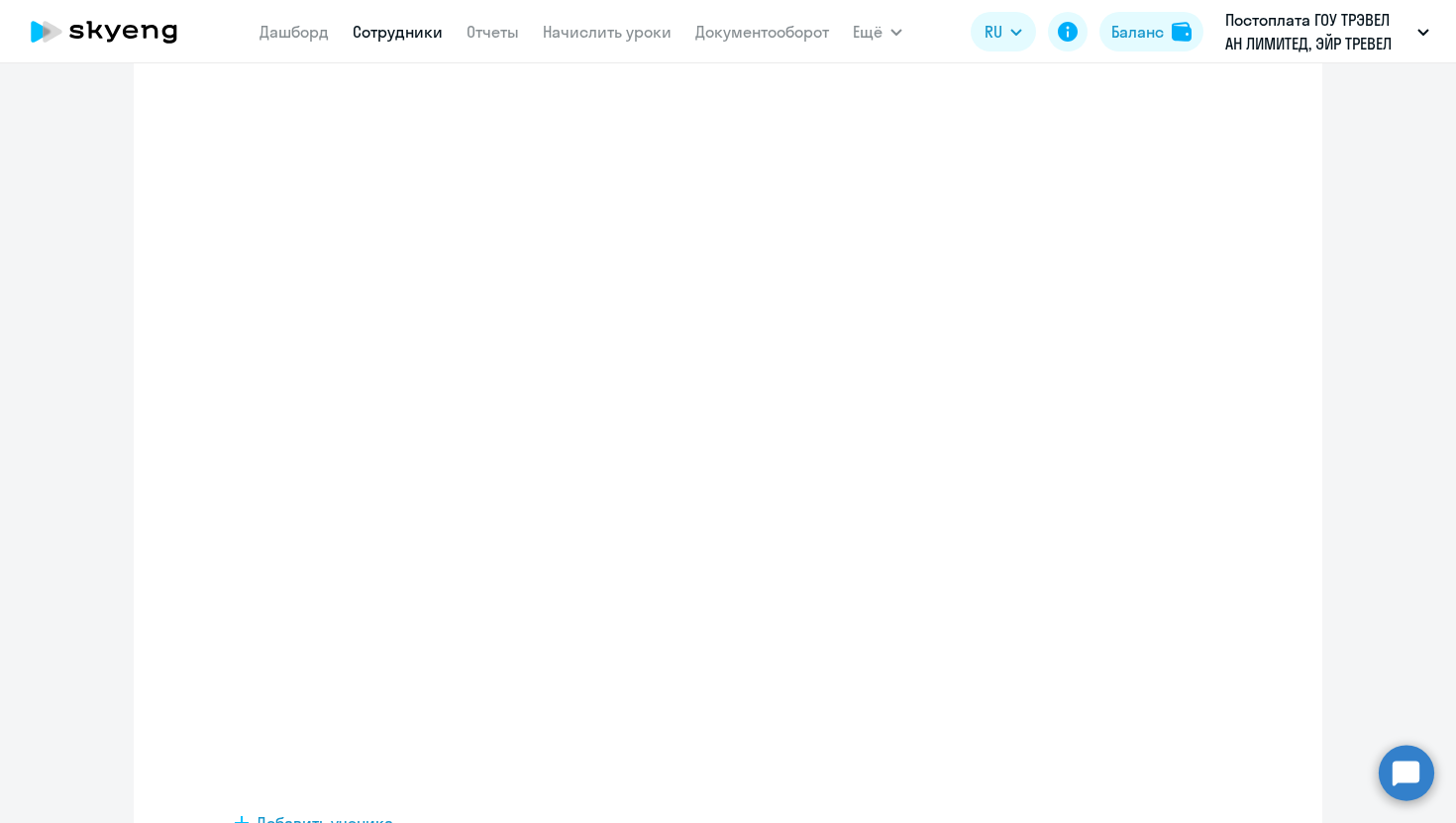 scroll, scrollTop: 0, scrollLeft: 0, axis: both 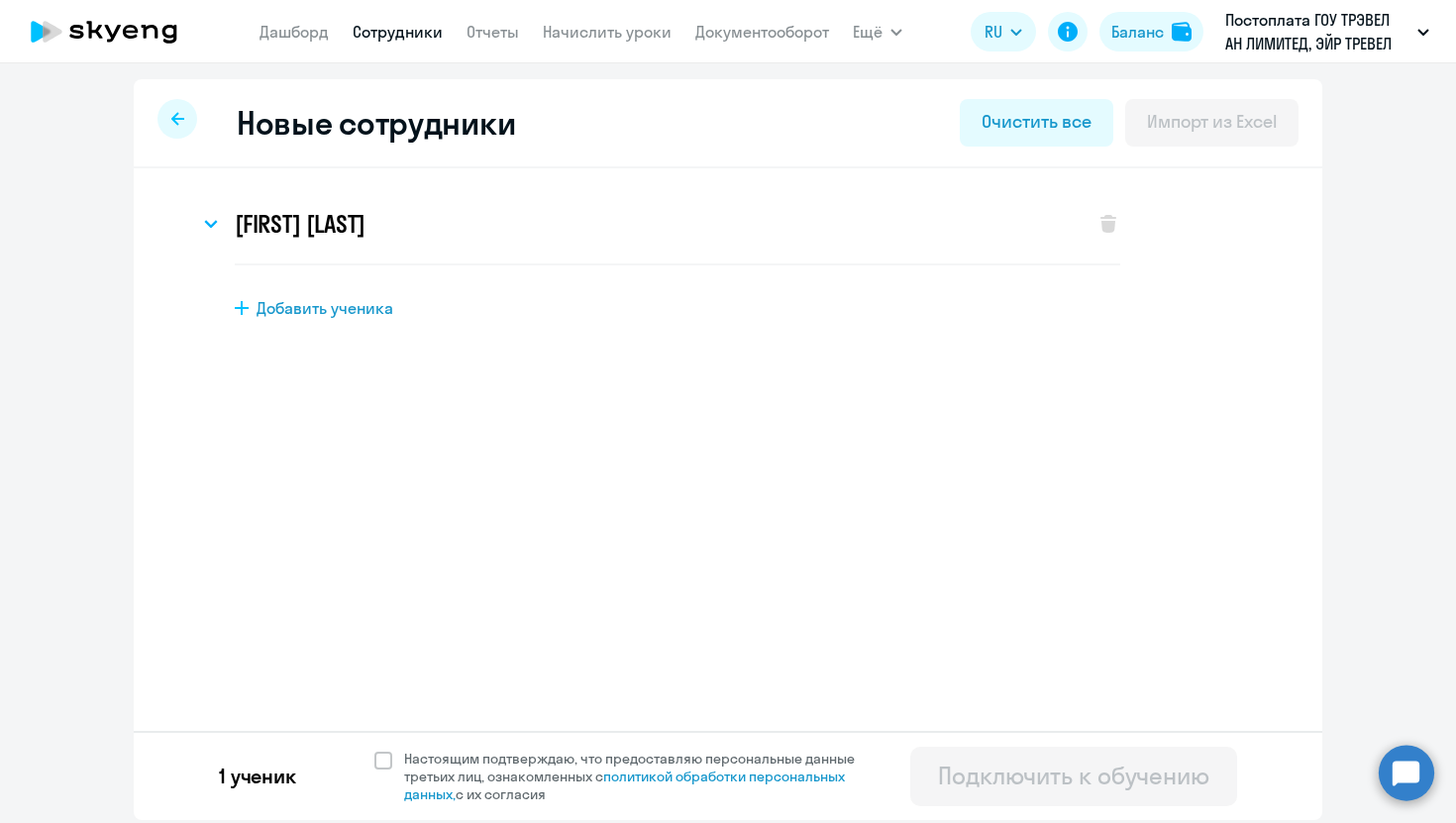 click on "Добавить ученика" 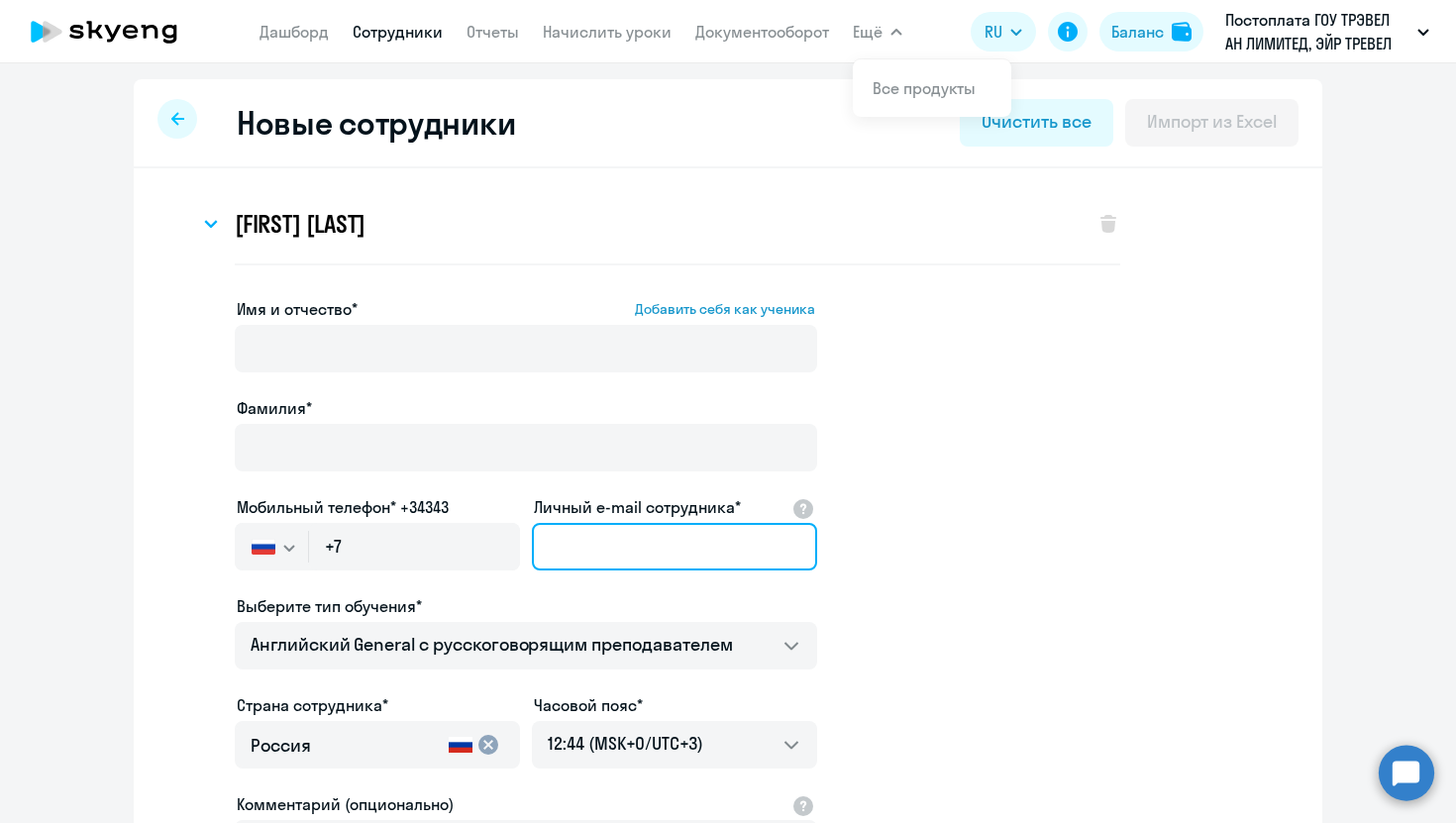 click on "Личный e-mail сотрудника*" at bounding box center [675, 547] 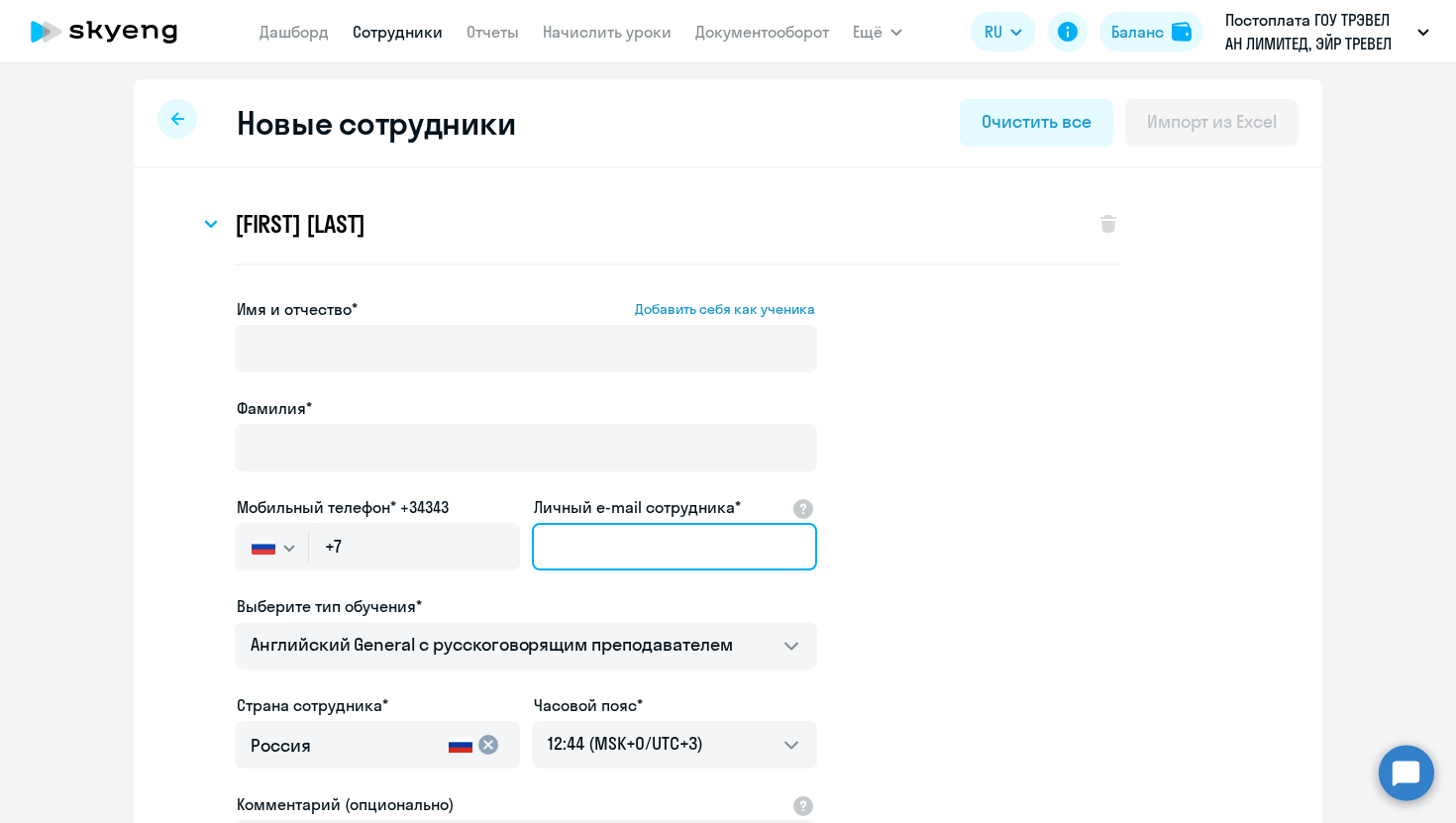 paste on "[EMAIL]" 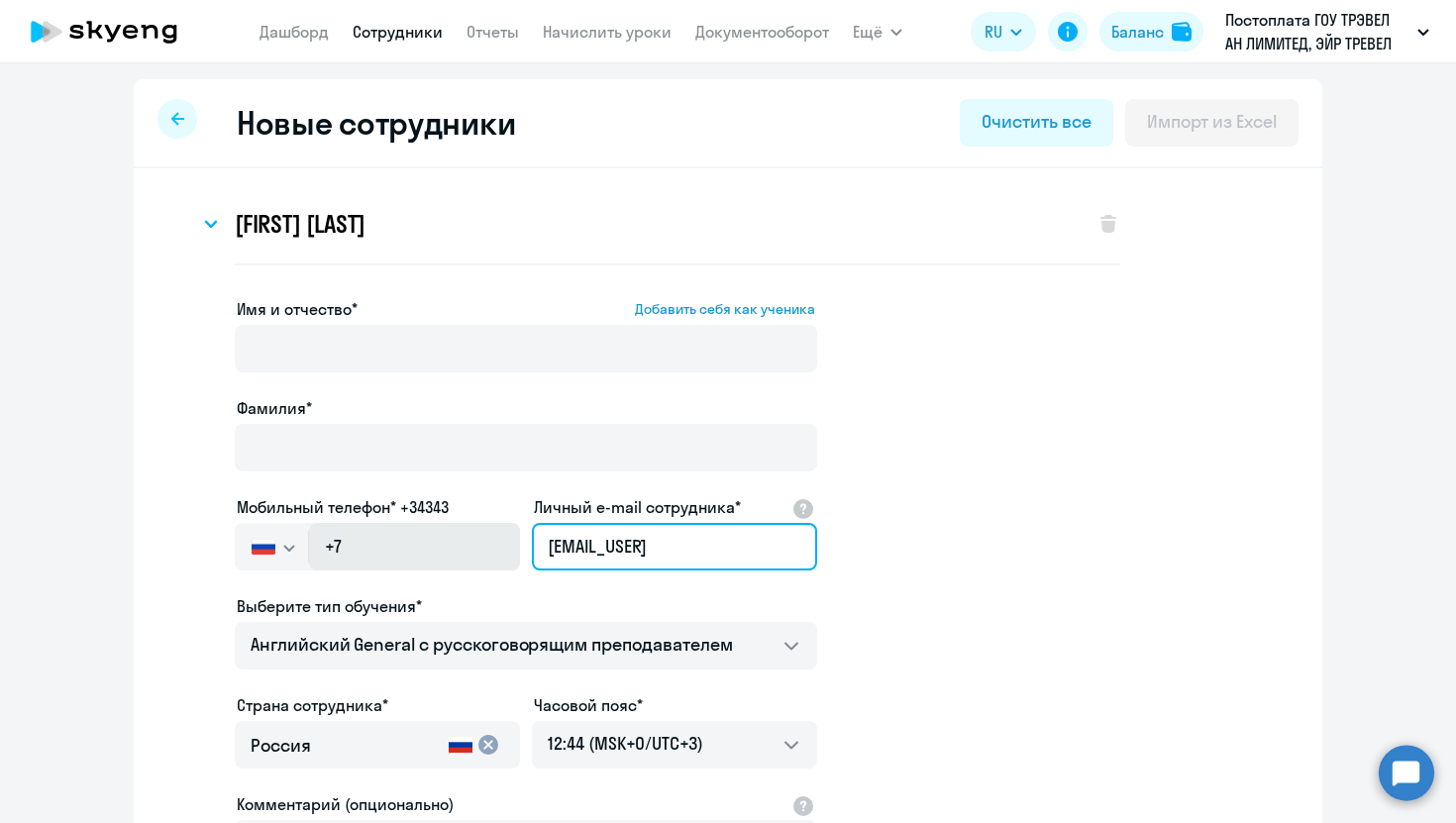 drag, startPoint x: 674, startPoint y: 549, endPoint x: 470, endPoint y: 550, distance: 204.00245 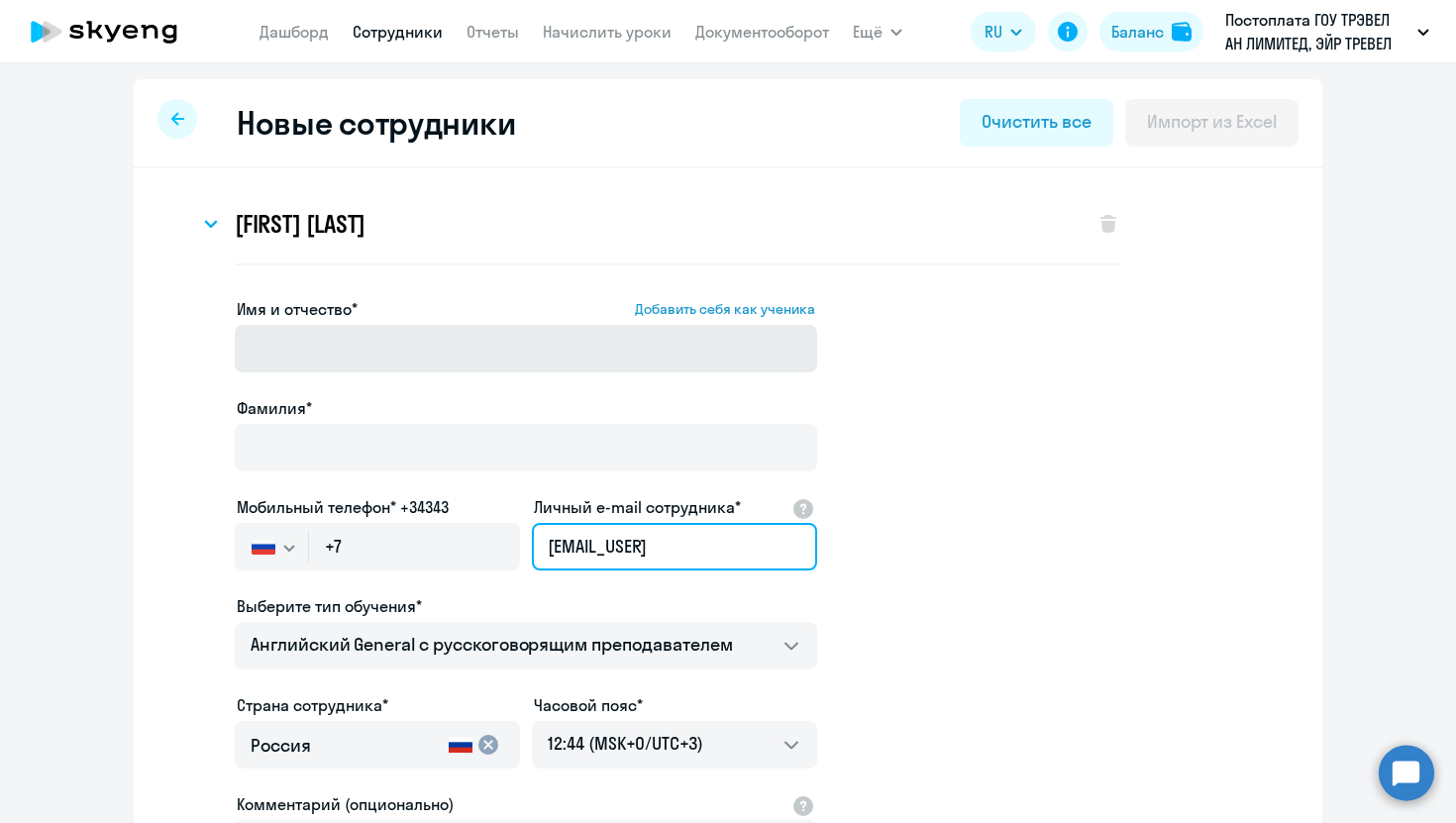 type on "[EMAIL]" 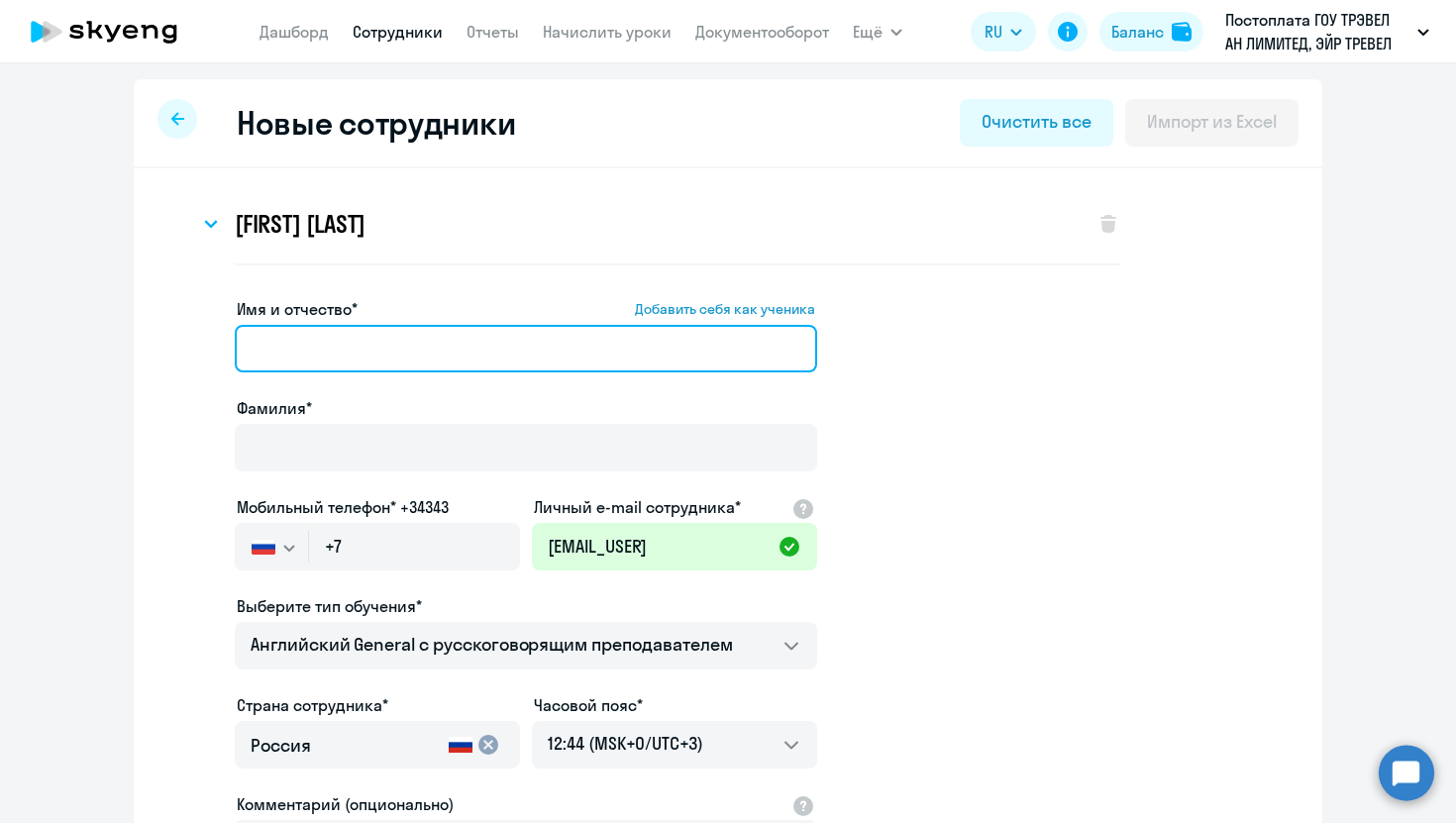 click on "Имя и отчество*  Добавить себя как ученика" at bounding box center [526, 349] 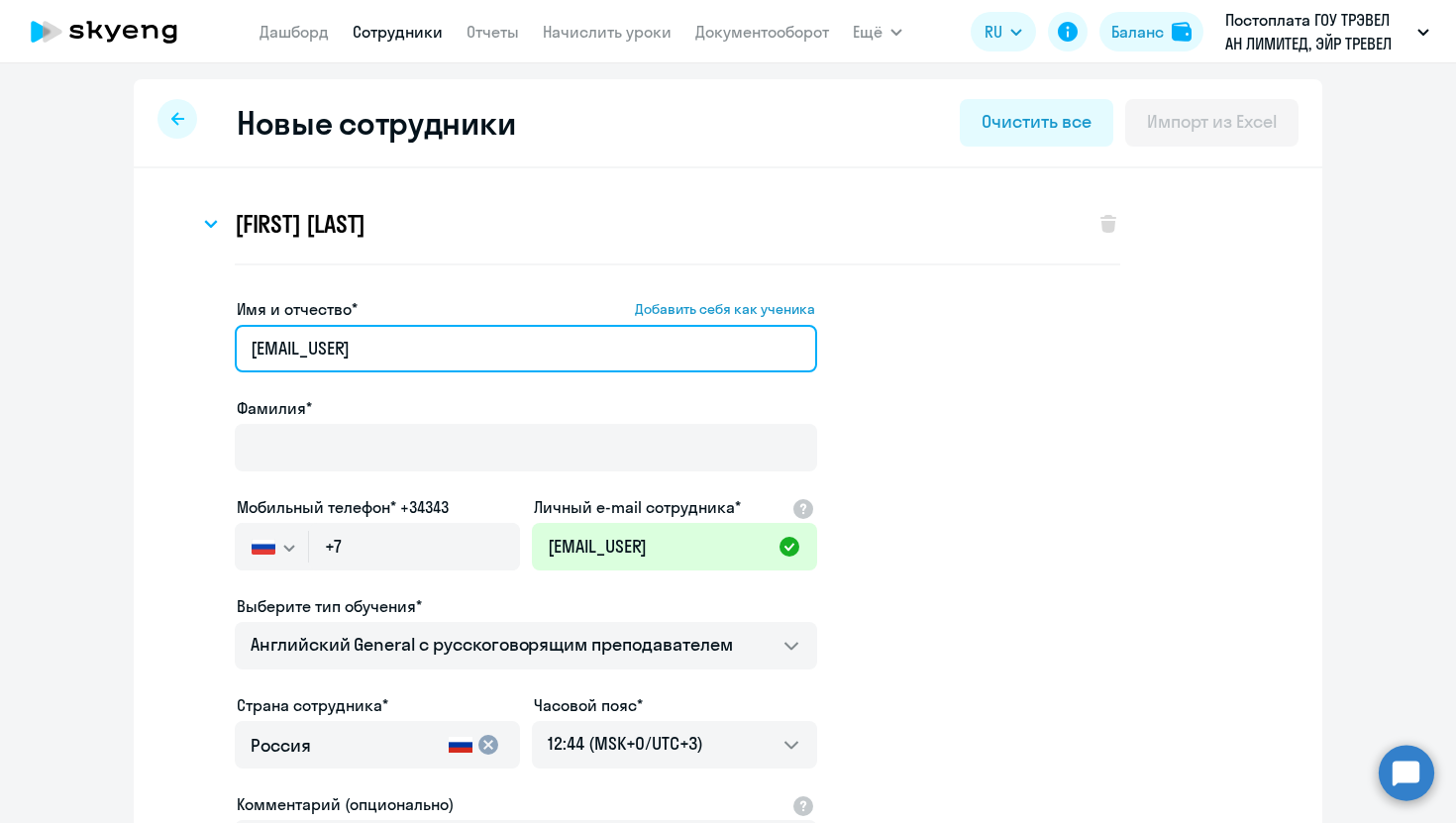 drag, startPoint x: 418, startPoint y: 345, endPoint x: 301, endPoint y: 346, distance: 117.004273 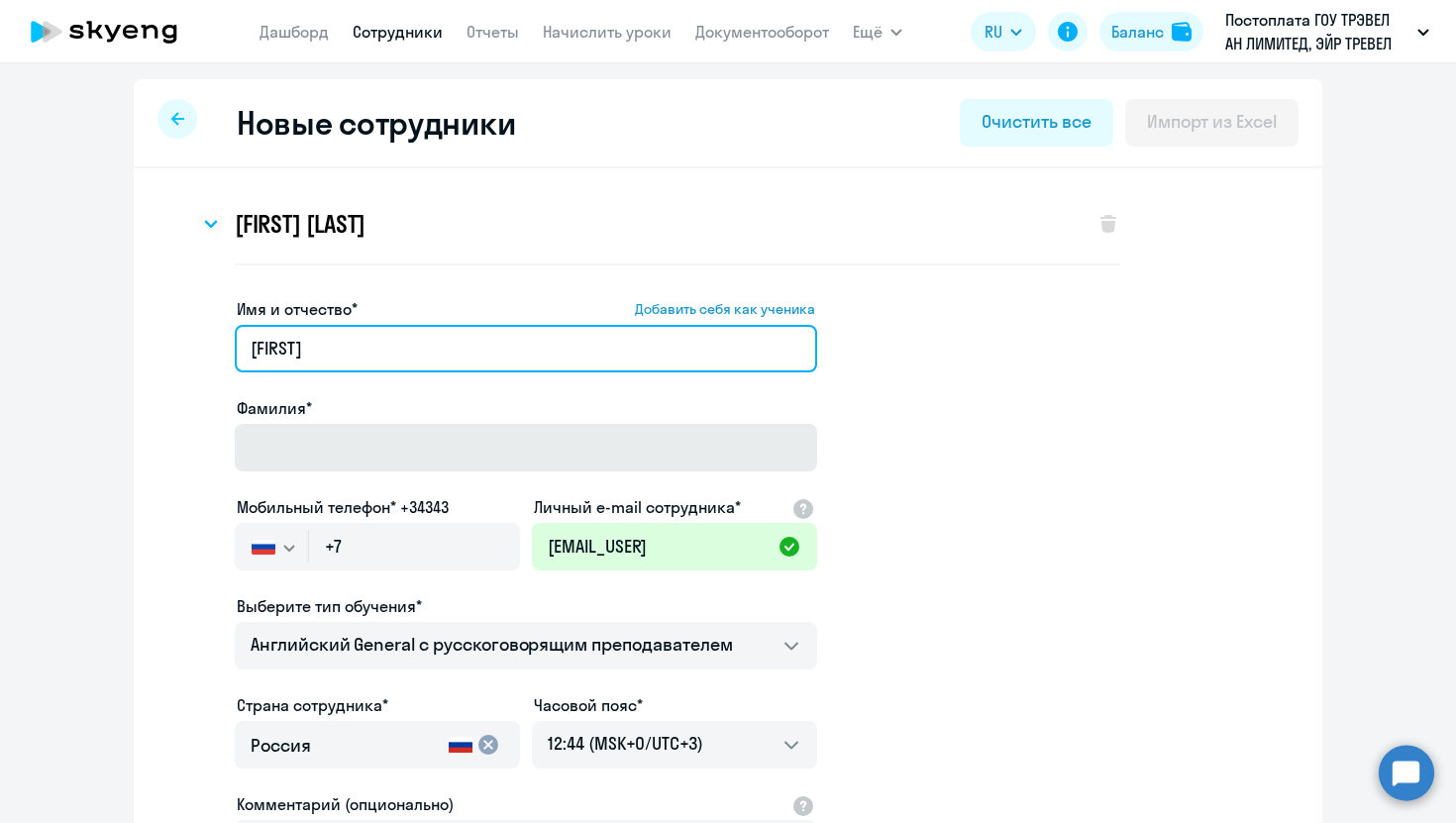 type on "olga" 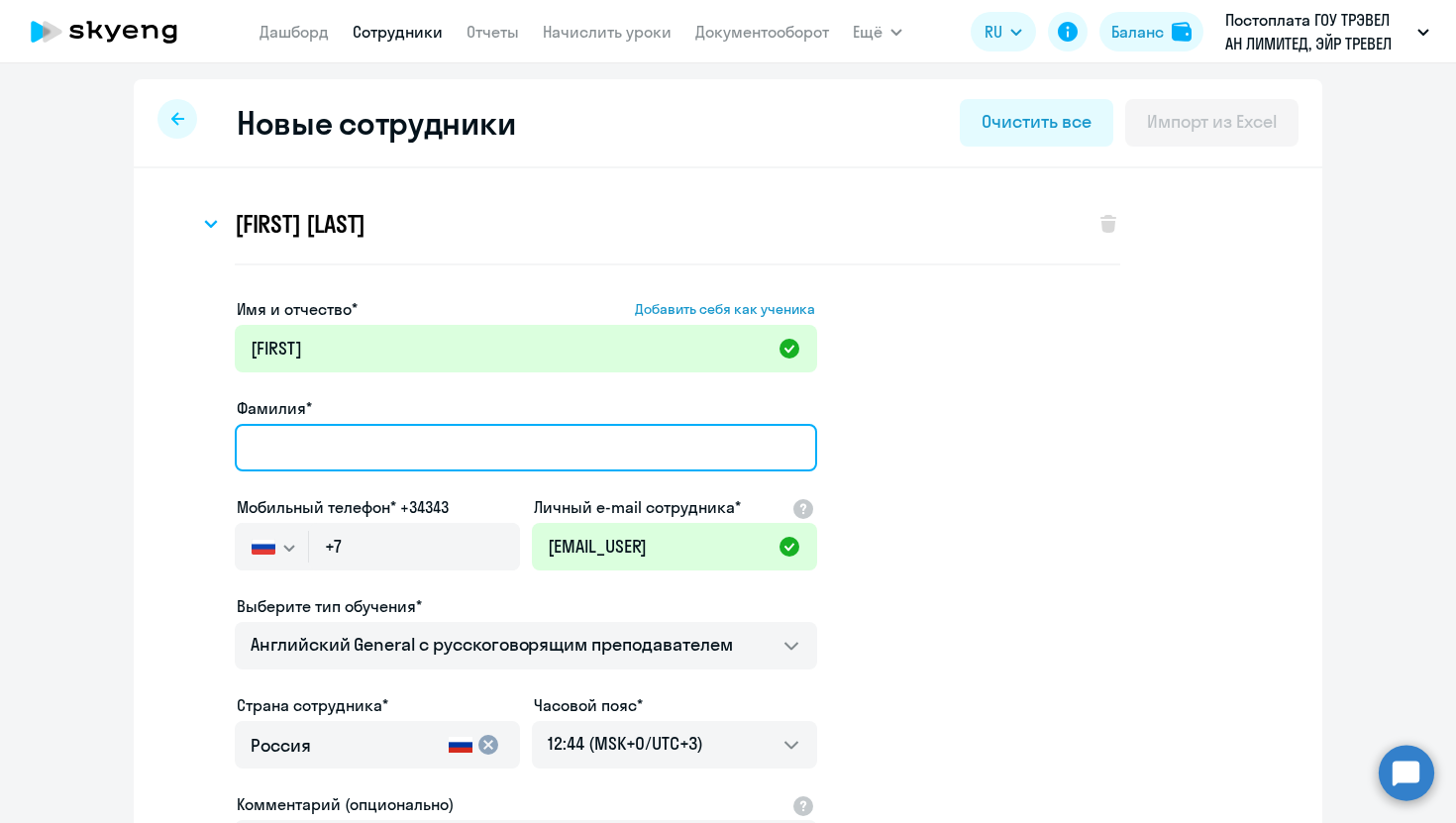 click on "Фамилия*" at bounding box center (526, 448) 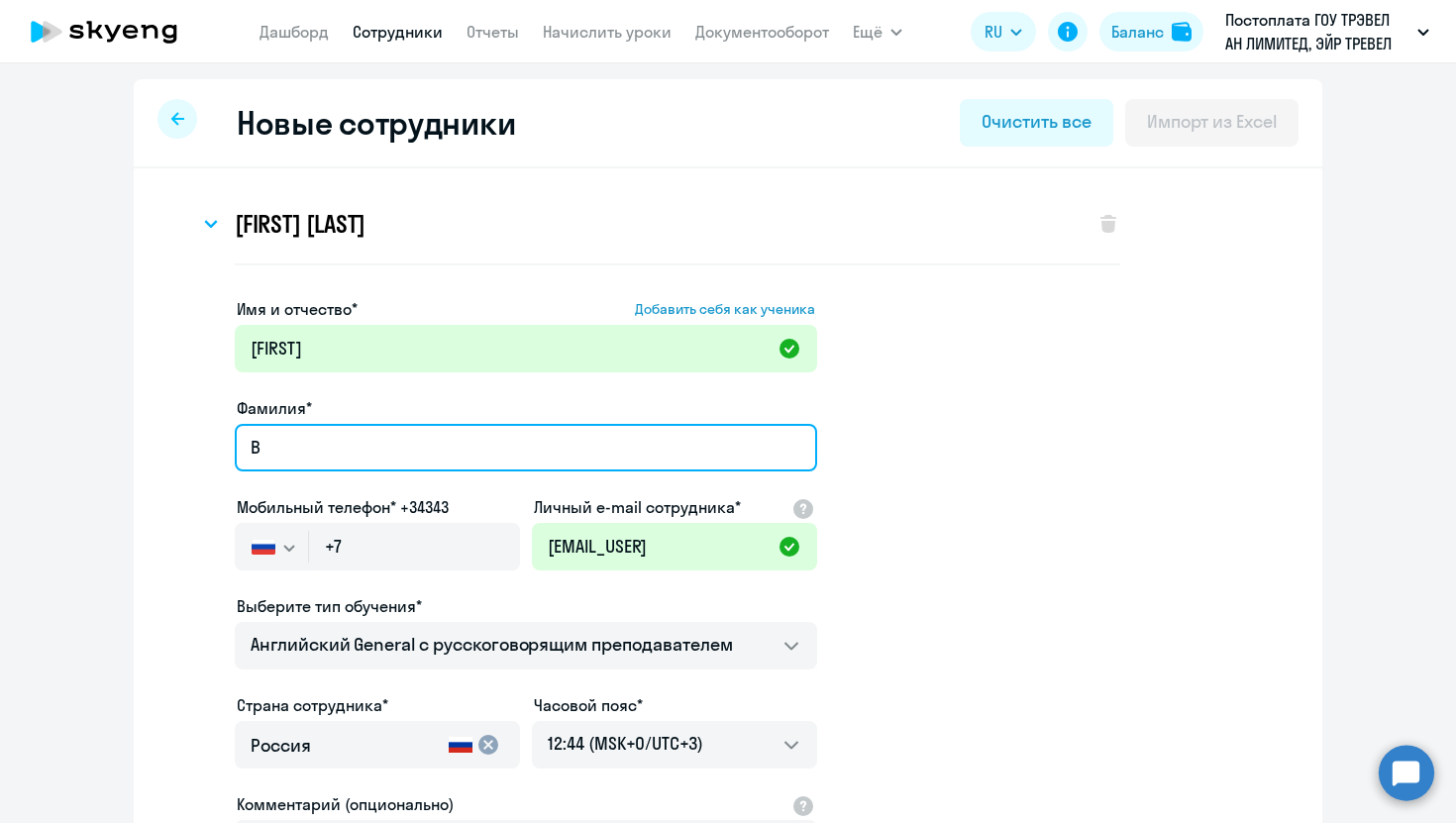 paste on "eleninova" 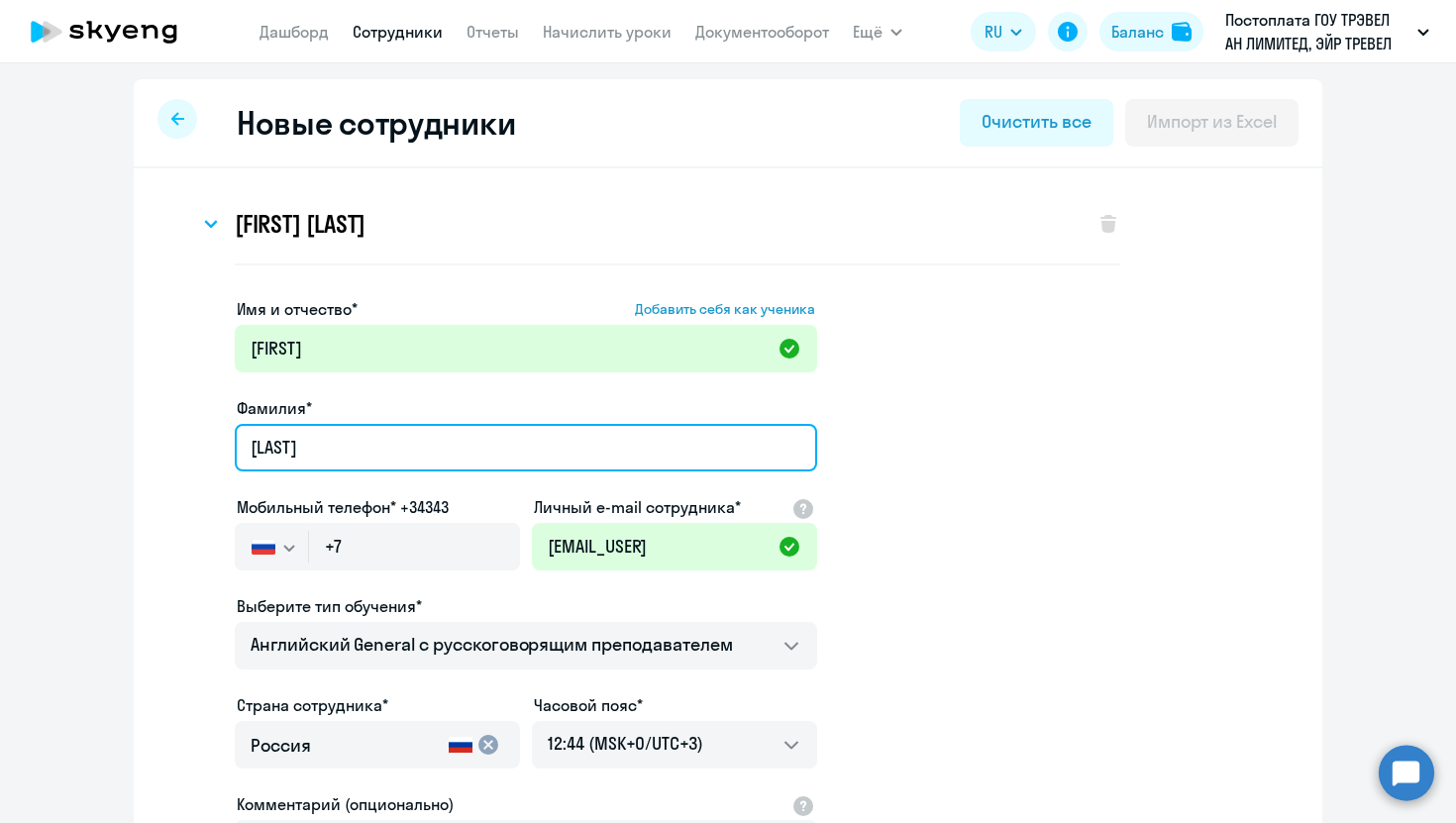 type on "Beleninova" 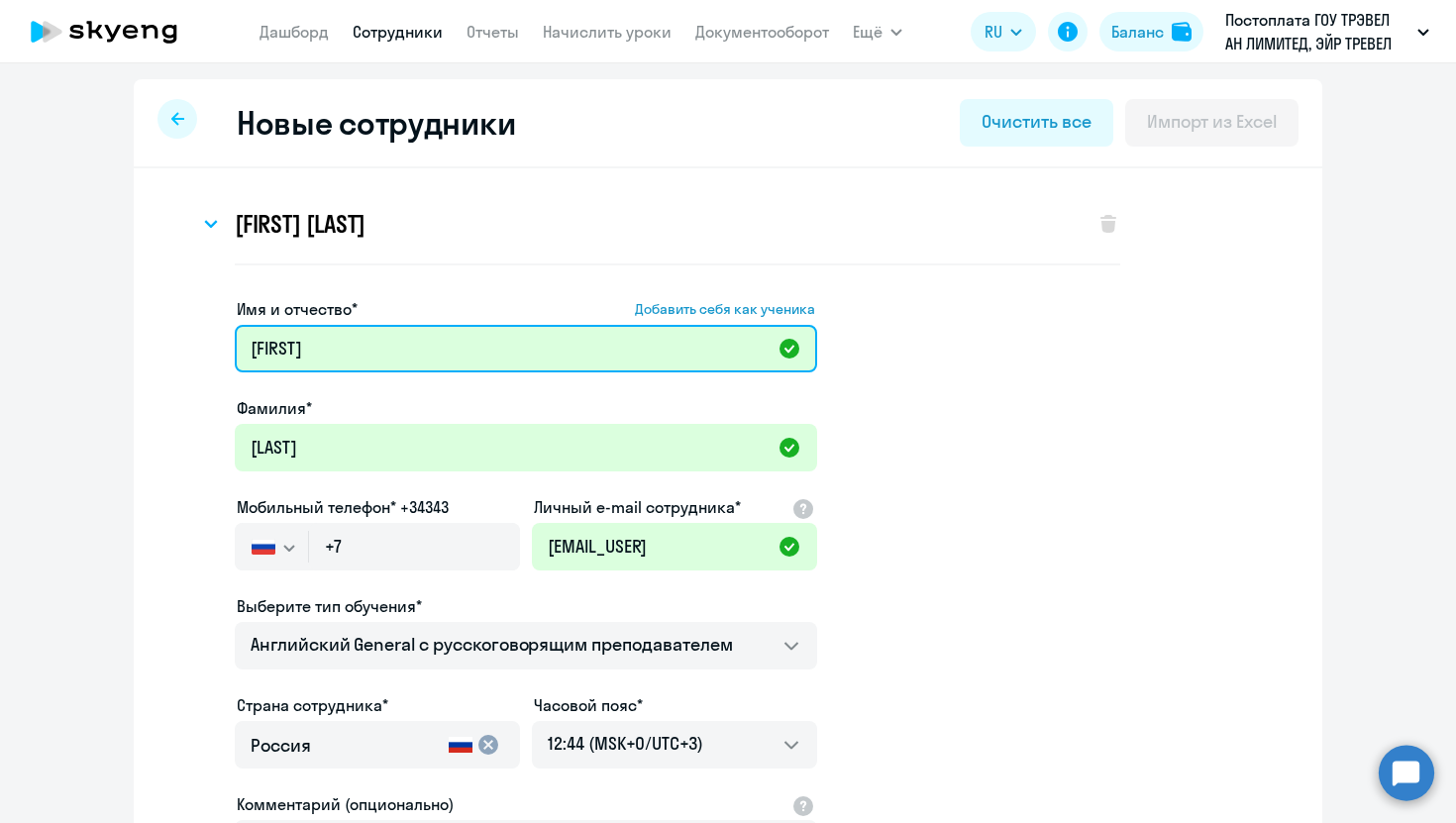 click on "olga" at bounding box center [526, 349] 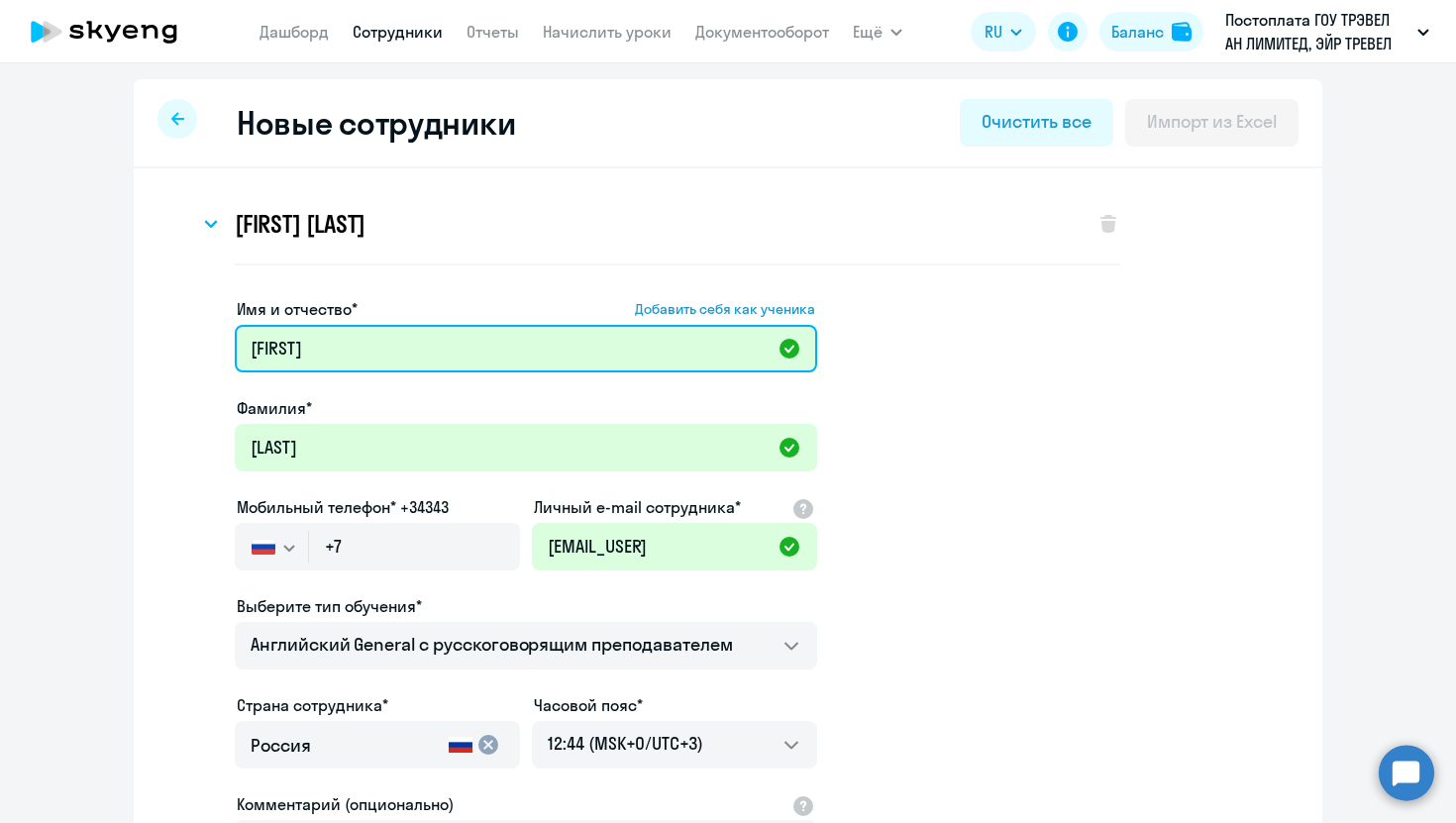 type on "Olga" 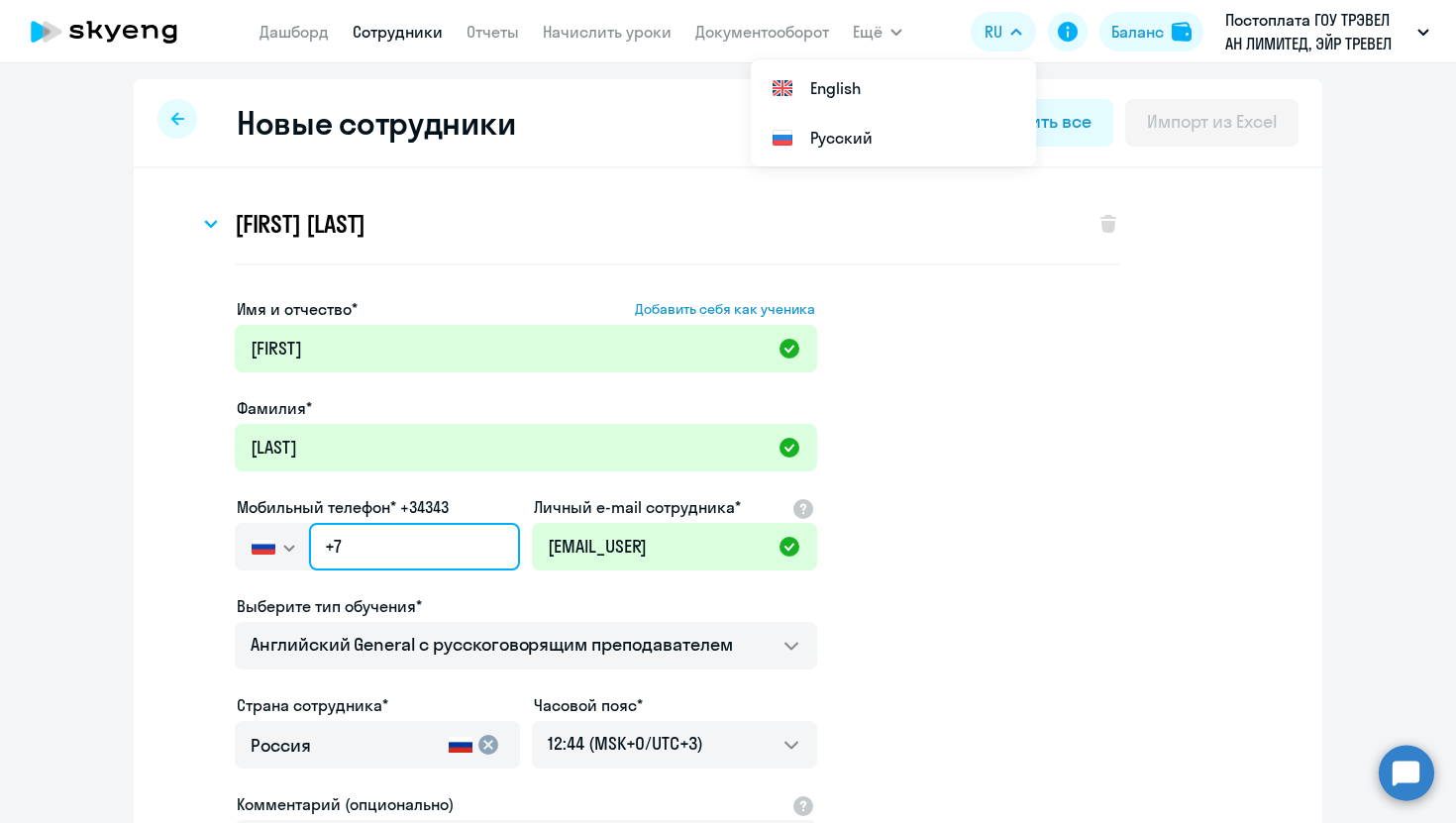click on "+7" 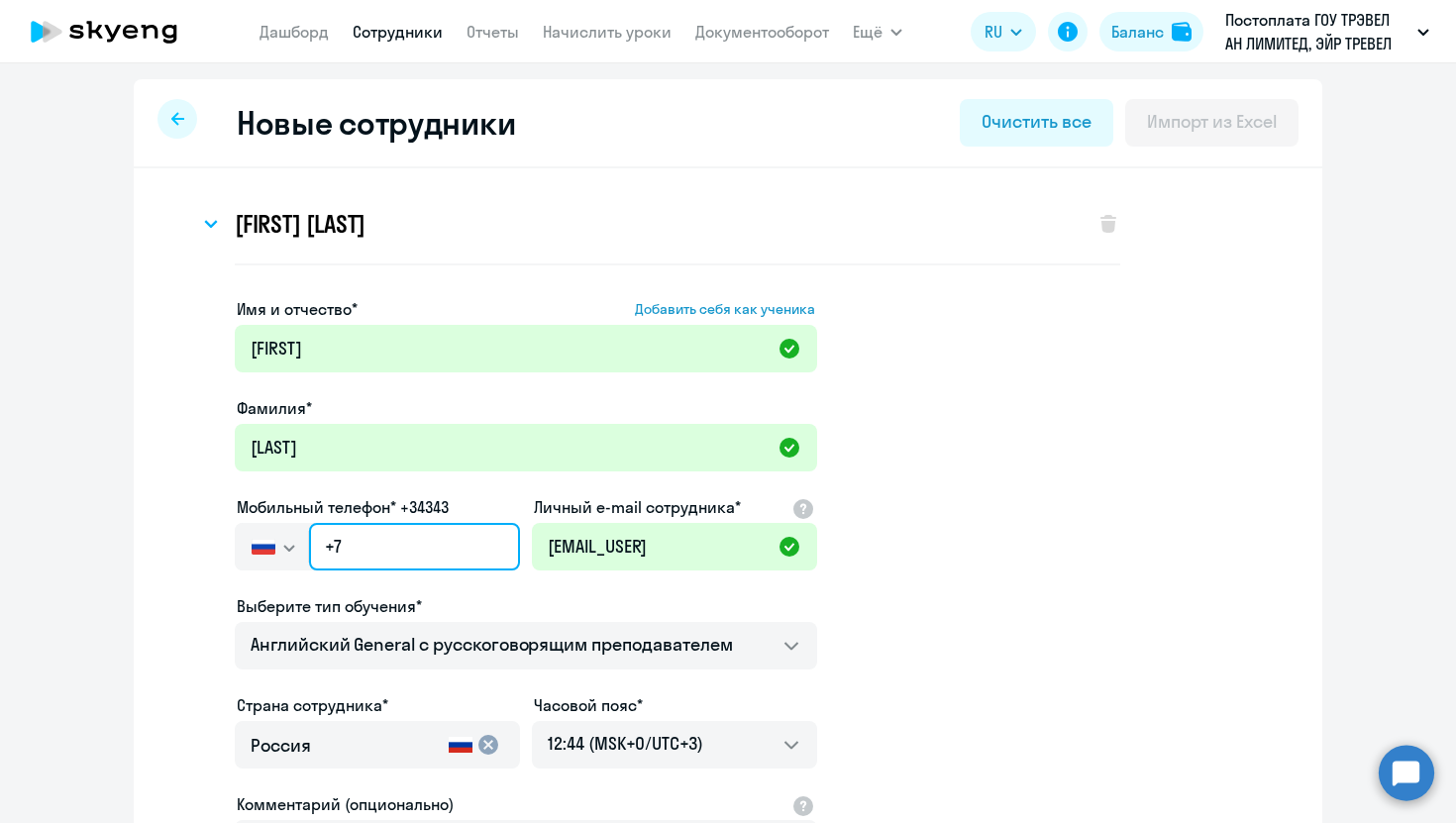 paste on "904 301-24-14" 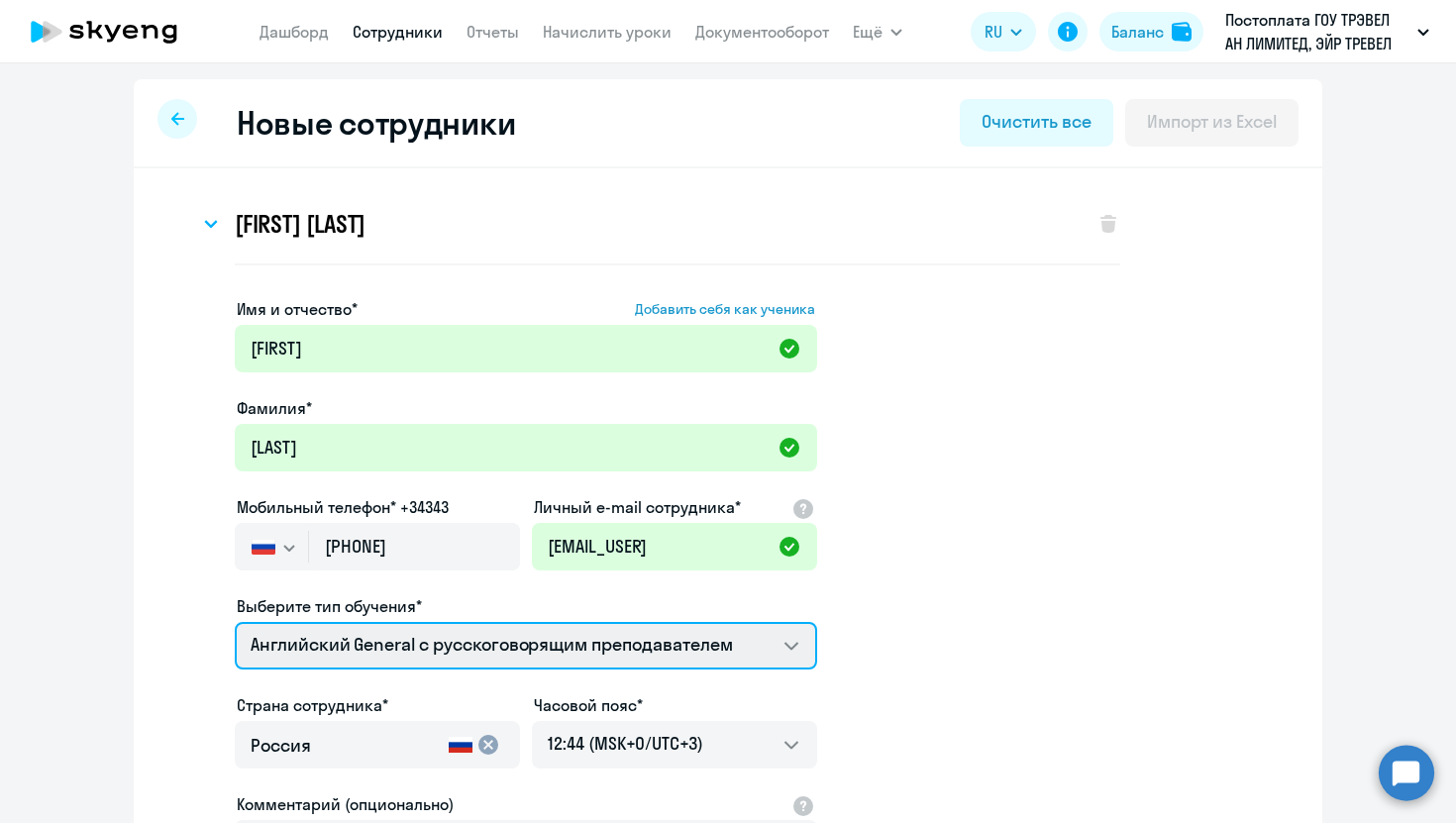 click on "Screening Test   Talks 15 минутные разговоры на английском   Премиум английский с русскоговорящим преподавателем   Английский General с англоговорящим преподавателем   Английский General с русскоговорящим преподавателем" at bounding box center [526, 646] 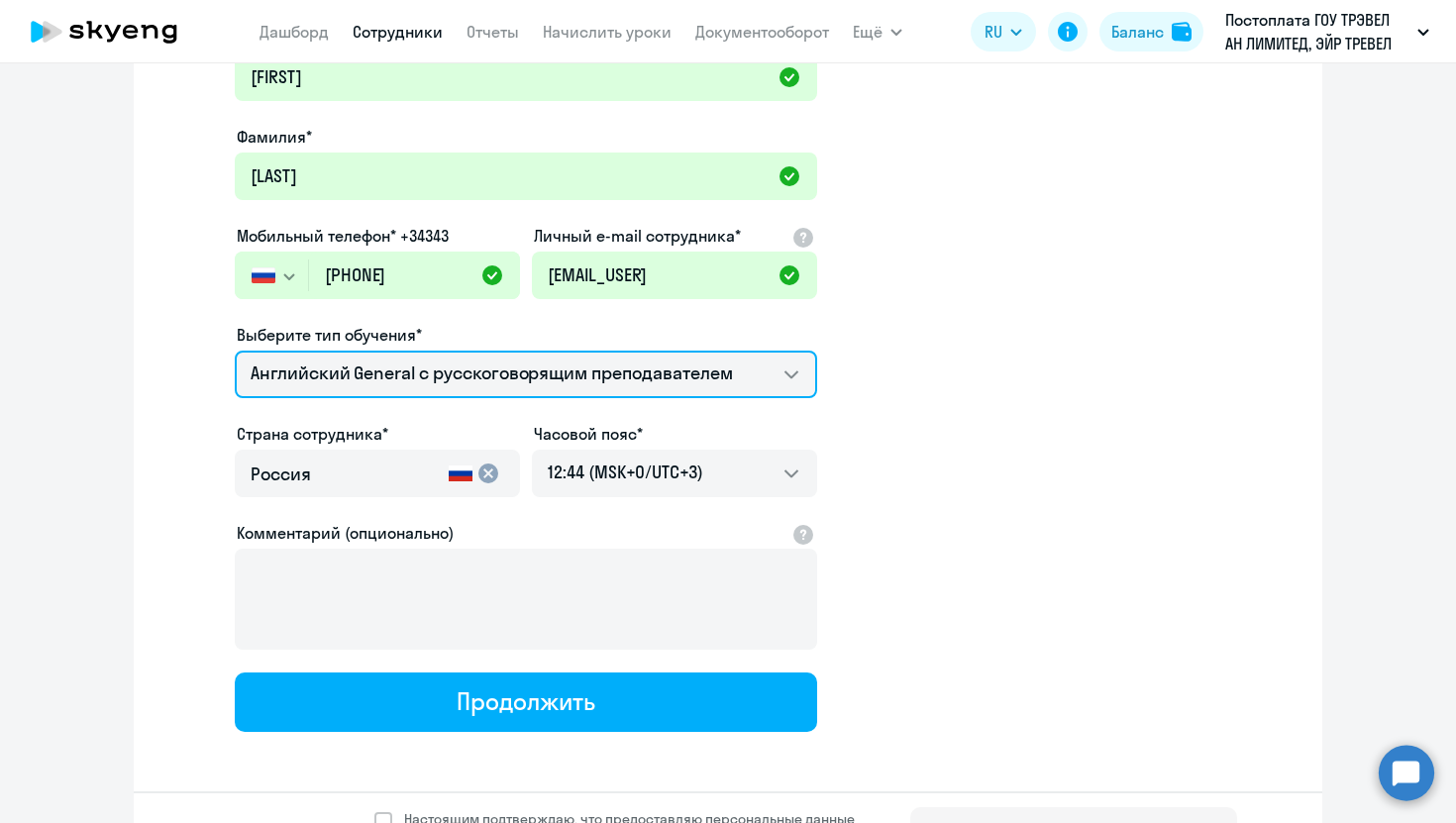 scroll, scrollTop: 278, scrollLeft: 0, axis: vertical 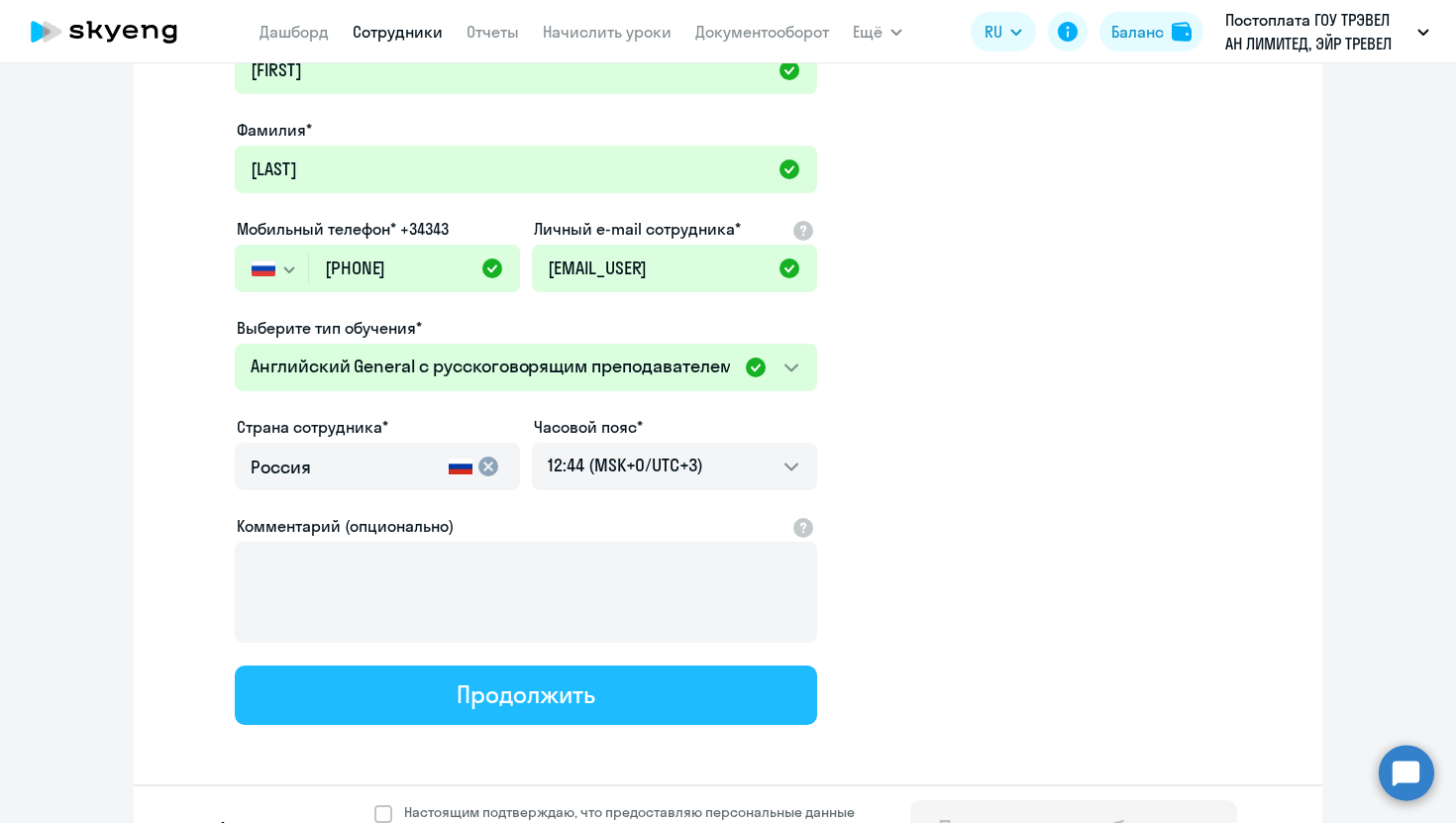 click on "Продолжить" 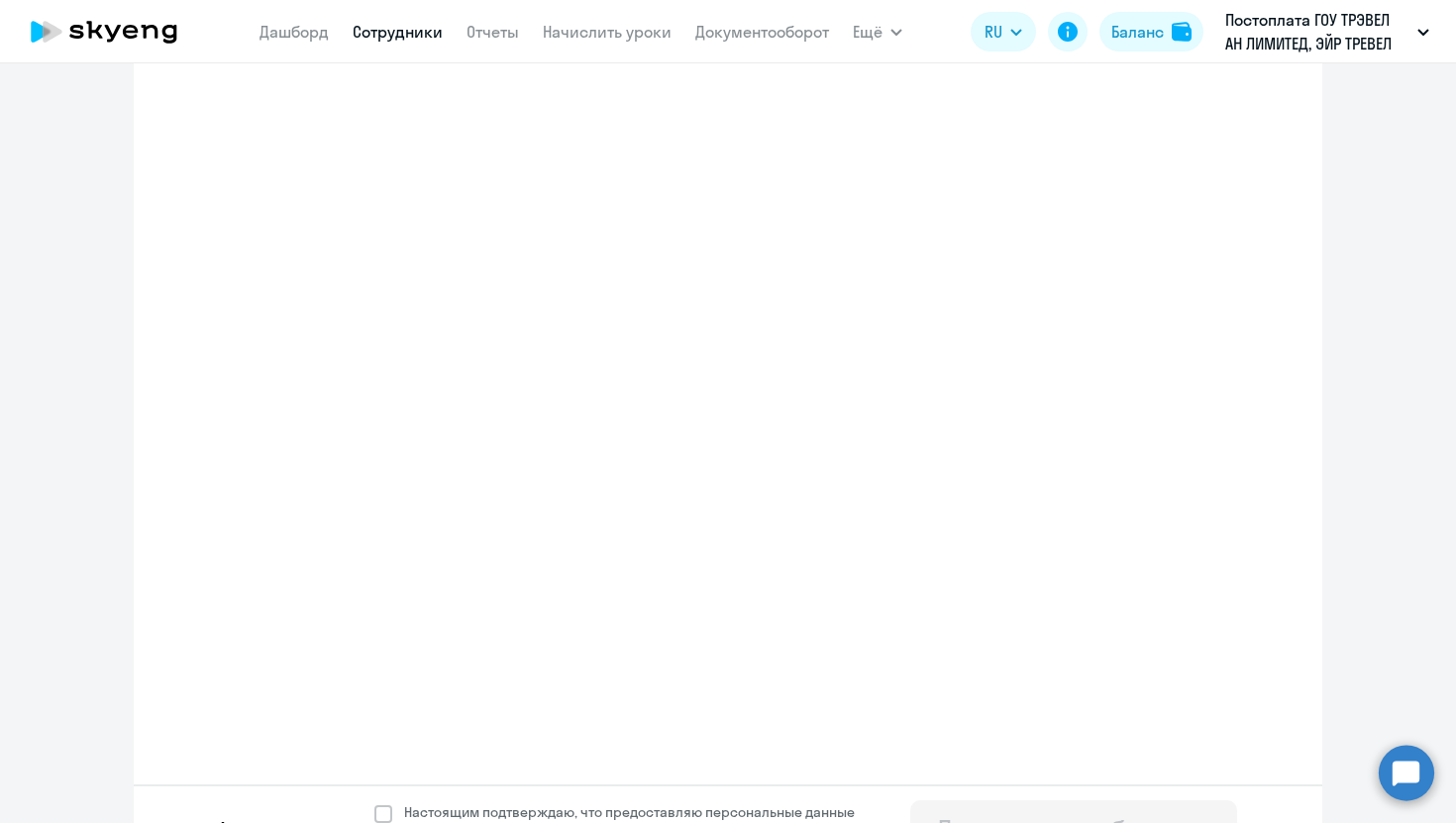 scroll, scrollTop: 367, scrollLeft: 0, axis: vertical 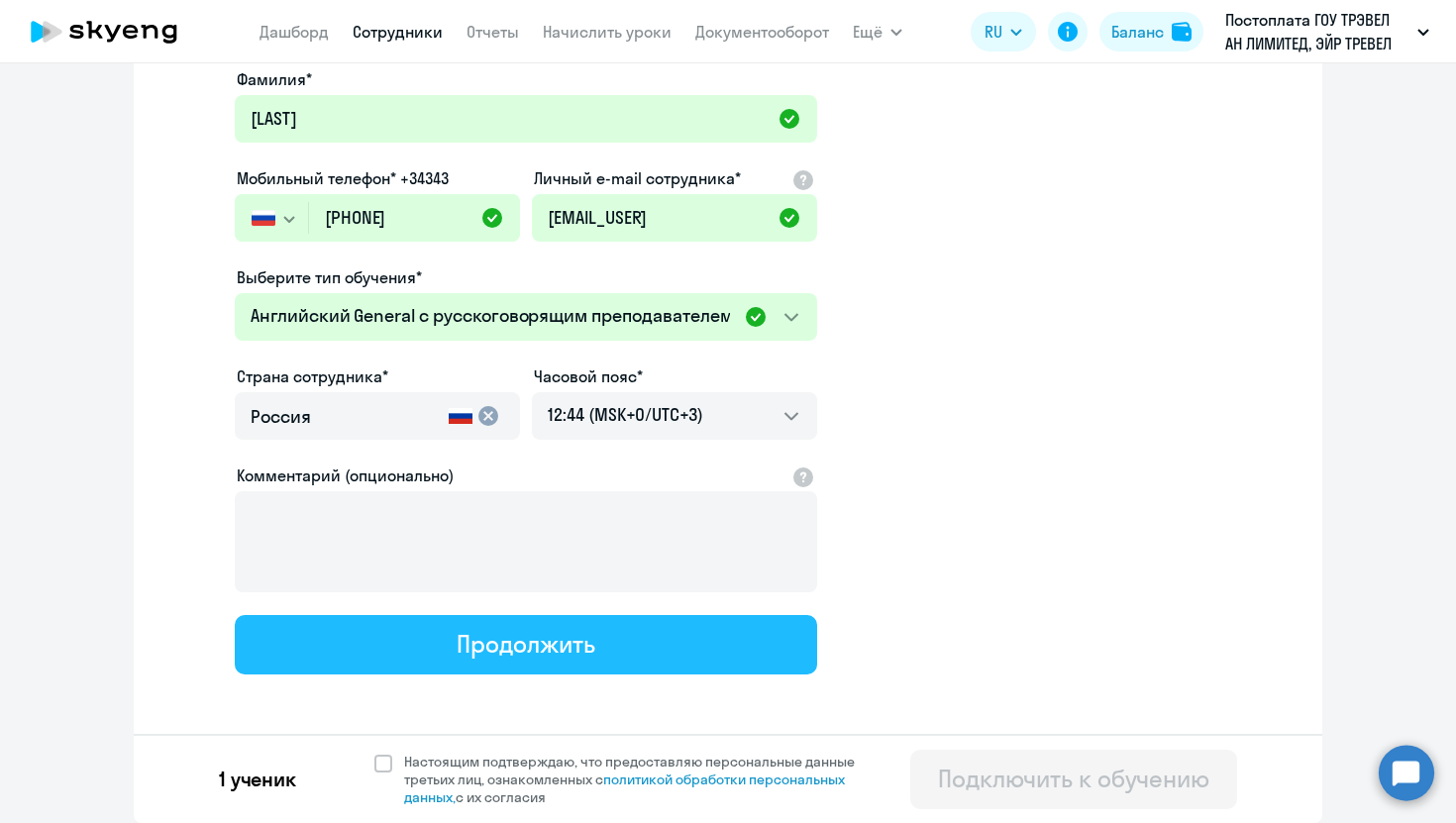 select on "english_adult_not_native_speaker_premium" 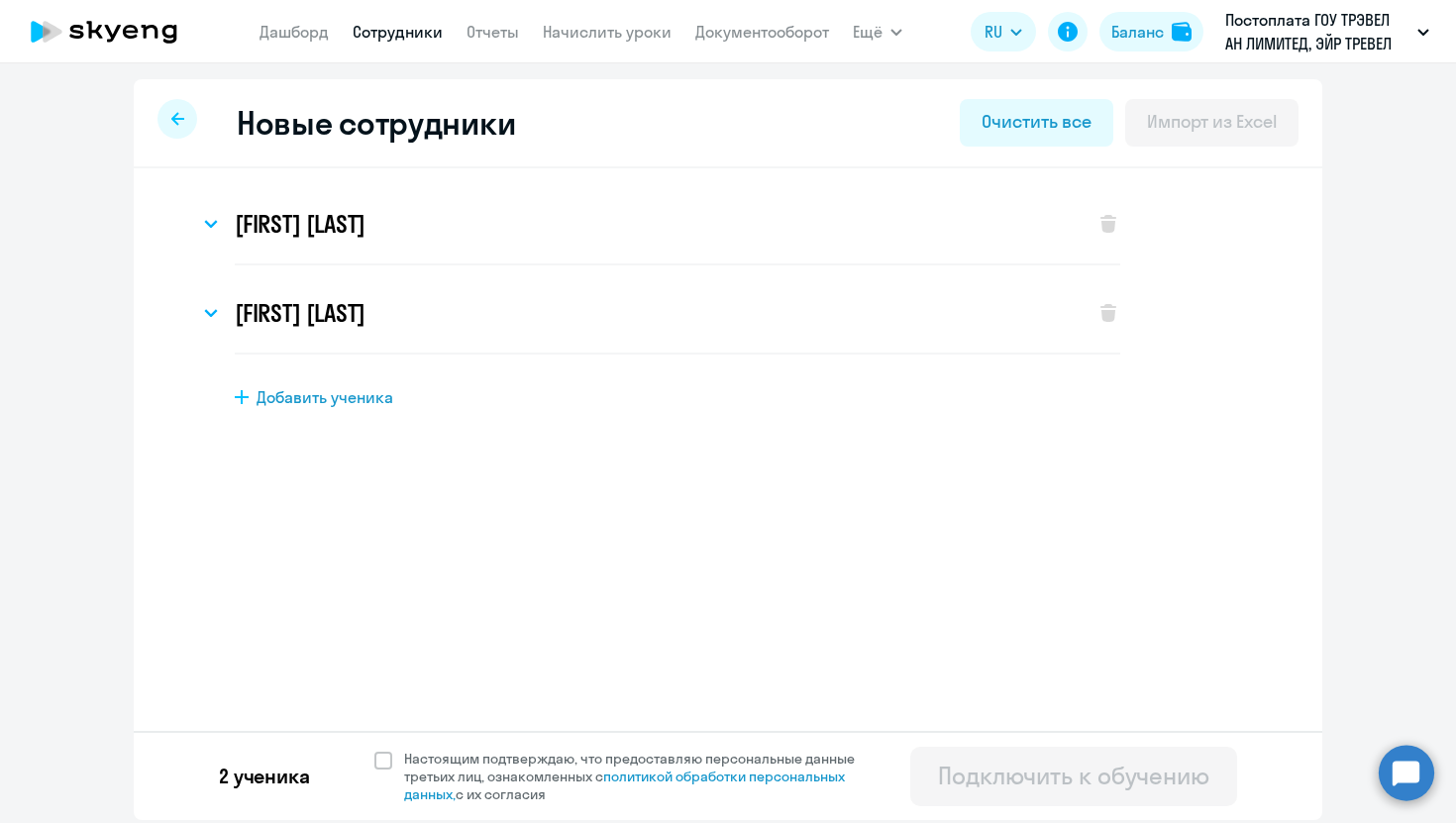 scroll, scrollTop: 0, scrollLeft: 0, axis: both 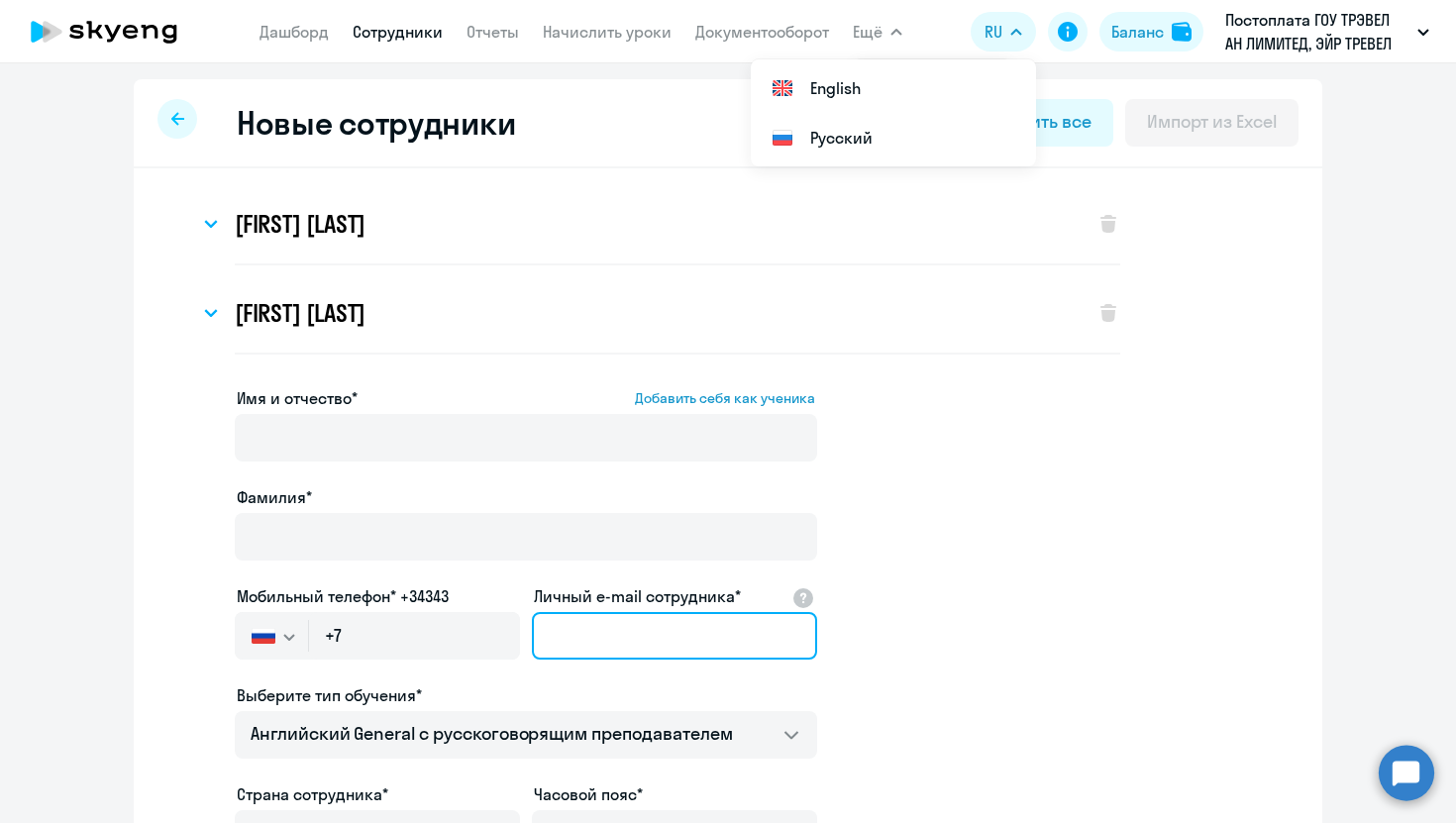 click on "Личный e-mail сотрудника*" at bounding box center [675, 636] 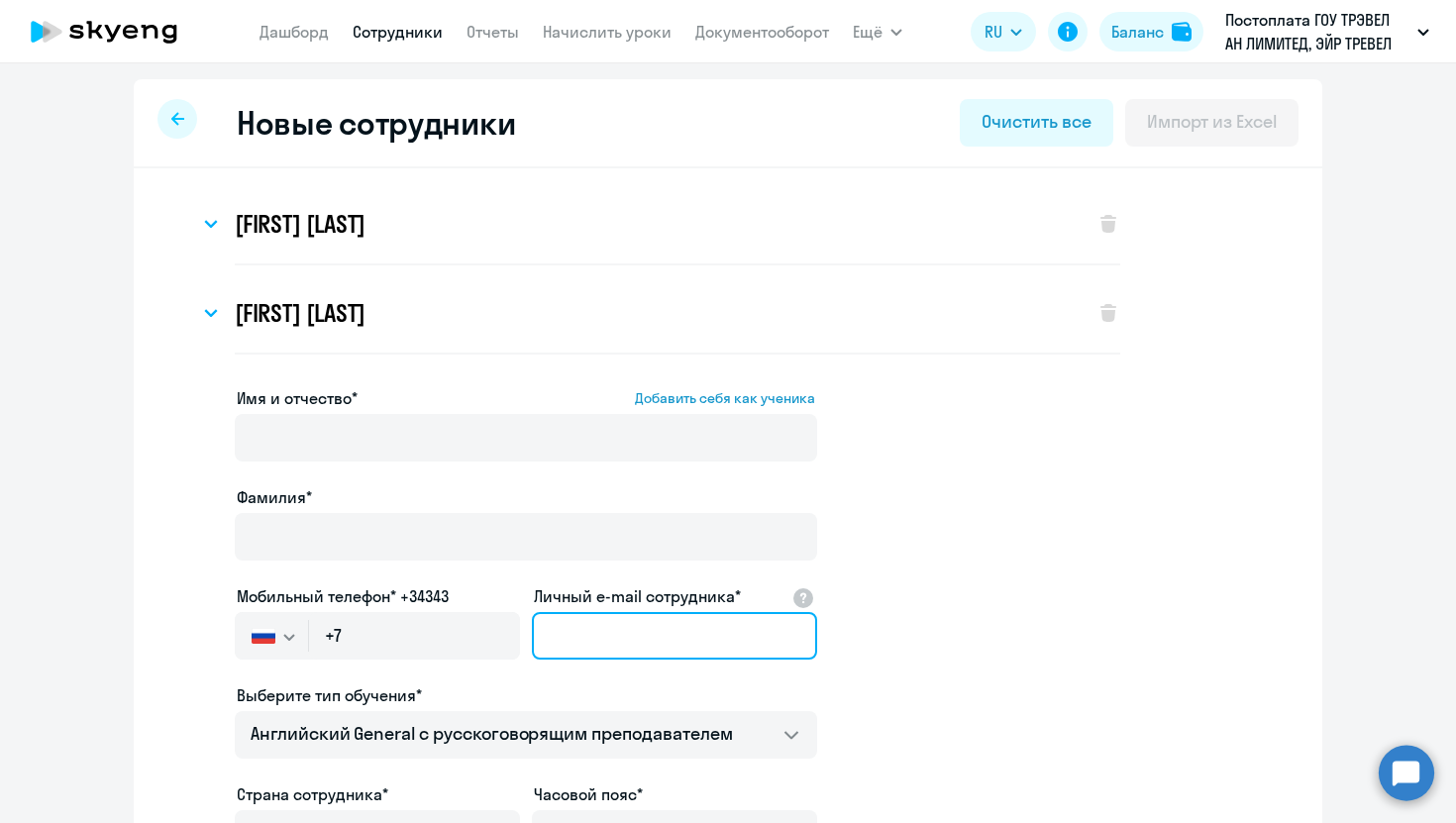 paste on "milana.kadantseva@aviasales.ru" 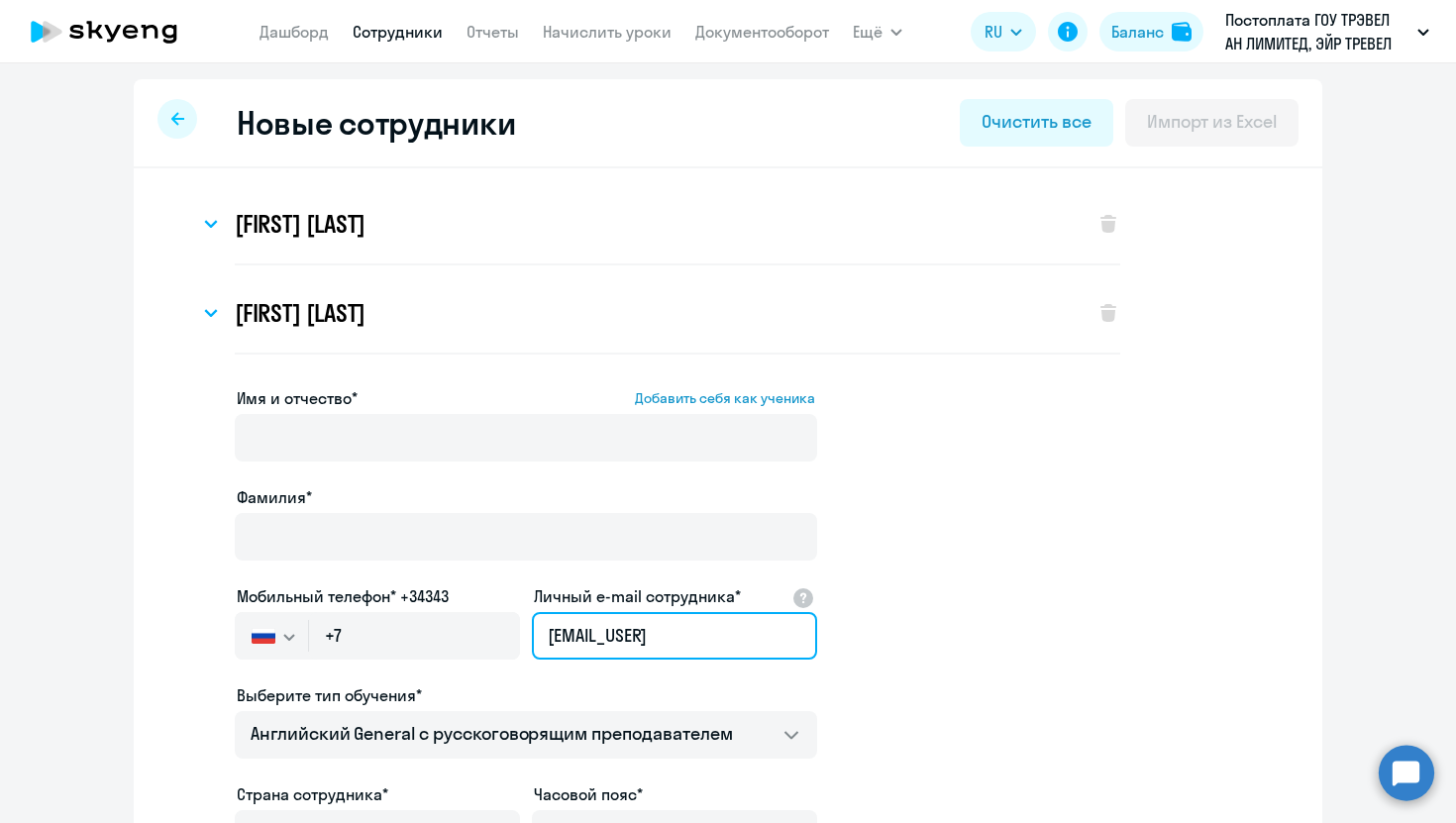 scroll, scrollTop: 0, scrollLeft: 10, axis: horizontal 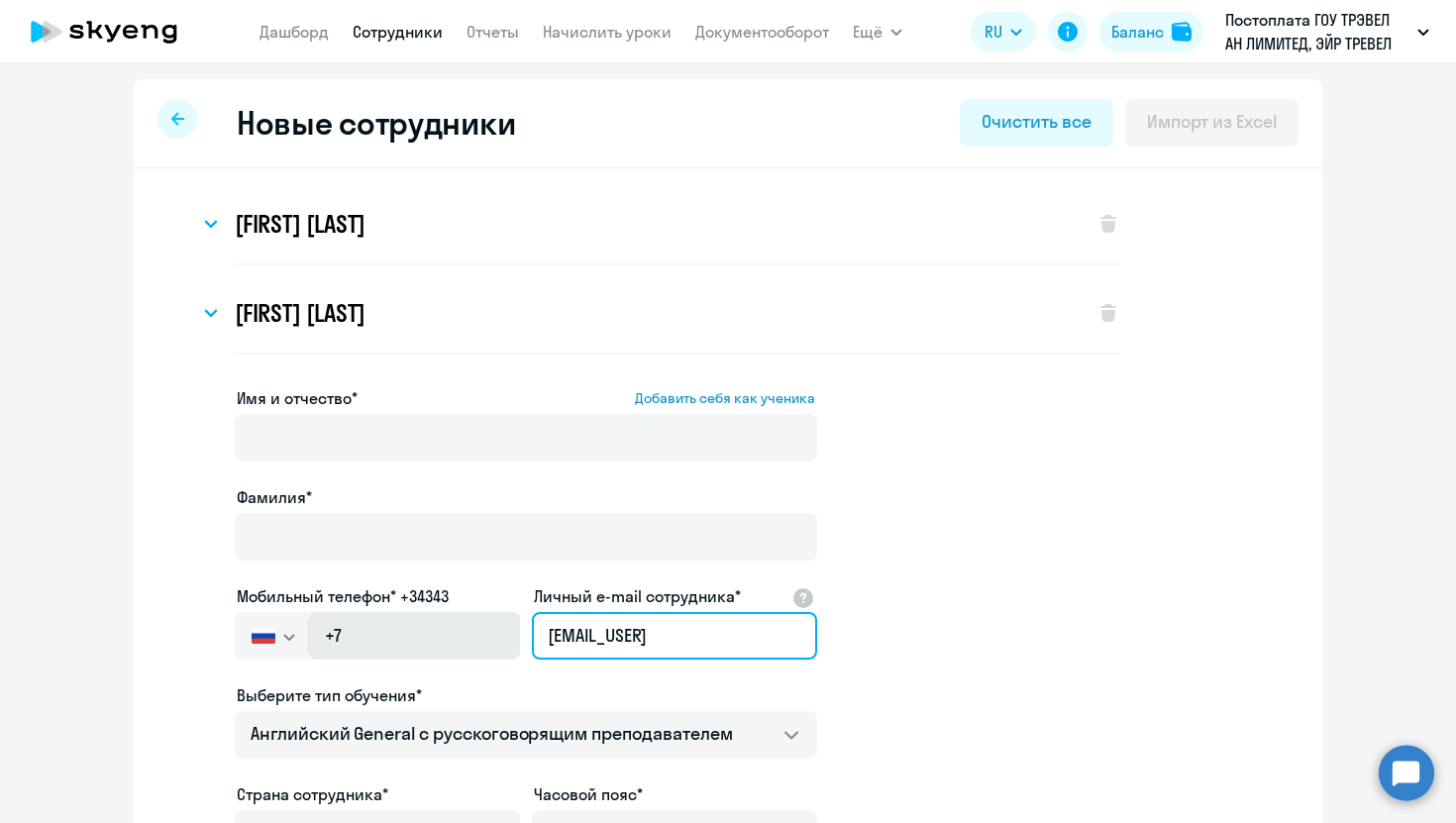 drag, startPoint x: 692, startPoint y: 642, endPoint x: 440, endPoint y: 639, distance: 252.01786 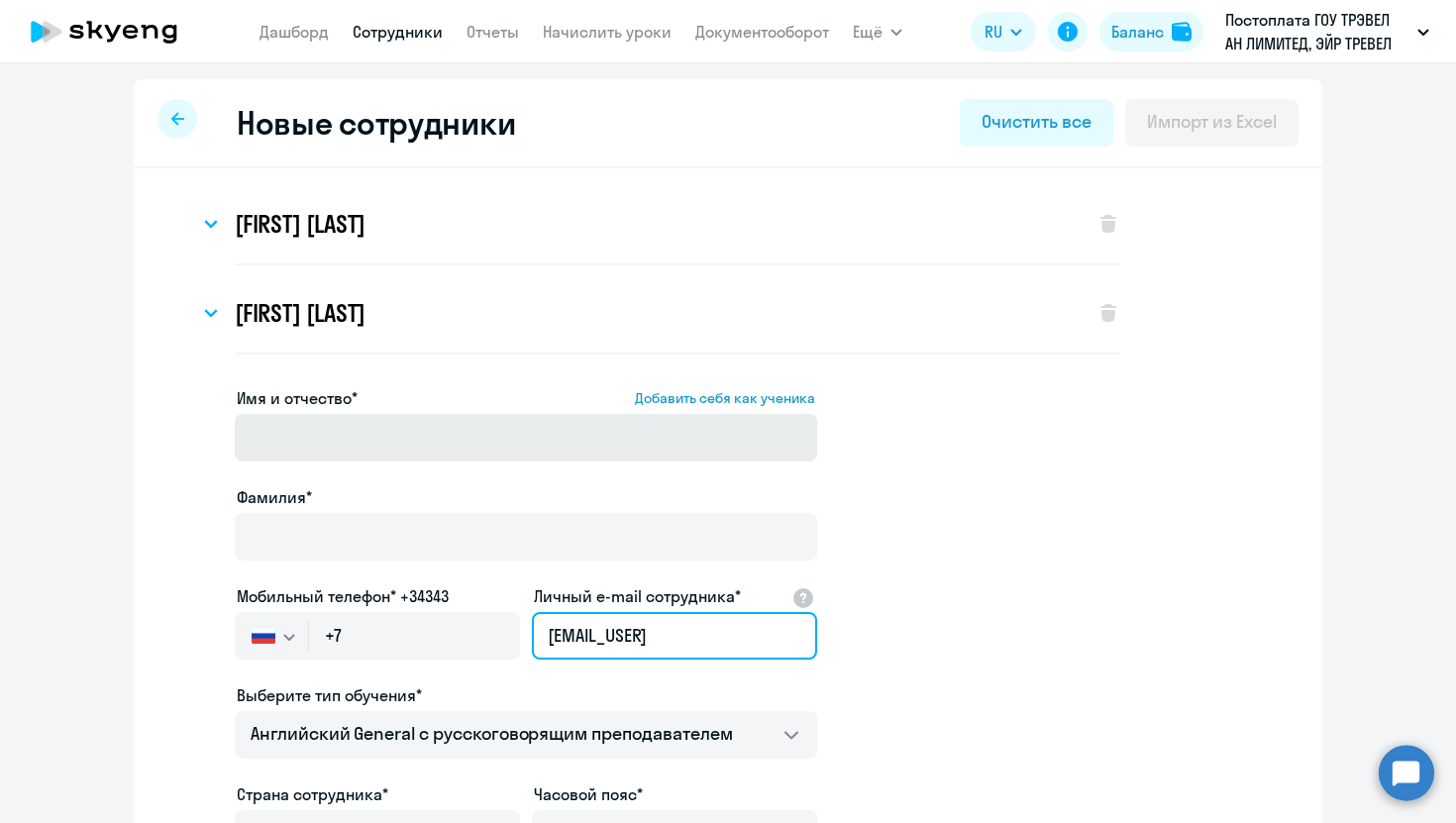 type on "milana.kadantseva@aviasales.ru" 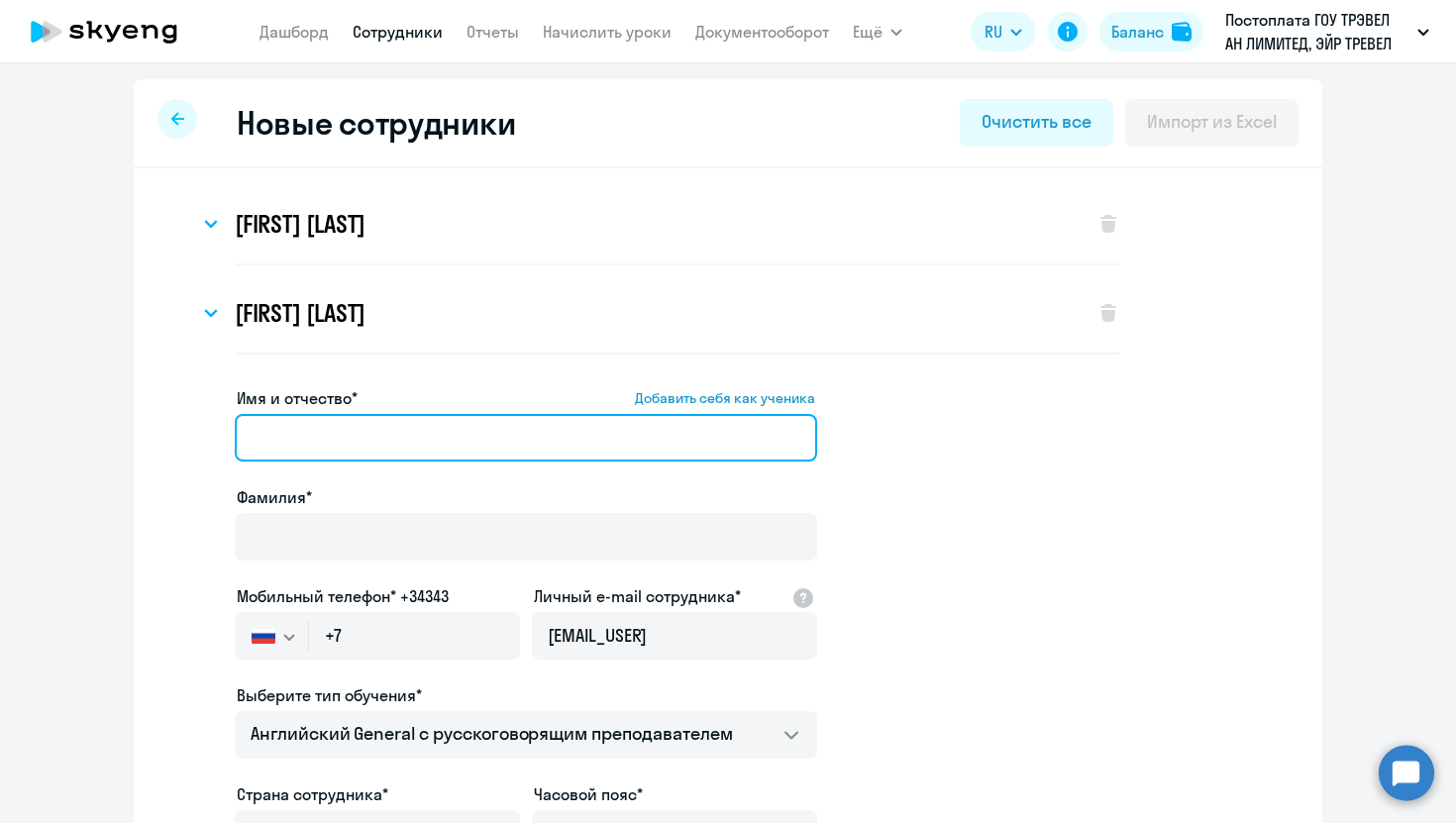 click on "Имя и отчество*  Добавить себя как ученика" at bounding box center [526, 438] 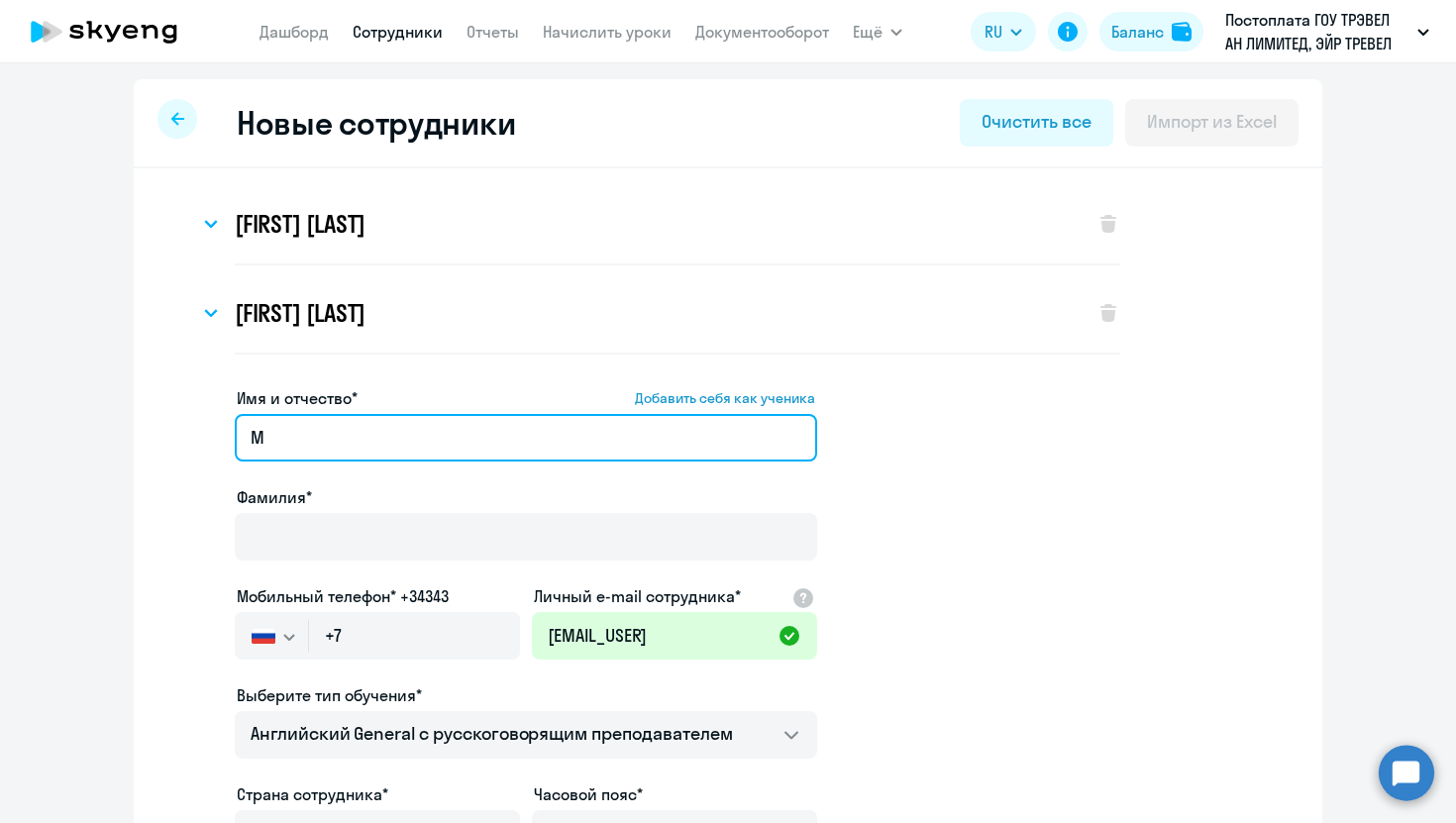 paste on "milana.kadantseva" 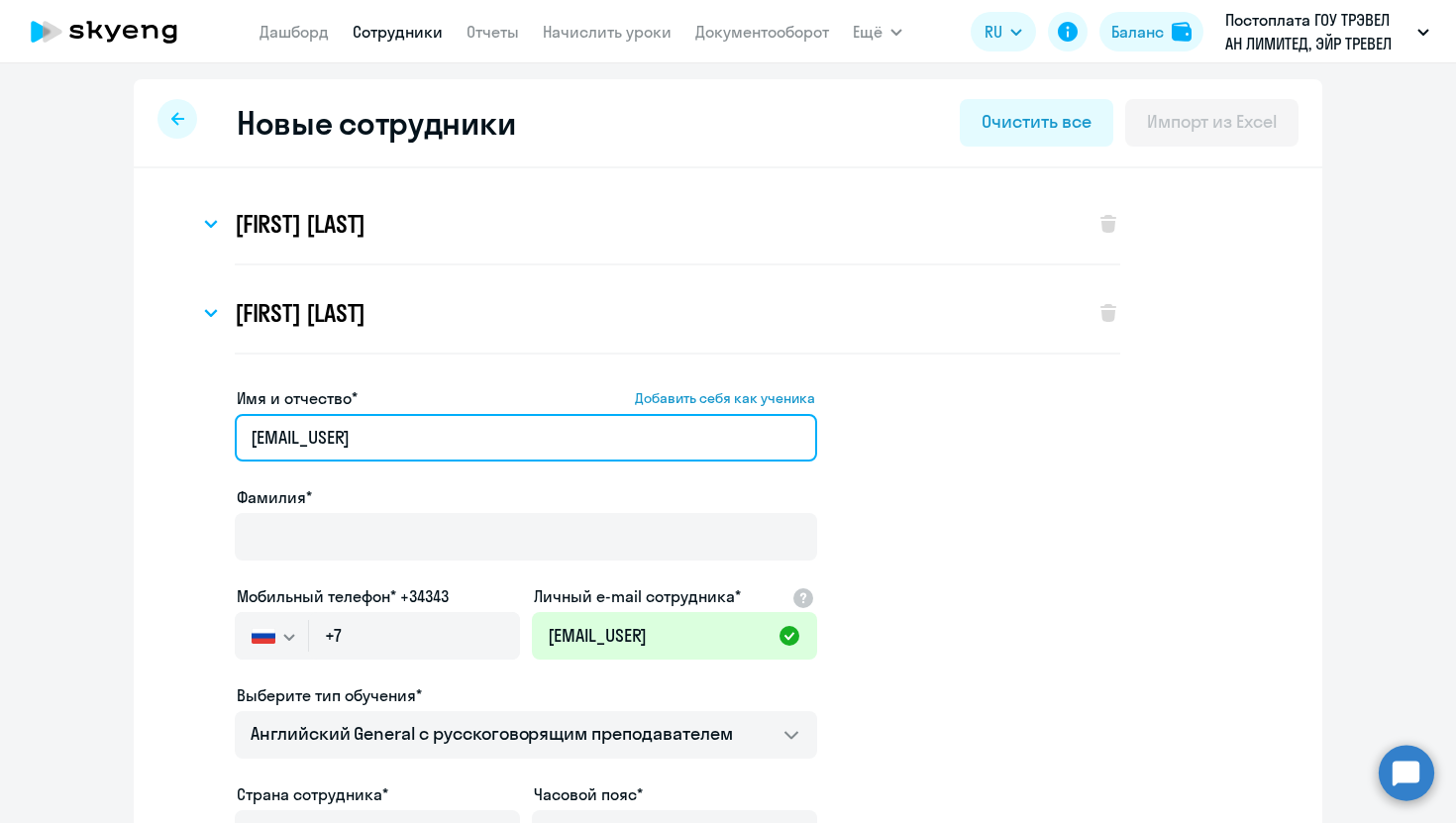 click on "Mmilana.kadantseva" at bounding box center [526, 438] 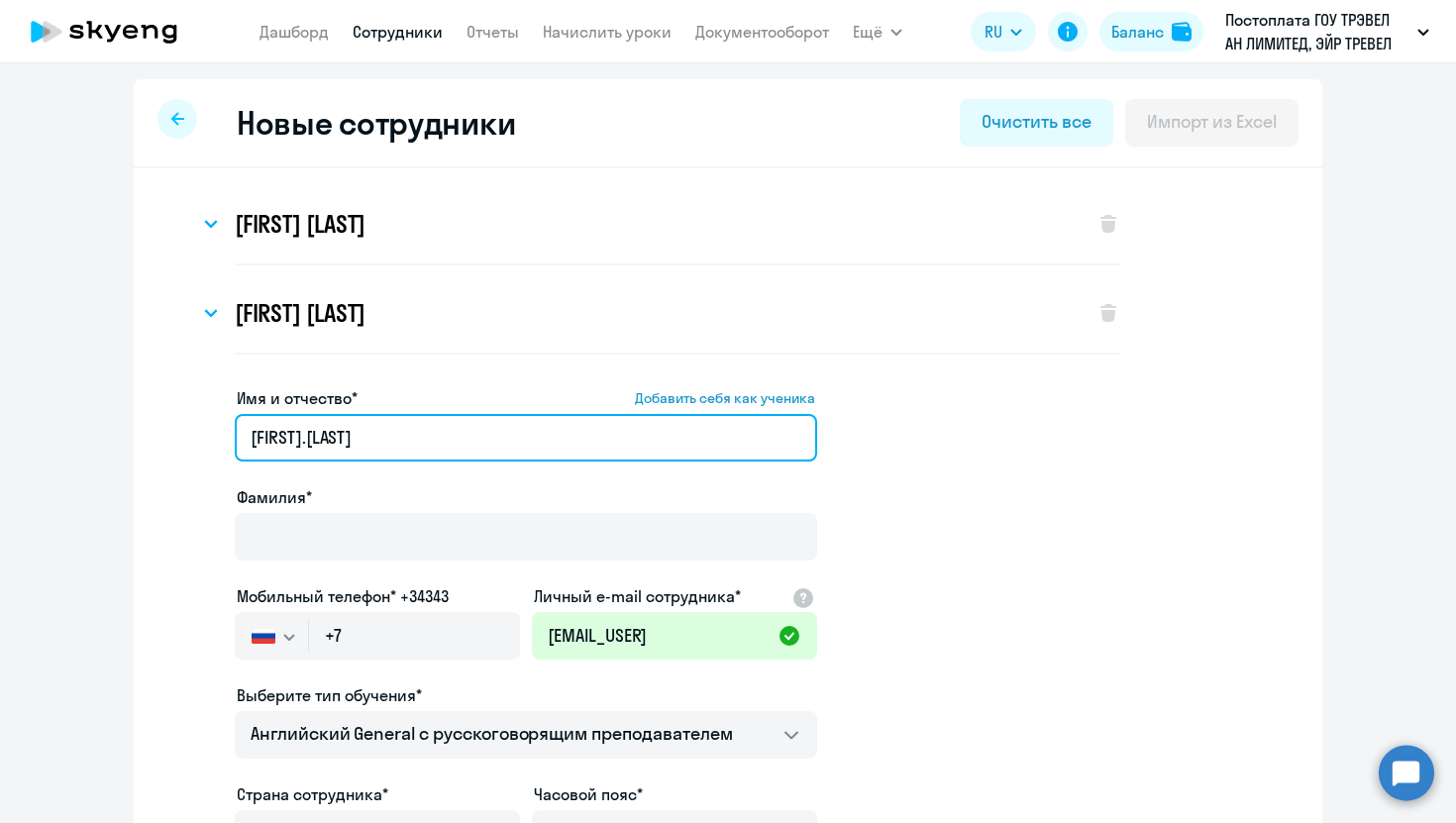 drag, startPoint x: 418, startPoint y: 444, endPoint x: 319, endPoint y: 445, distance: 99.005 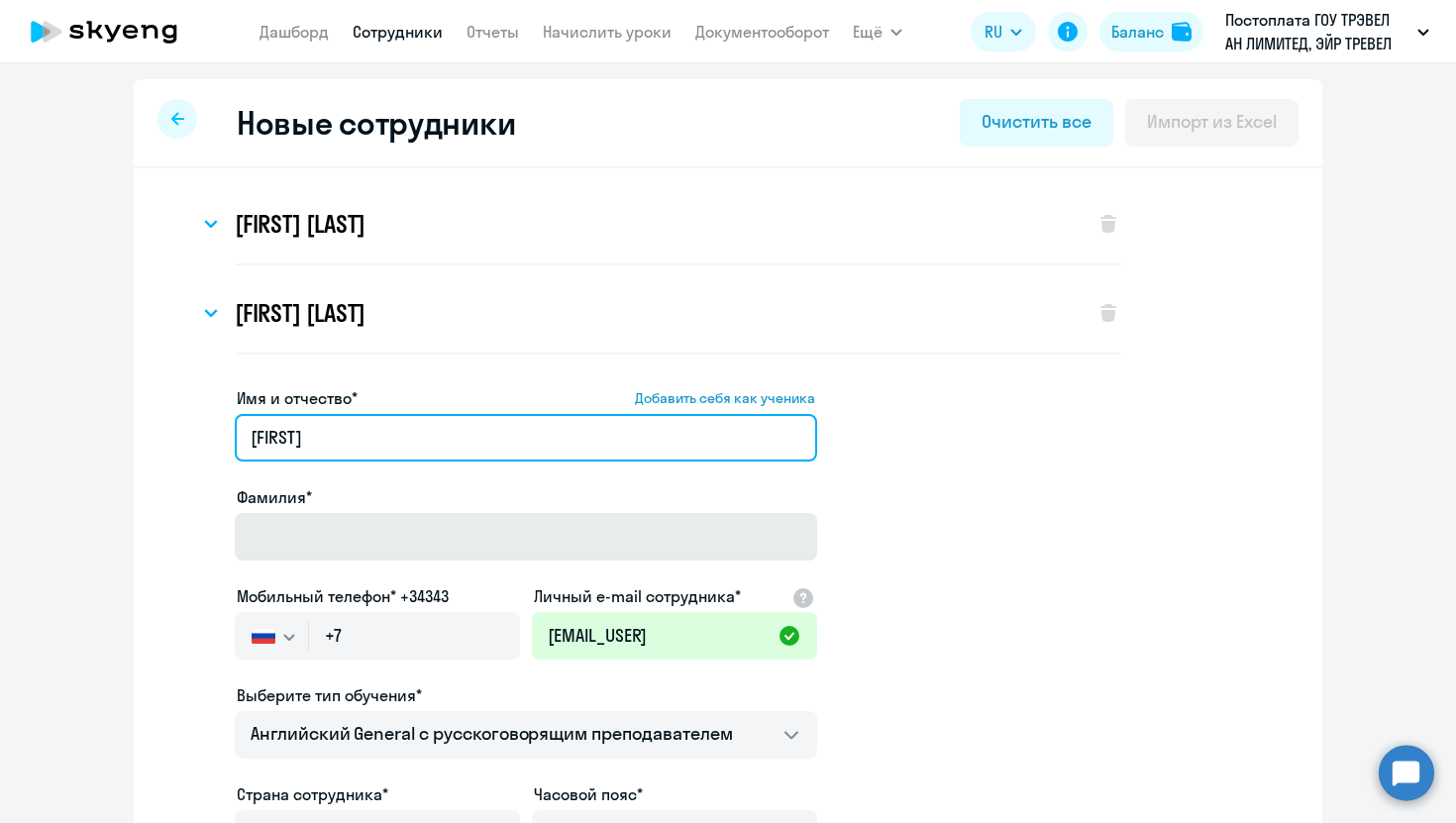 type on "Milana" 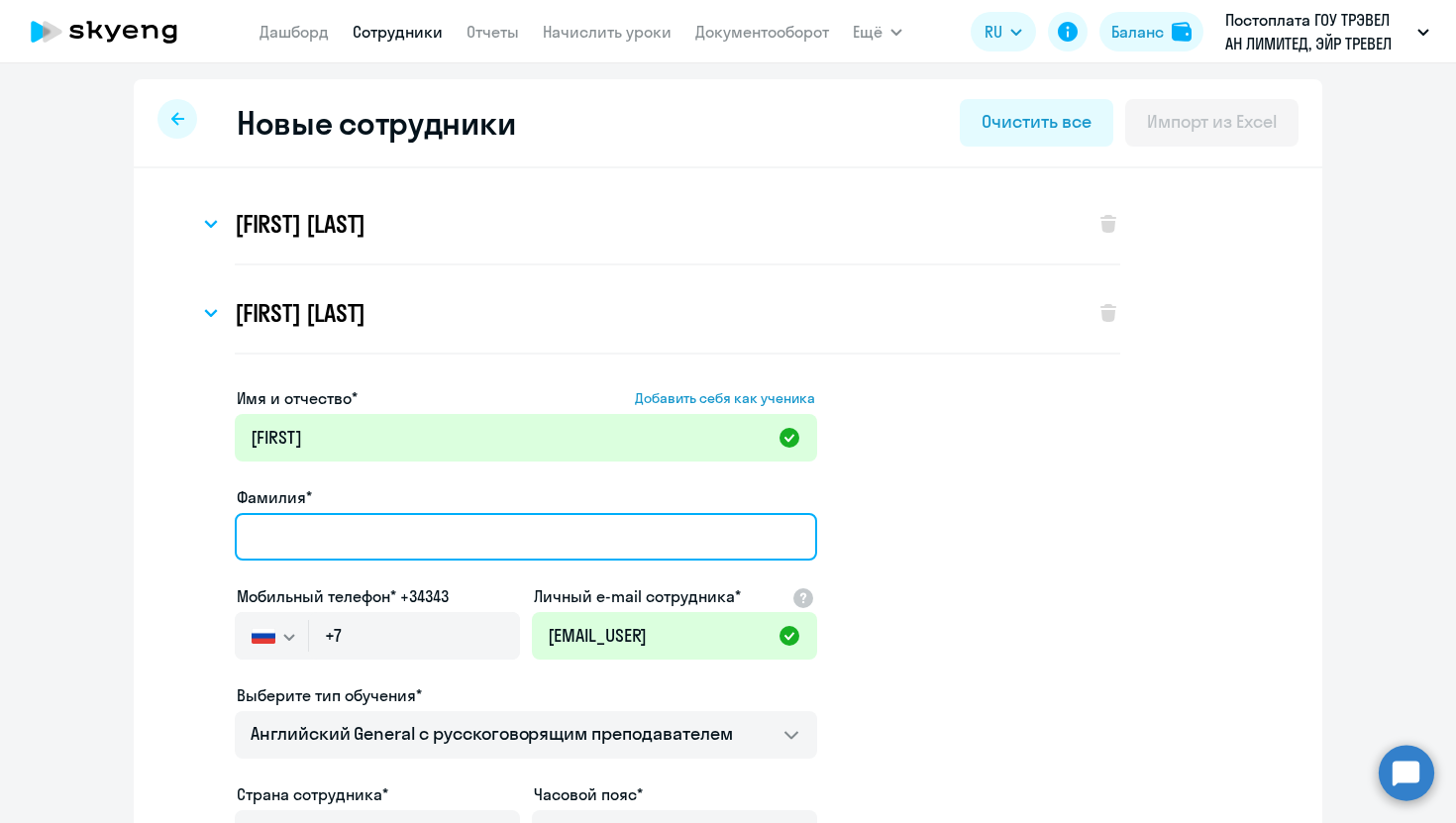click on "Фамилия*" at bounding box center (526, 537) 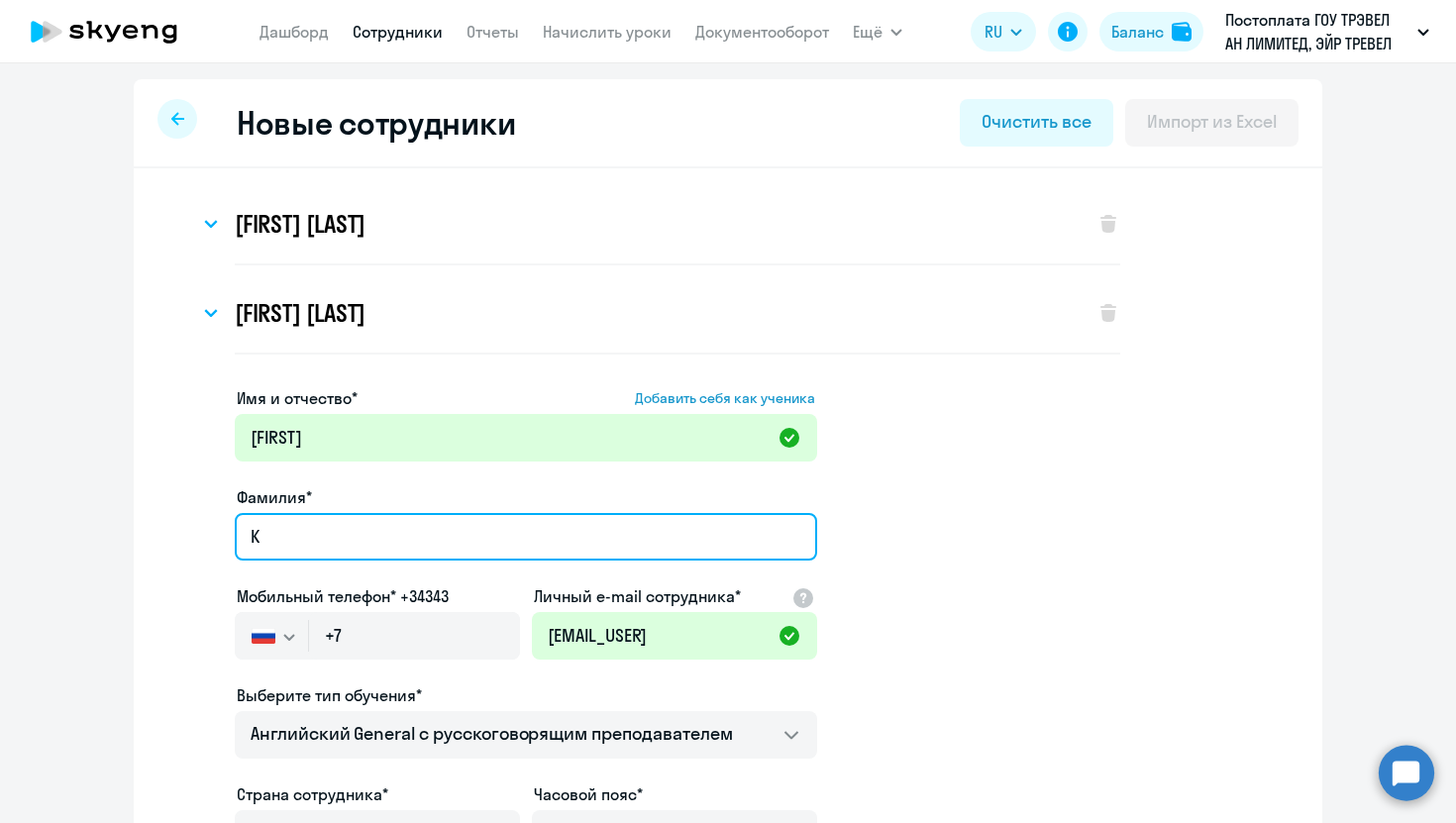 paste on "adantseva" 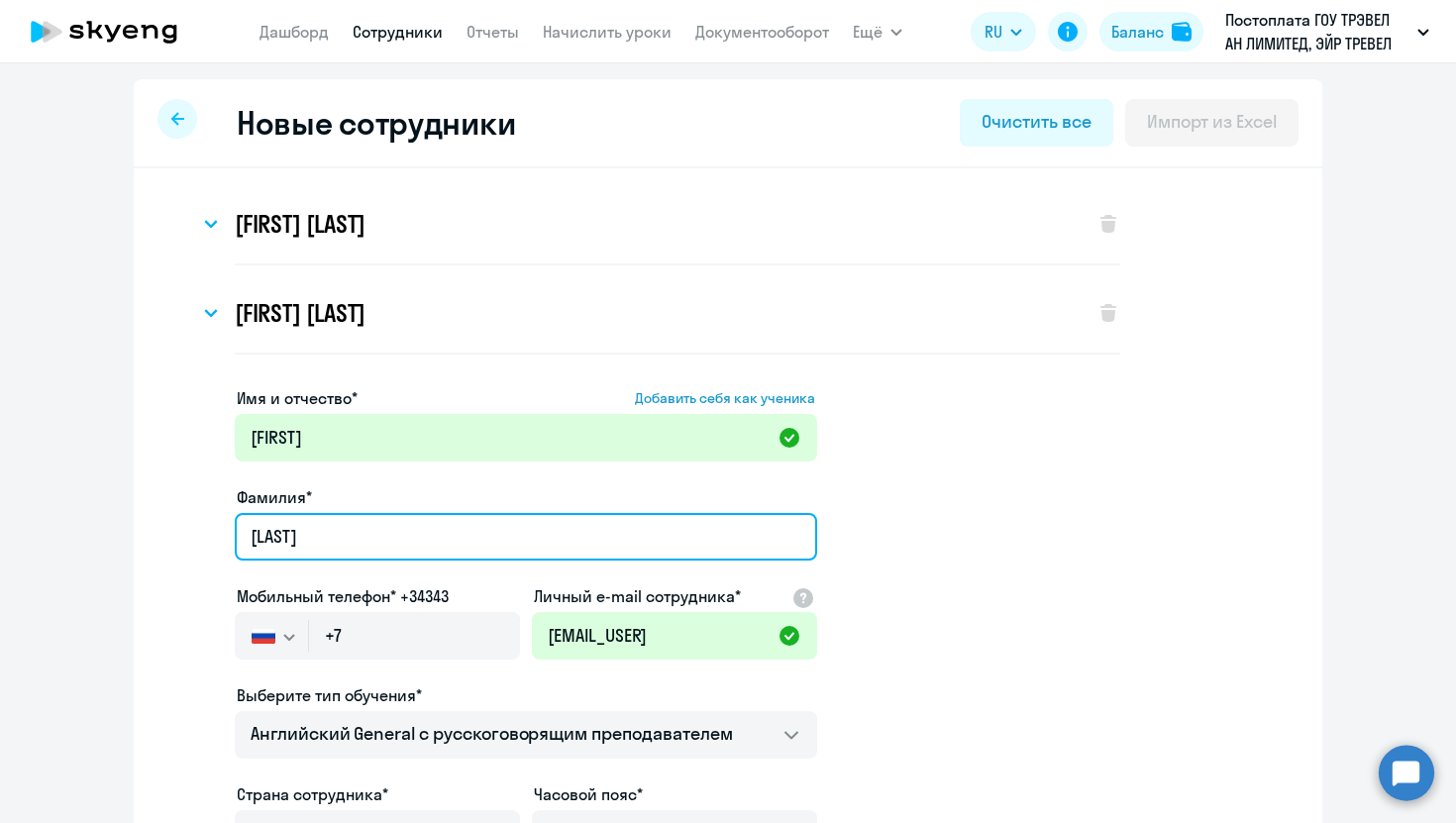 type on "Kadantseva" 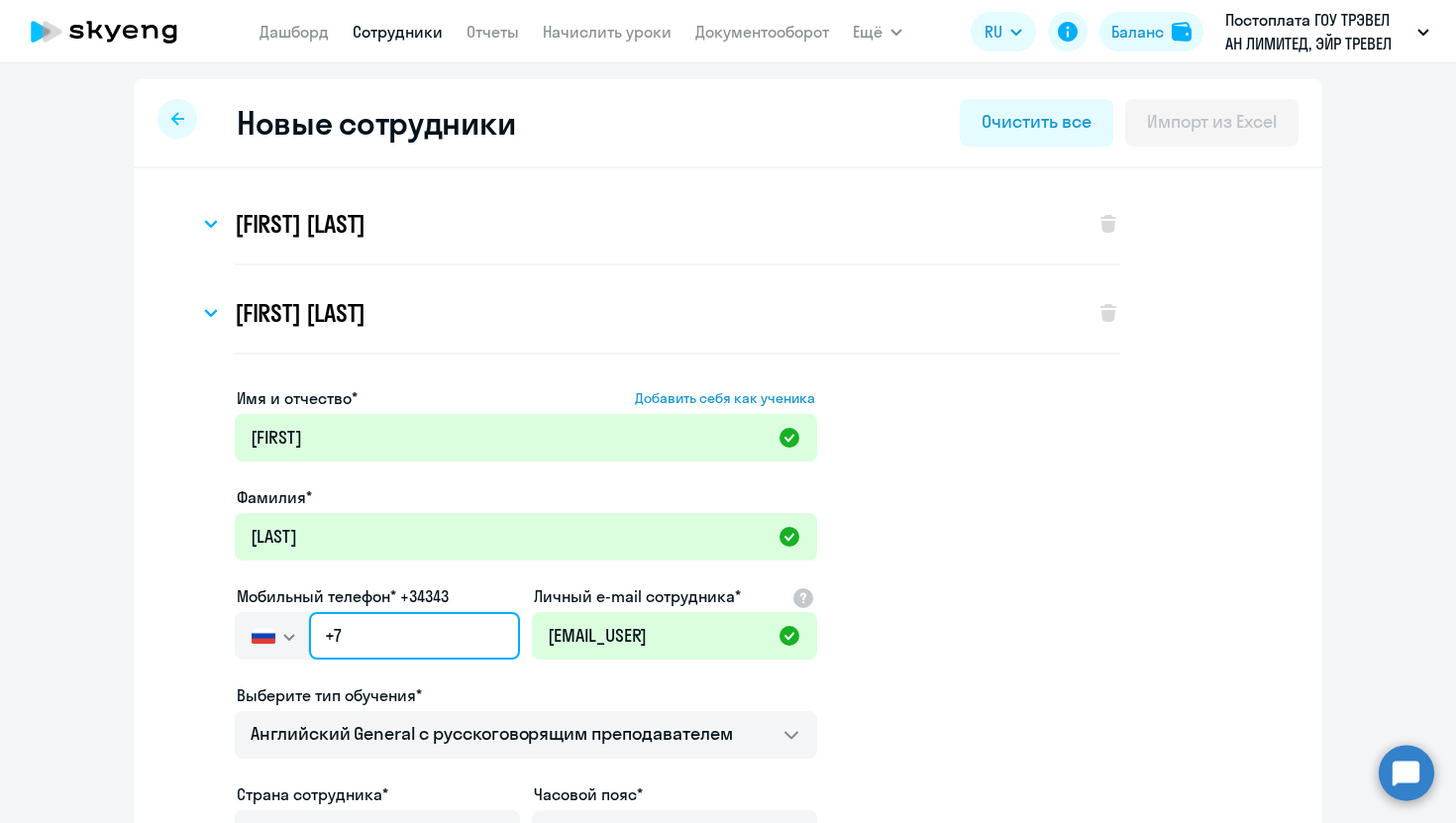 click on "+7" 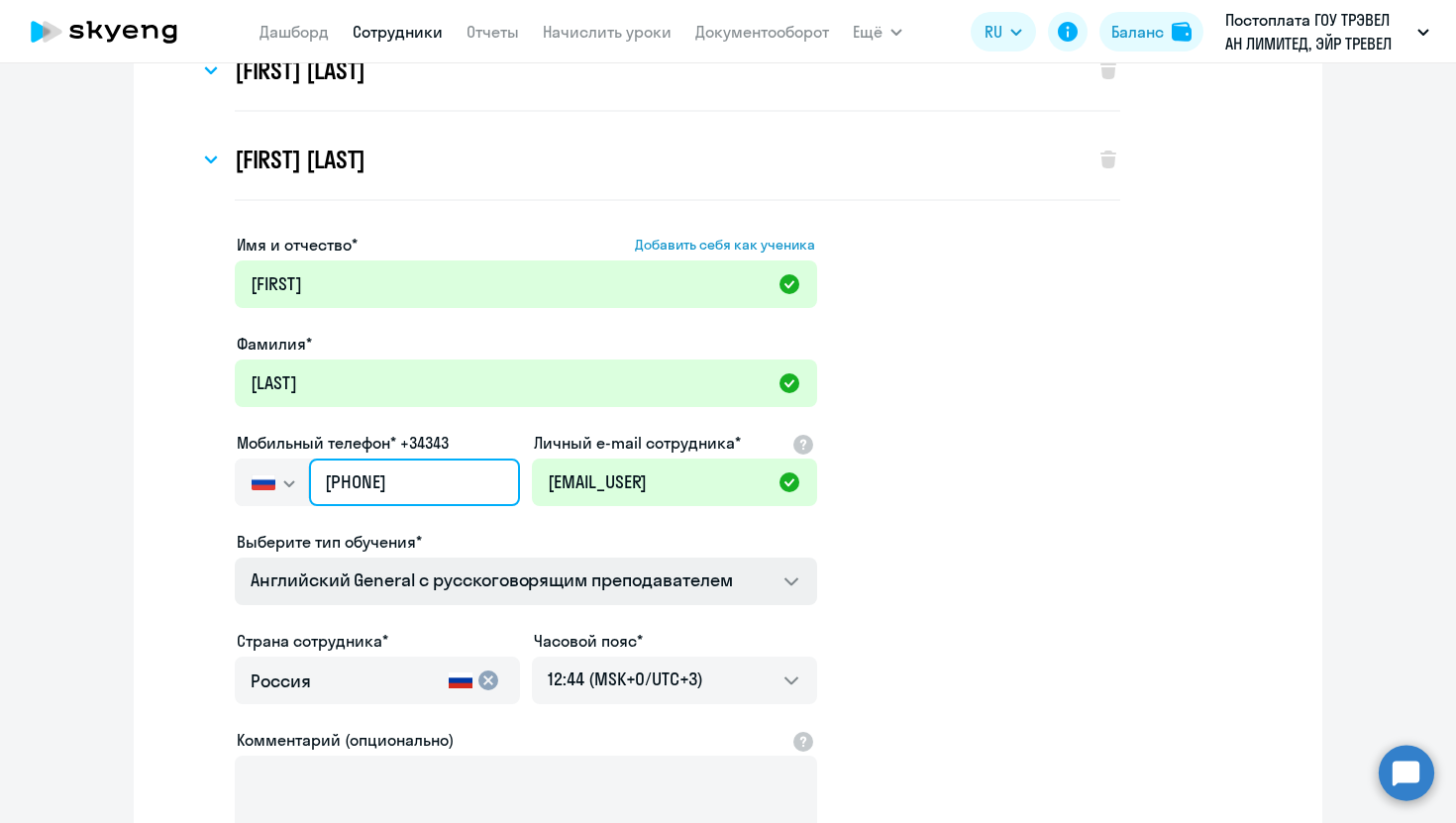 scroll, scrollTop: 169, scrollLeft: 0, axis: vertical 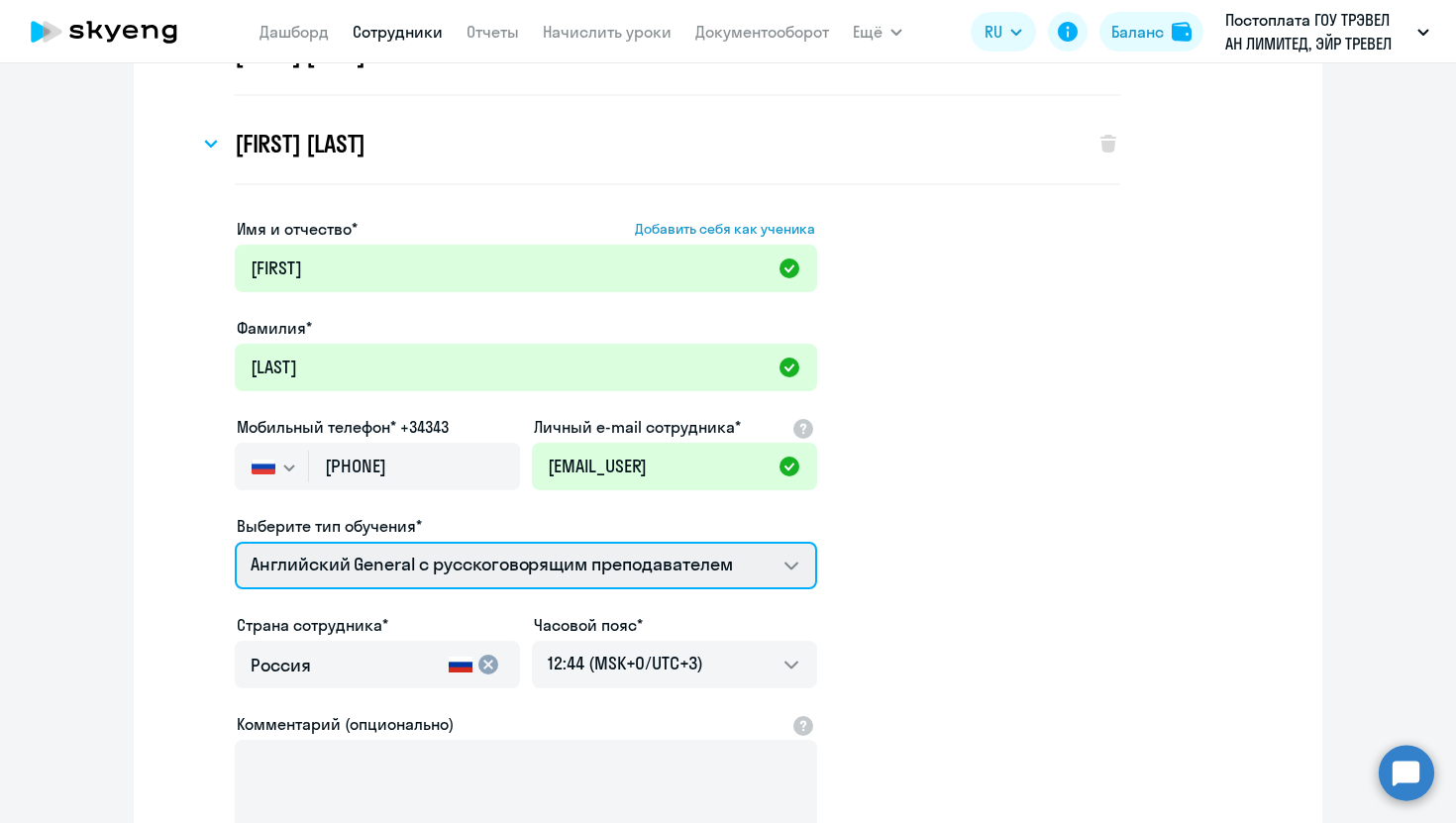 click on "Screening Test   Talks 15 минутные разговоры на английском   Премиум английский с русскоговорящим преподавателем   Английский General с англоговорящим преподавателем   Английский General с русскоговорящим преподавателем" at bounding box center (526, 566) 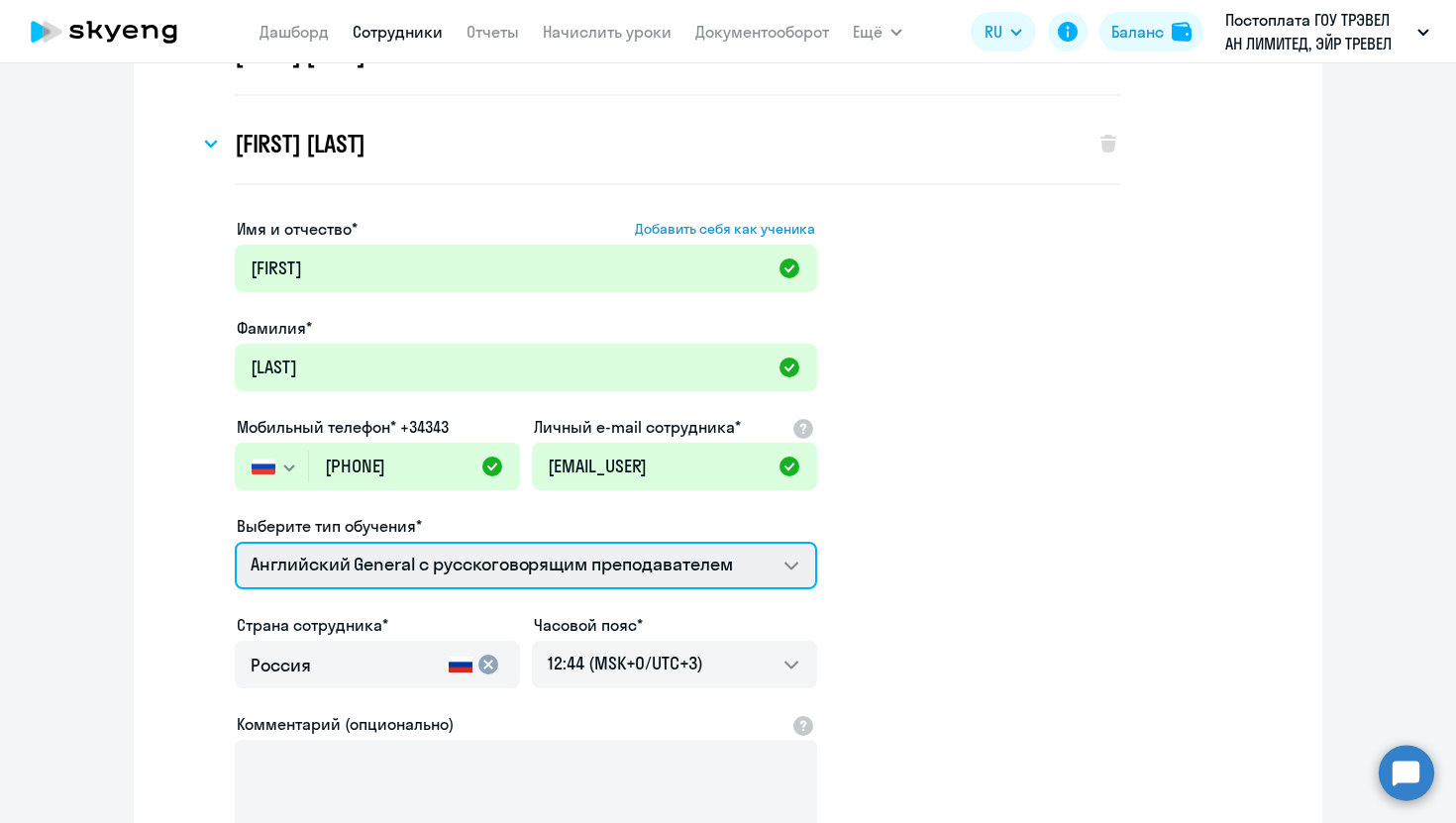 select on "english_adult_native_speaker" 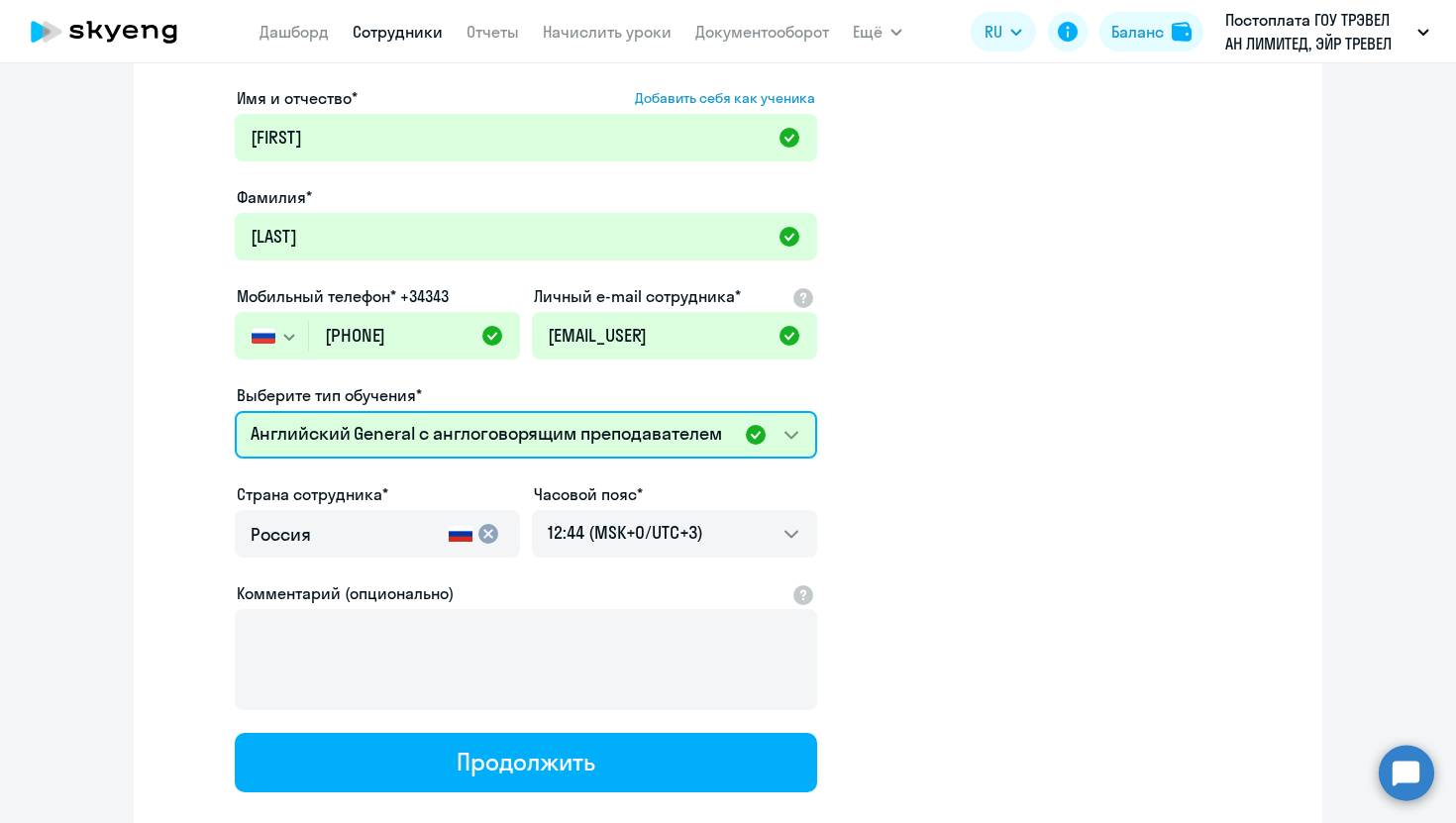 scroll, scrollTop: 417, scrollLeft: 0, axis: vertical 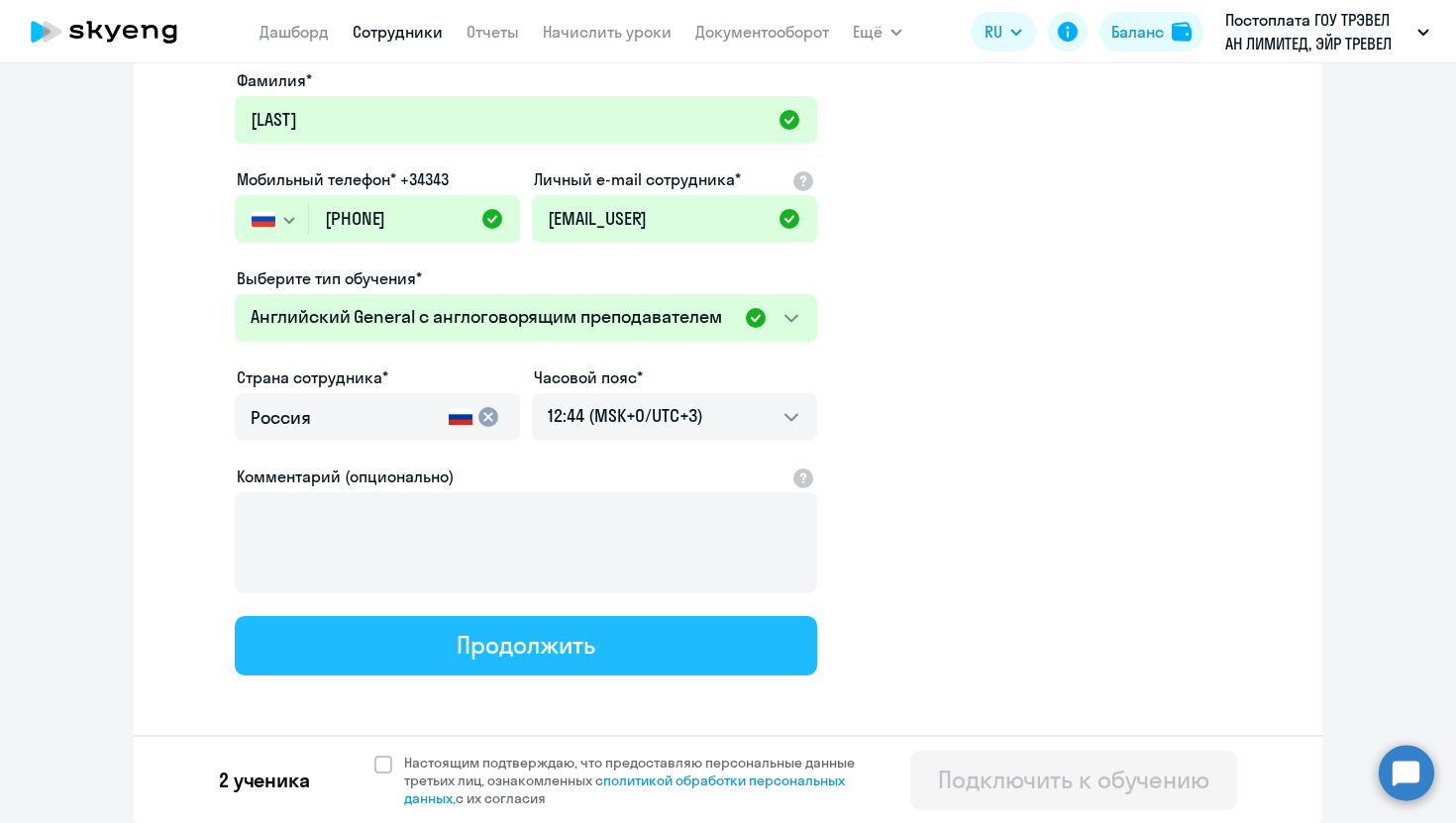 click on "Продолжить" 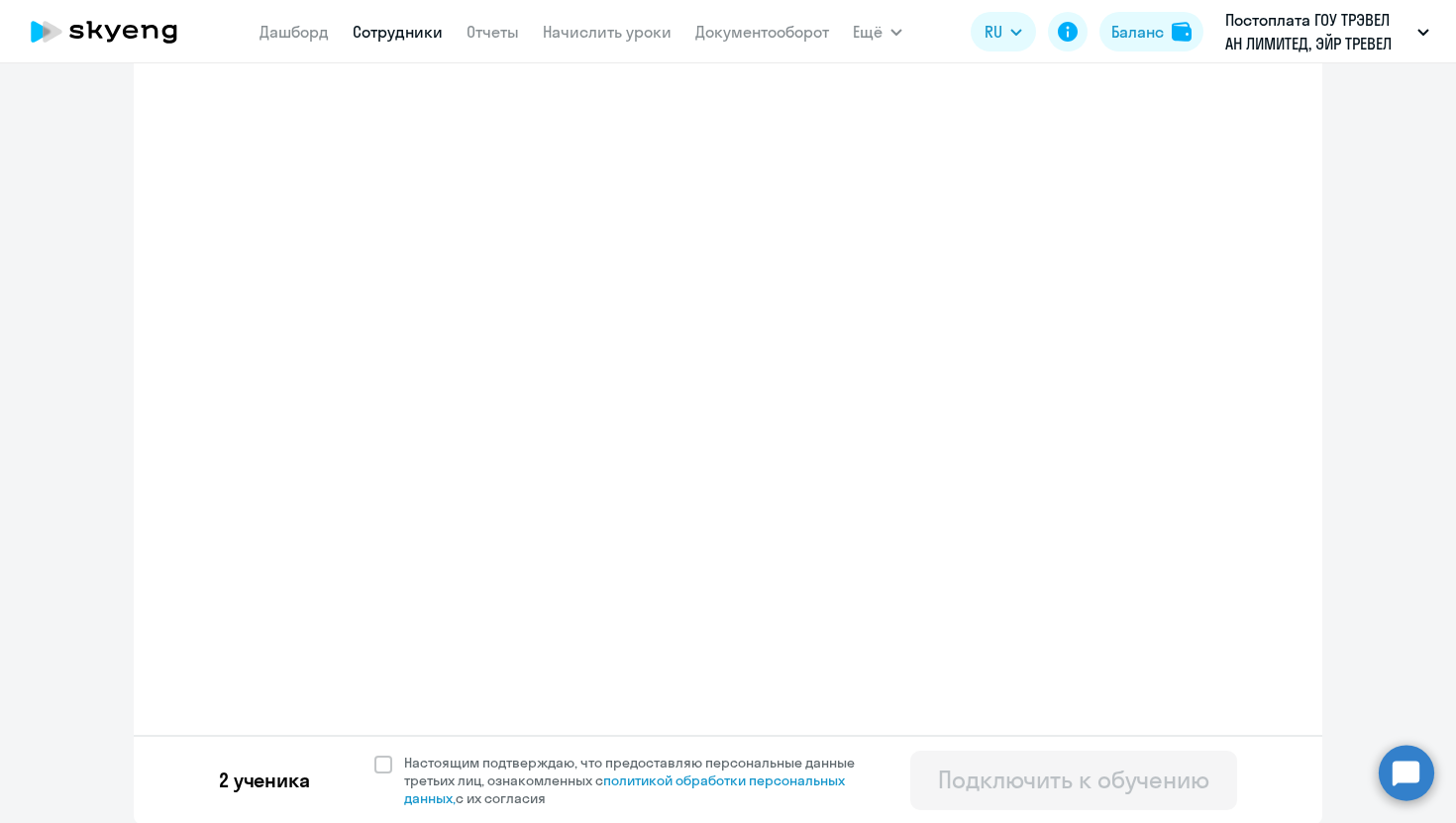 select on "english_adult_not_native_speaker_premium" 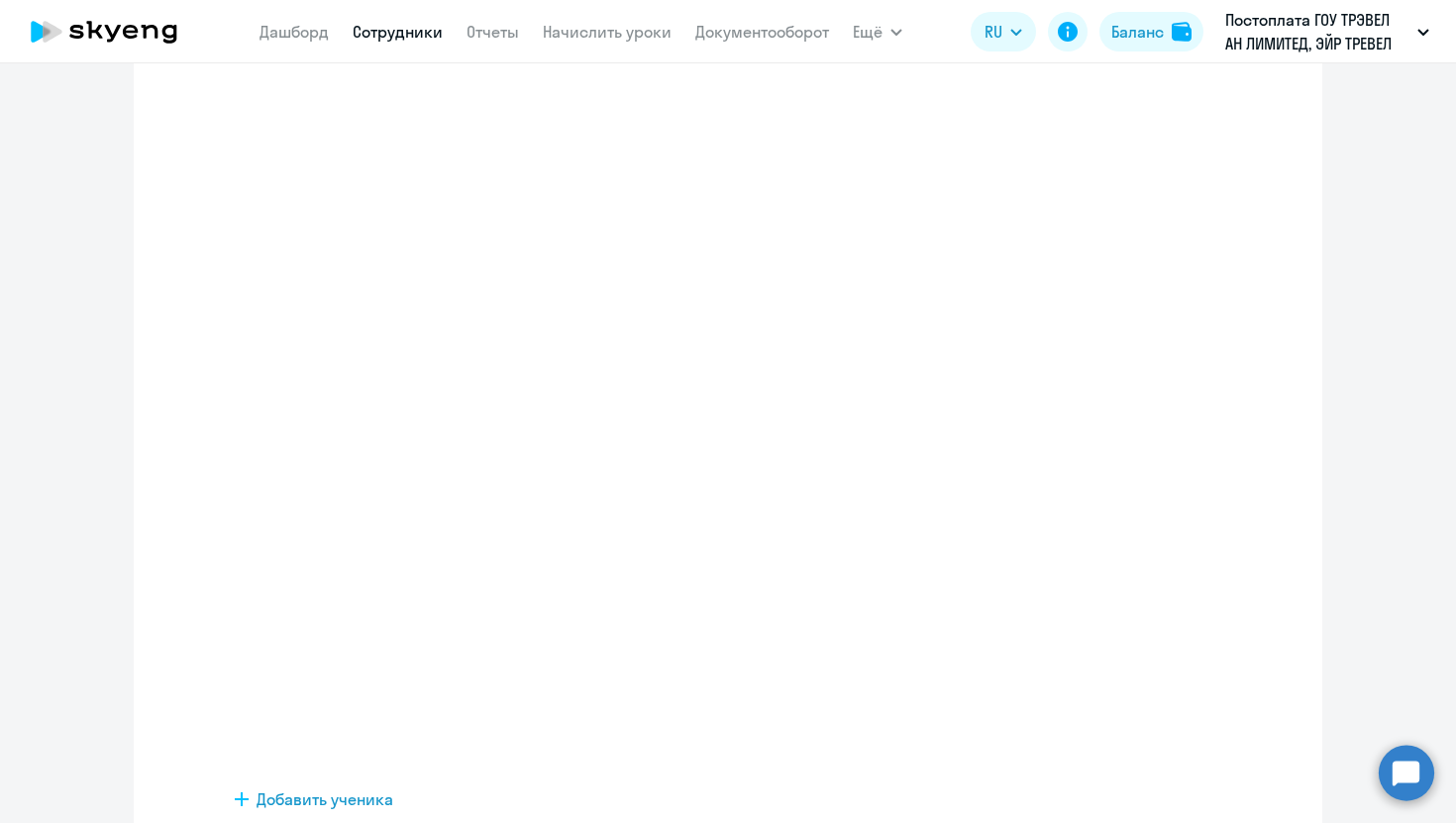 scroll, scrollTop: 0, scrollLeft: 0, axis: both 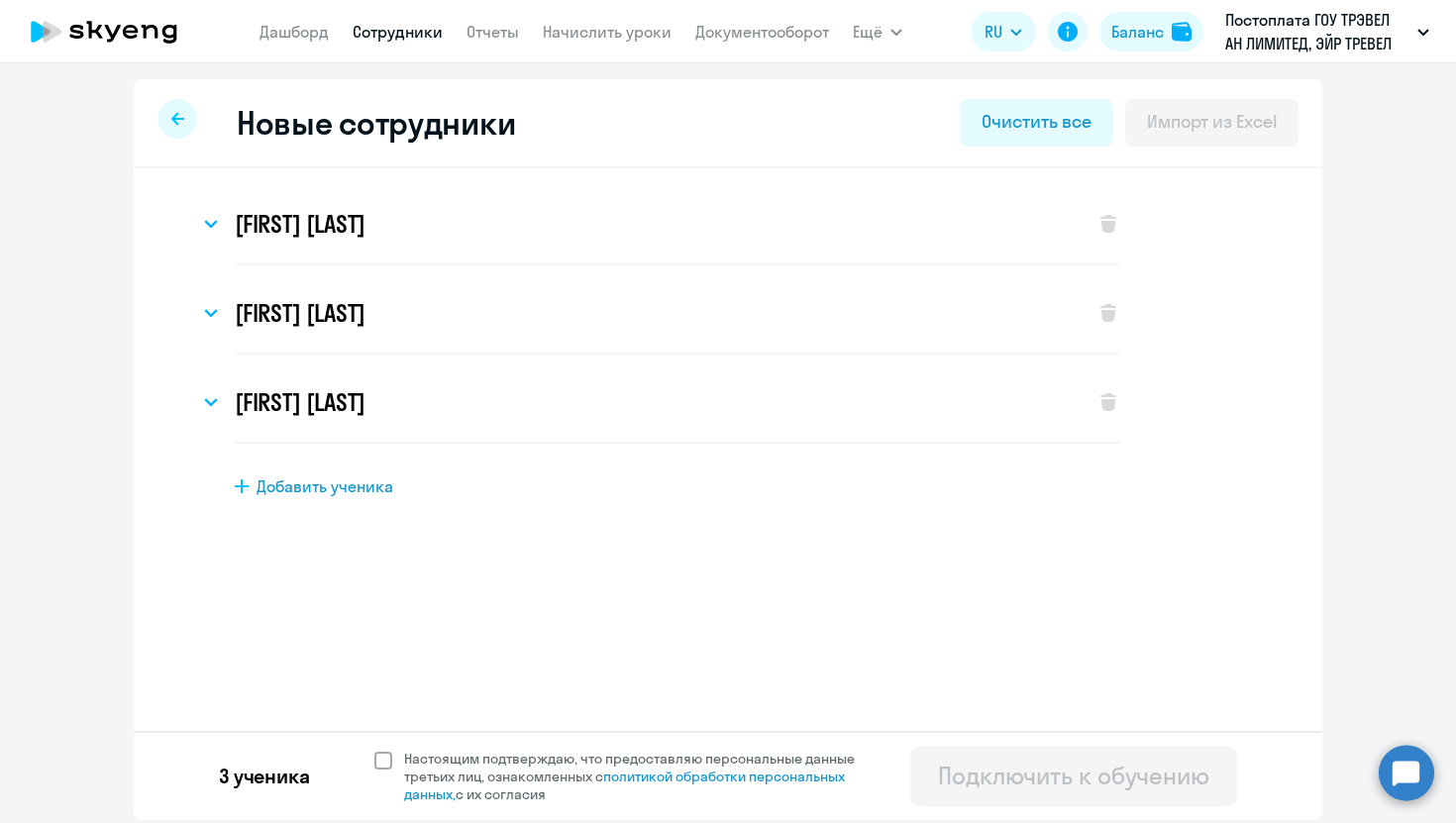 click 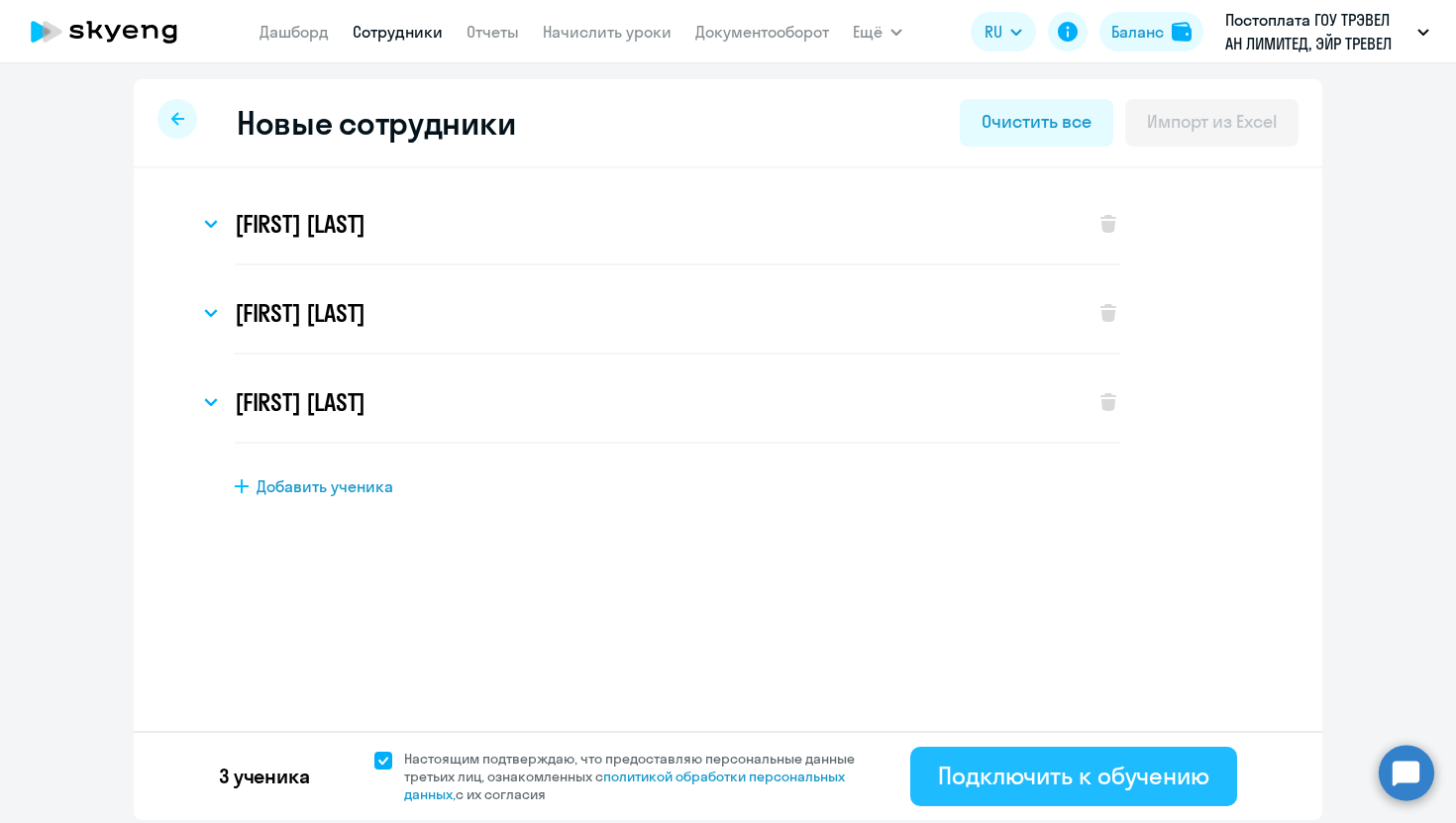 click on "Подключить к обучению" 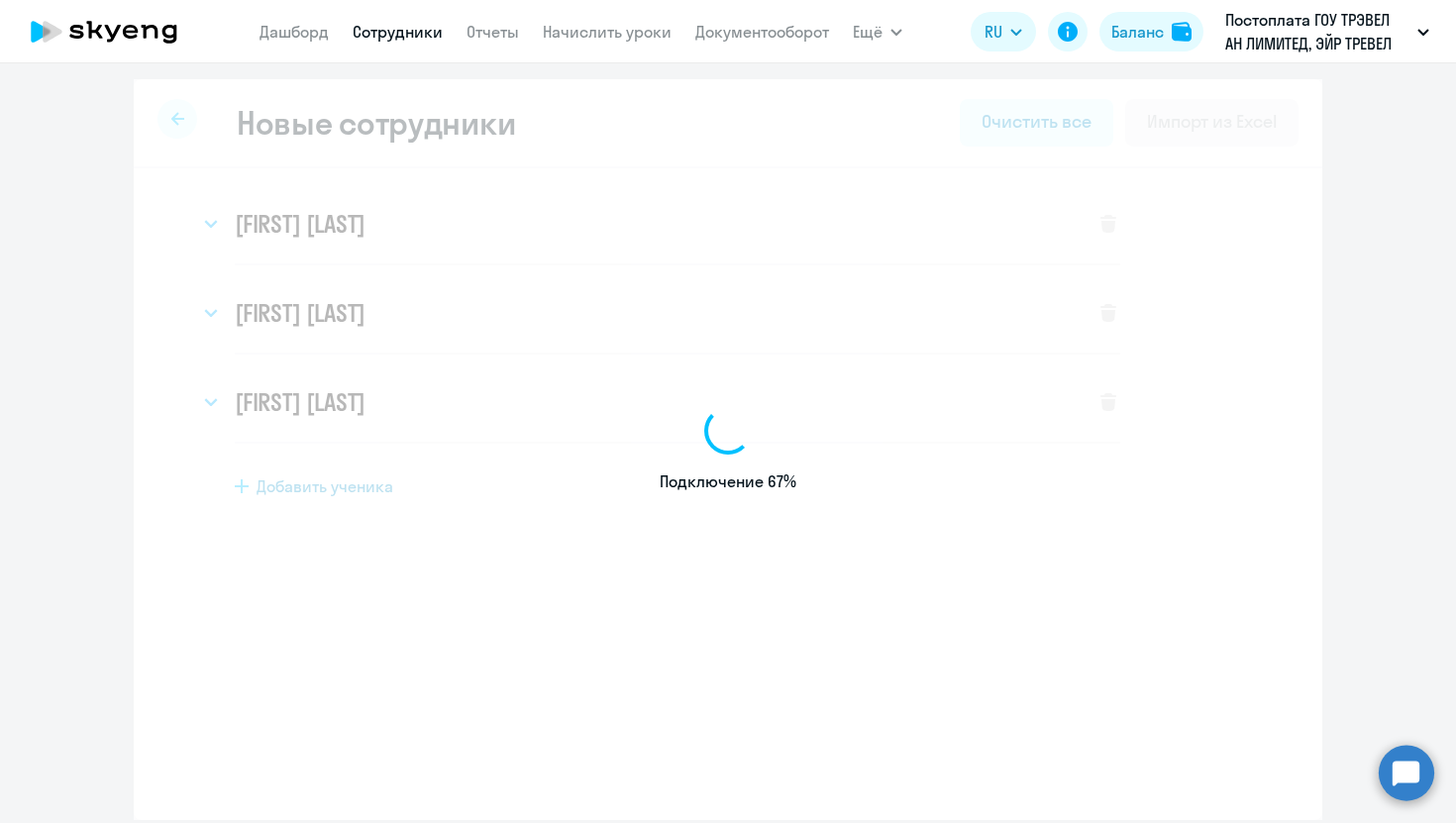 select on "english_adult_not_native_speaker" 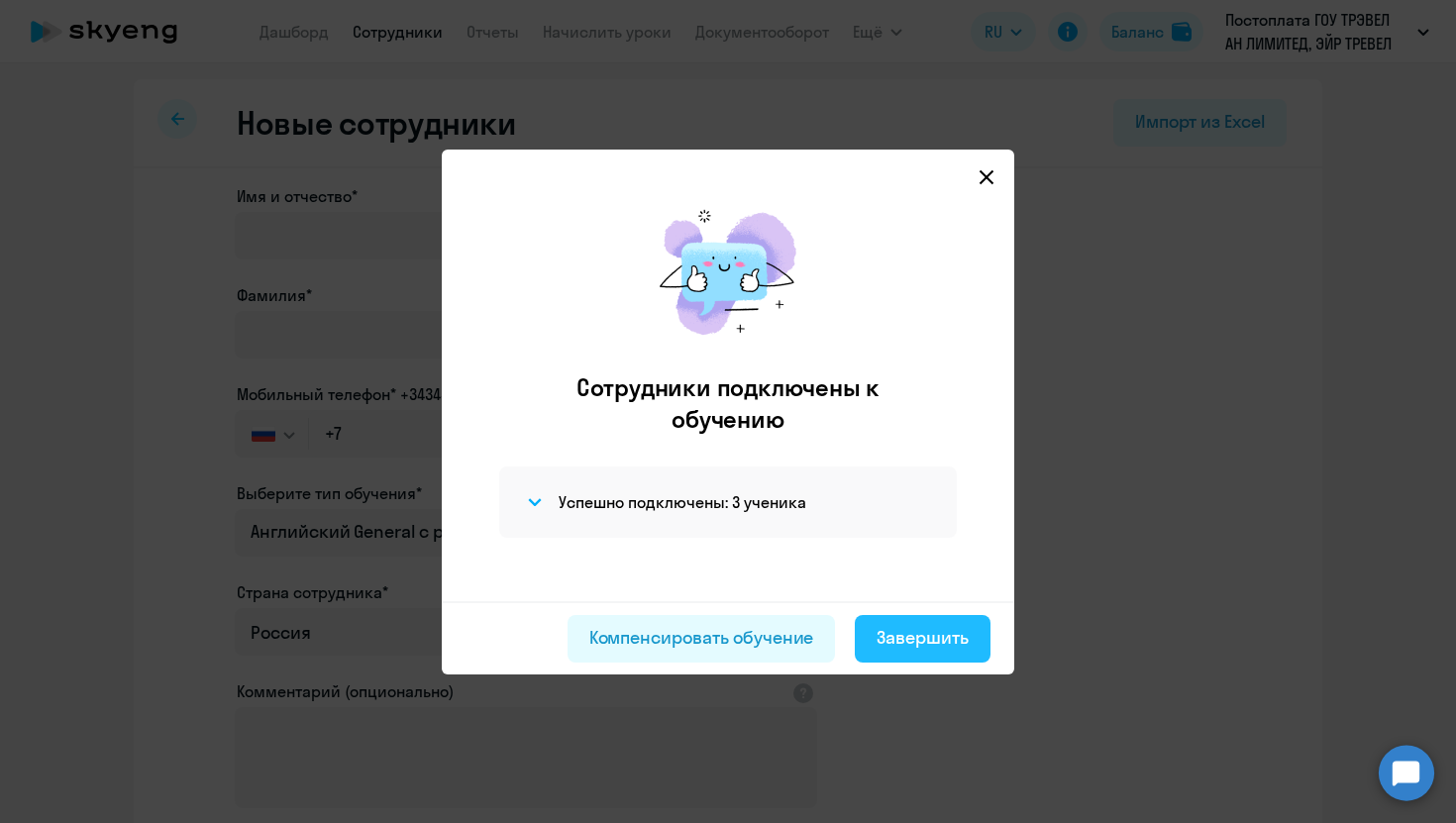 click on "Завершить" at bounding box center (922, 638) 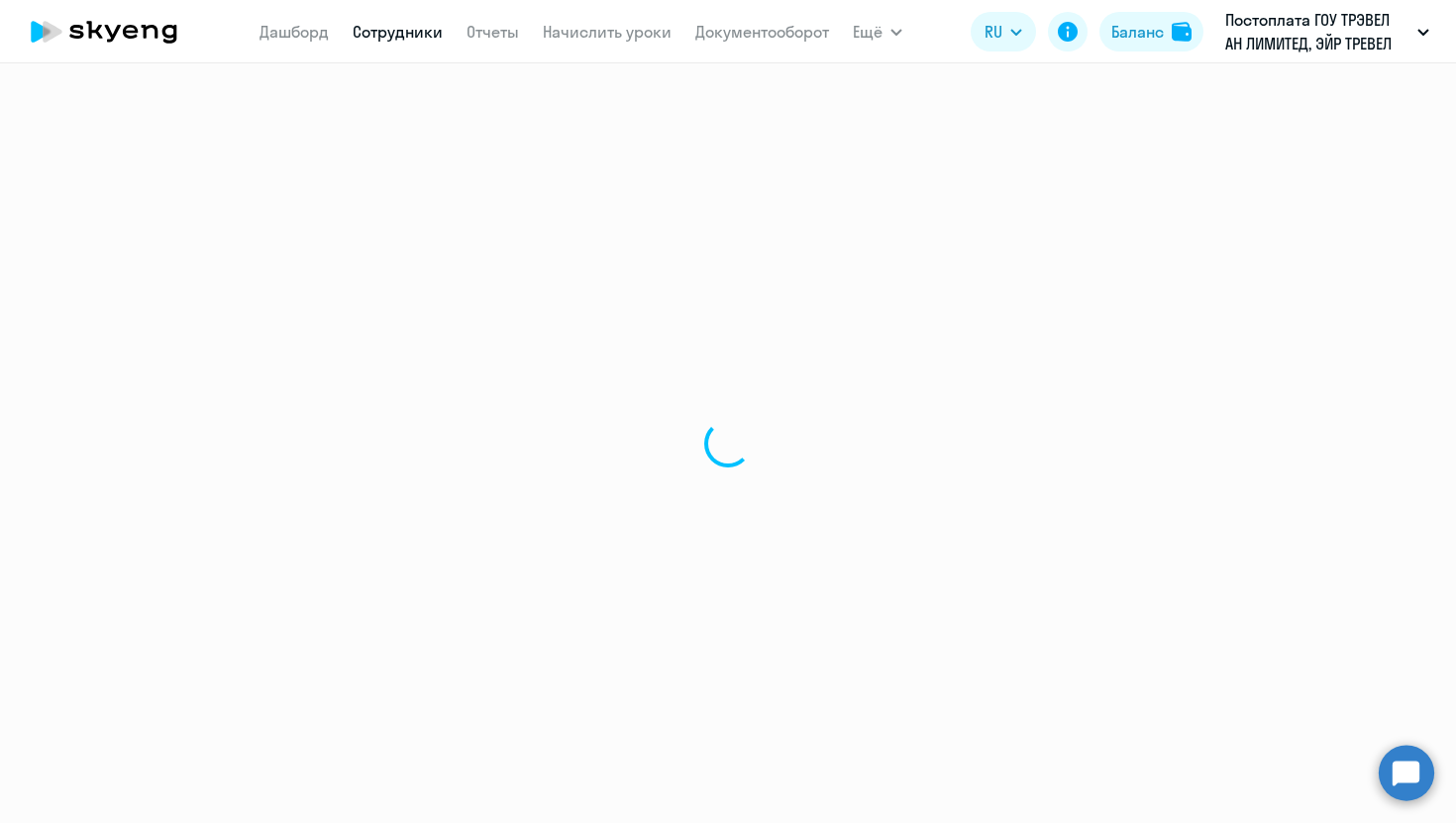 select on "30" 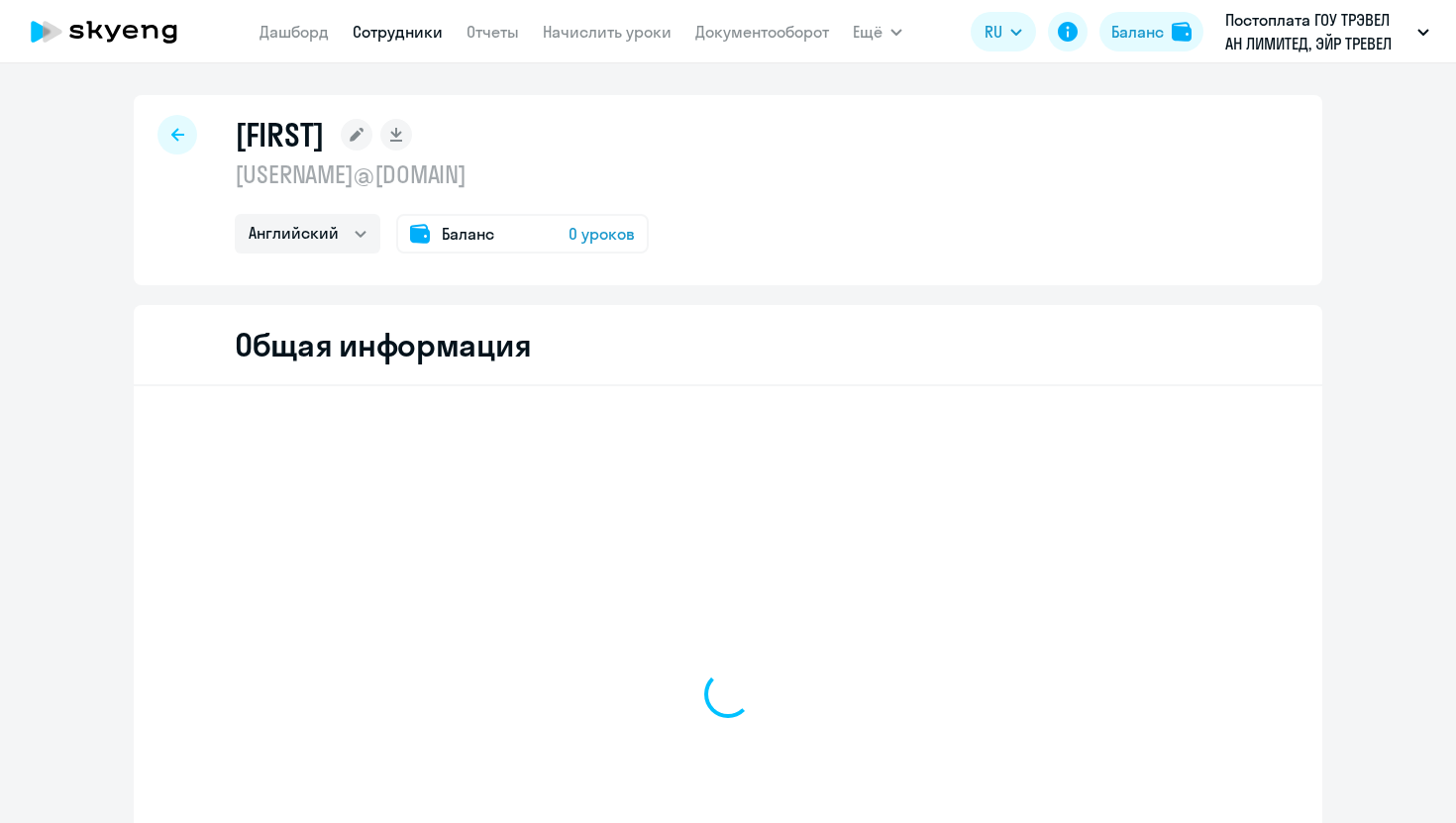 select on "english" 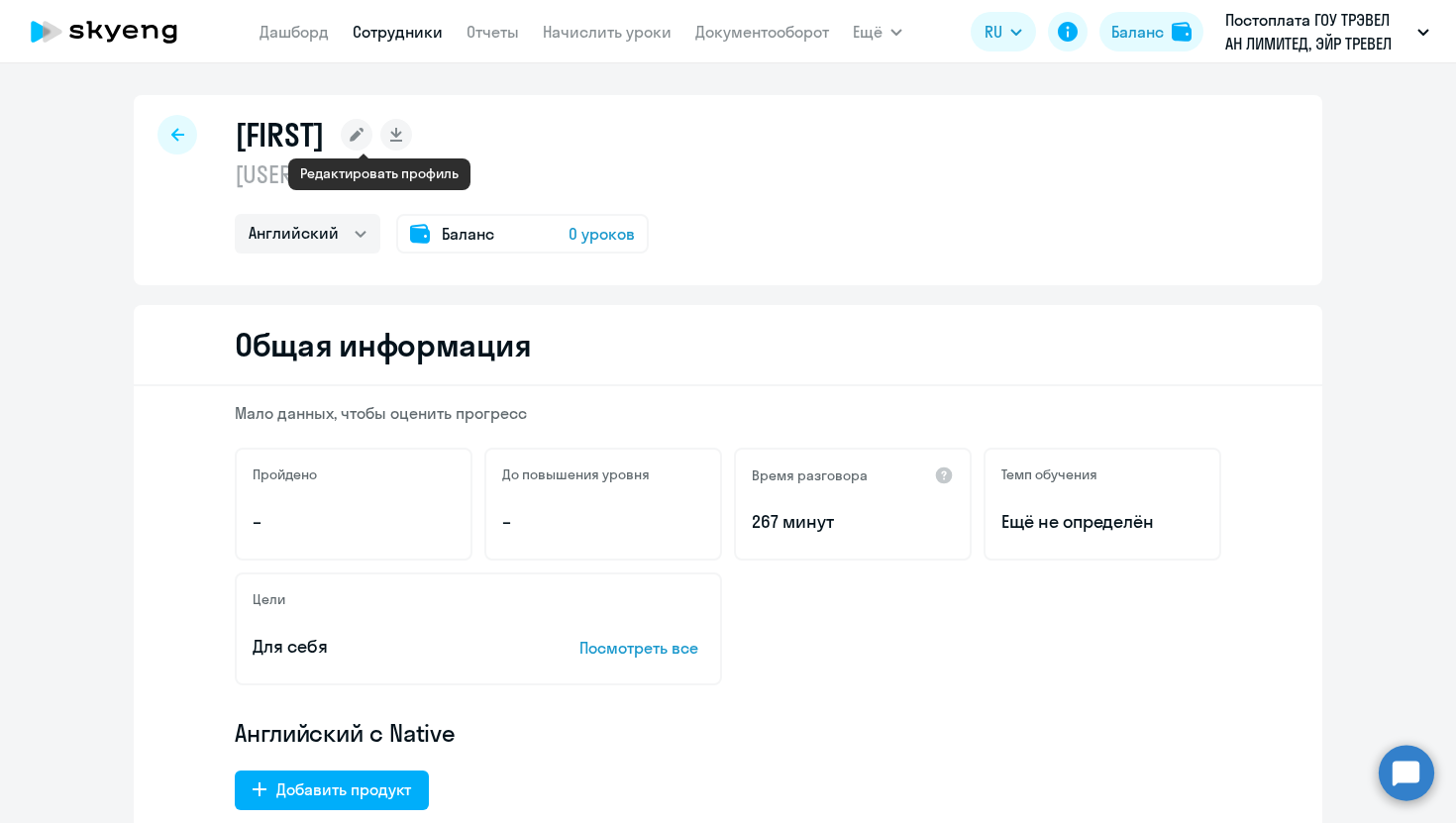 click 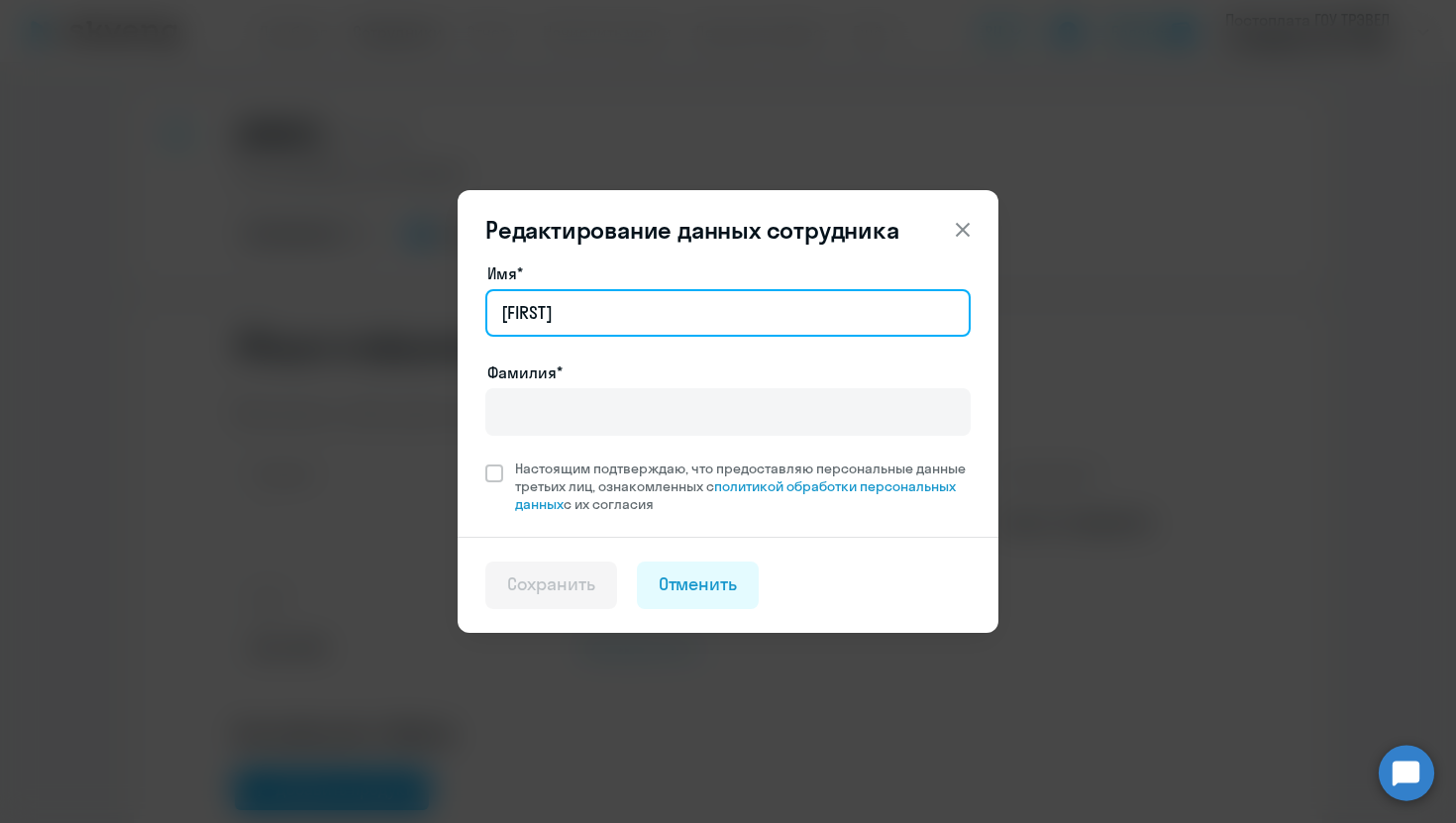 click on "Милана" at bounding box center [728, 313] 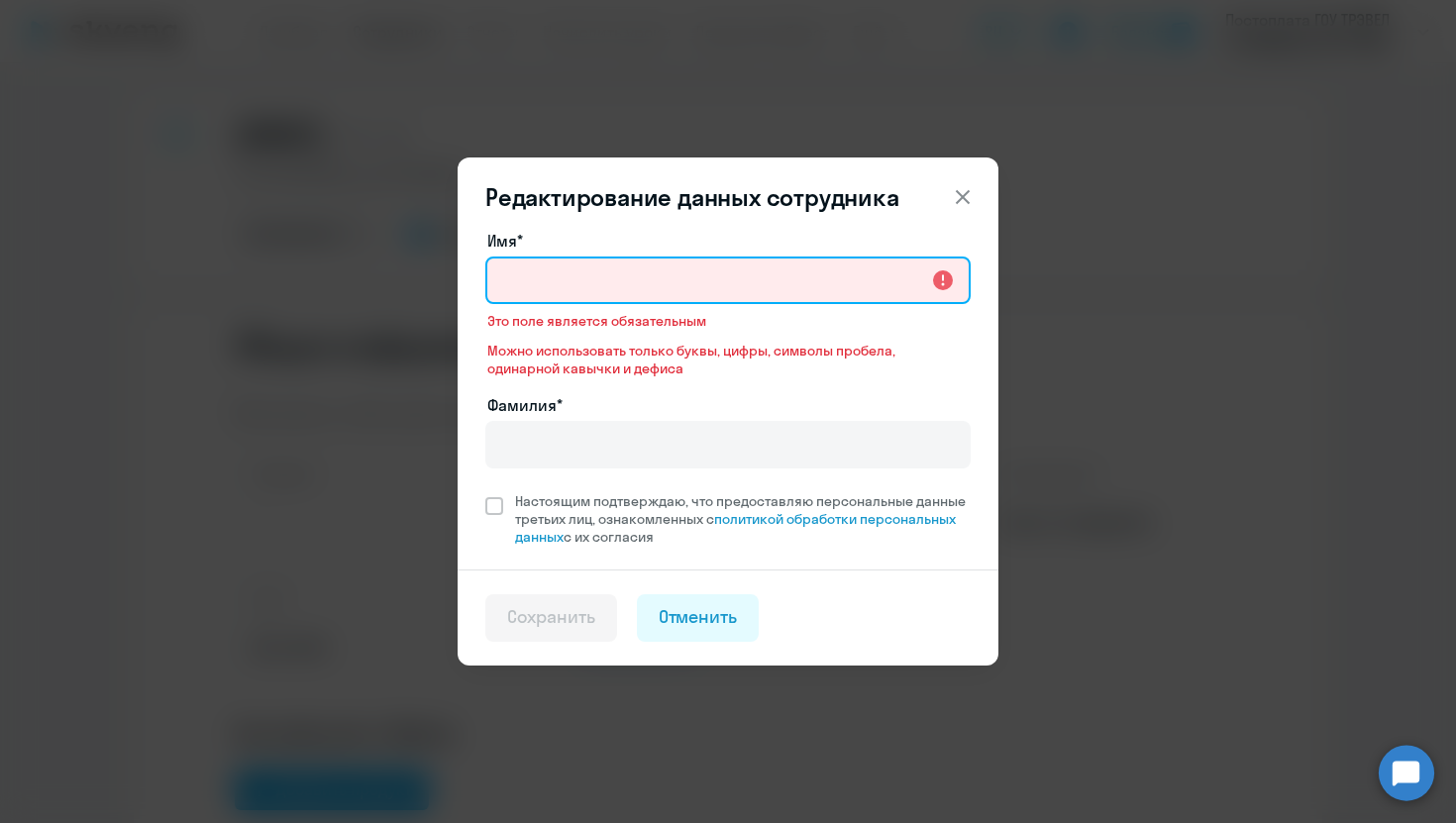 paste on "milana.kadantseva@aviasales.ru" 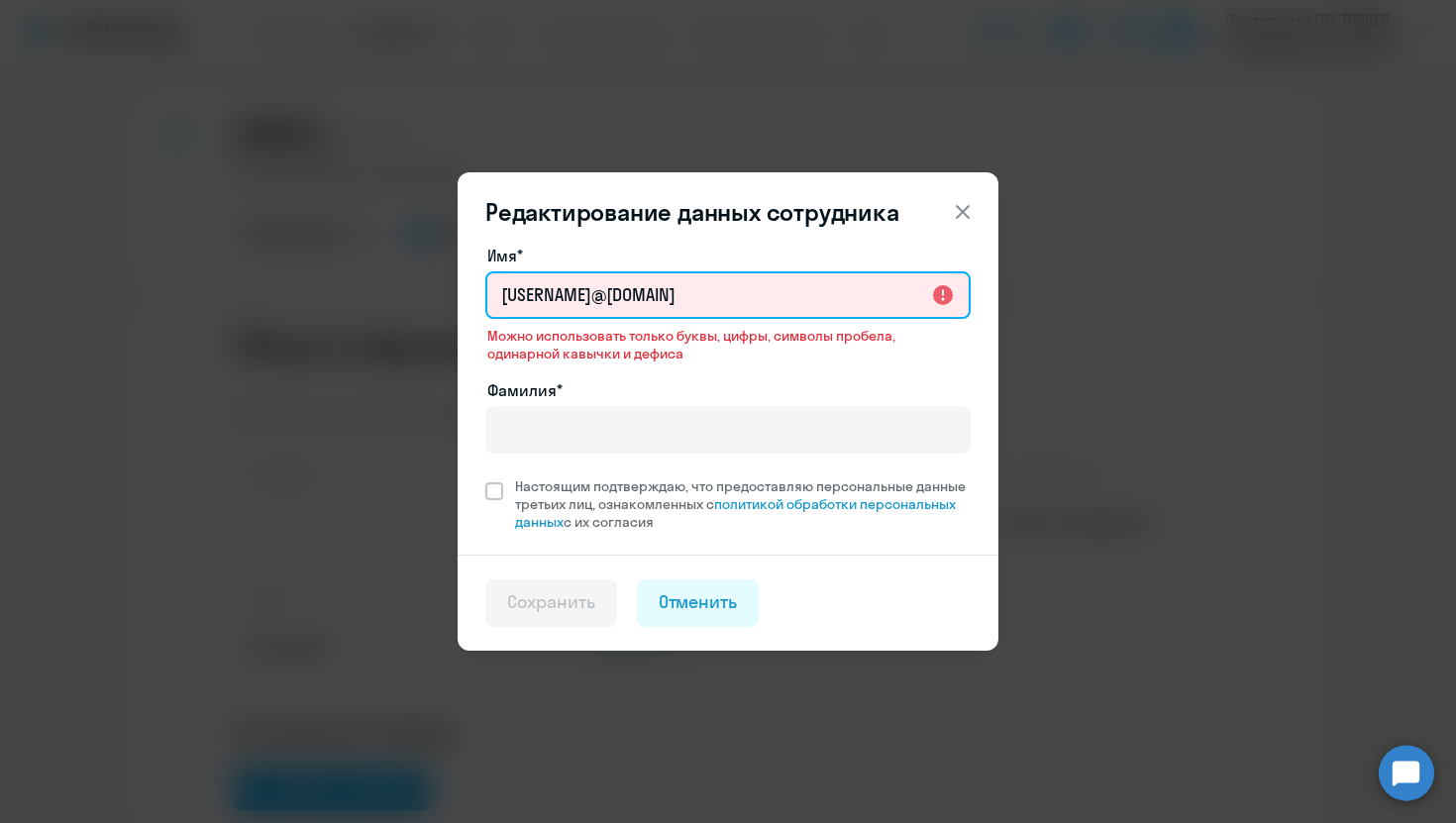 drag, startPoint x: 768, startPoint y: 293, endPoint x: 655, endPoint y: 293, distance: 113 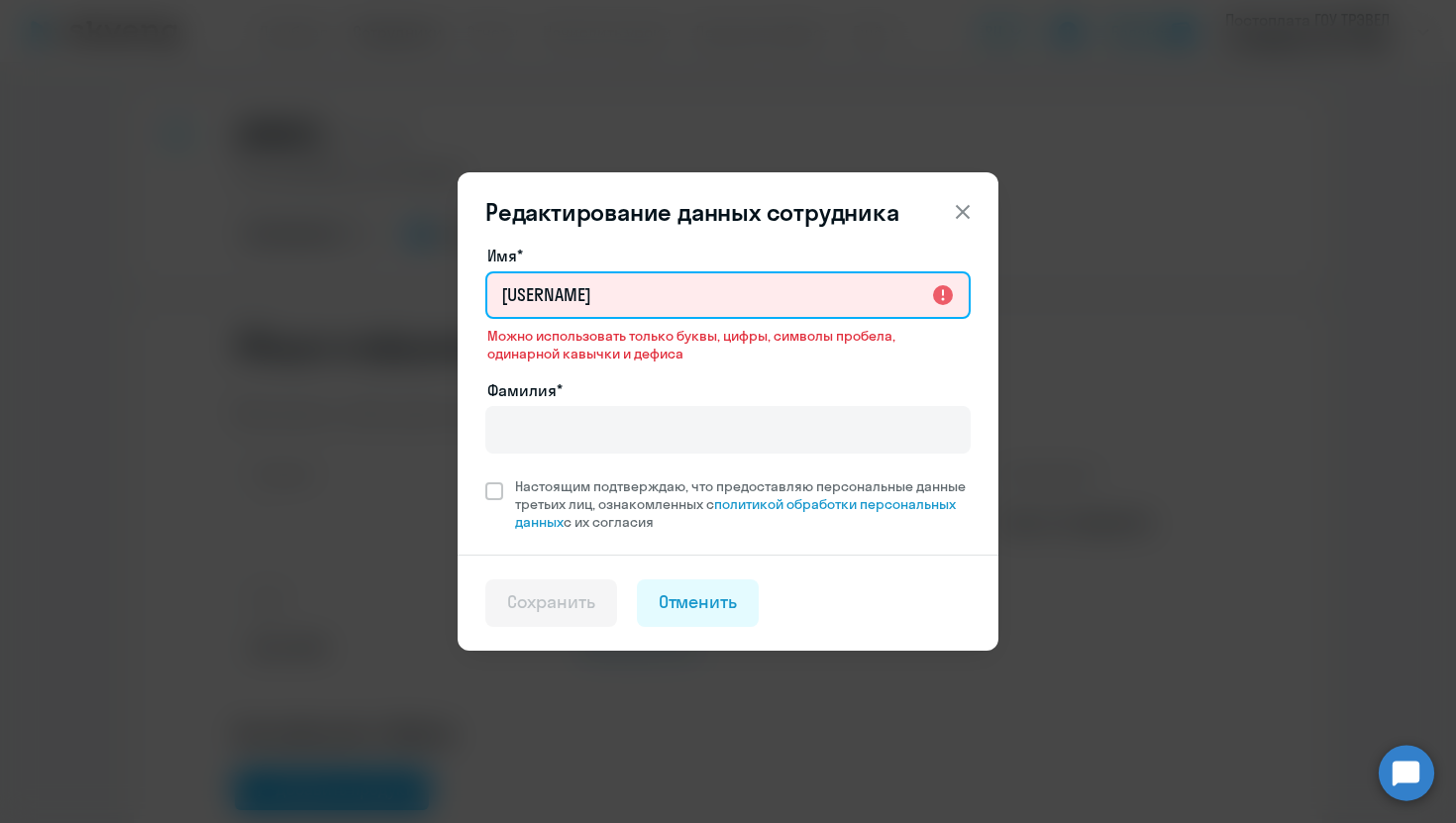 drag, startPoint x: 659, startPoint y: 298, endPoint x: 568, endPoint y: 297, distance: 91.00549 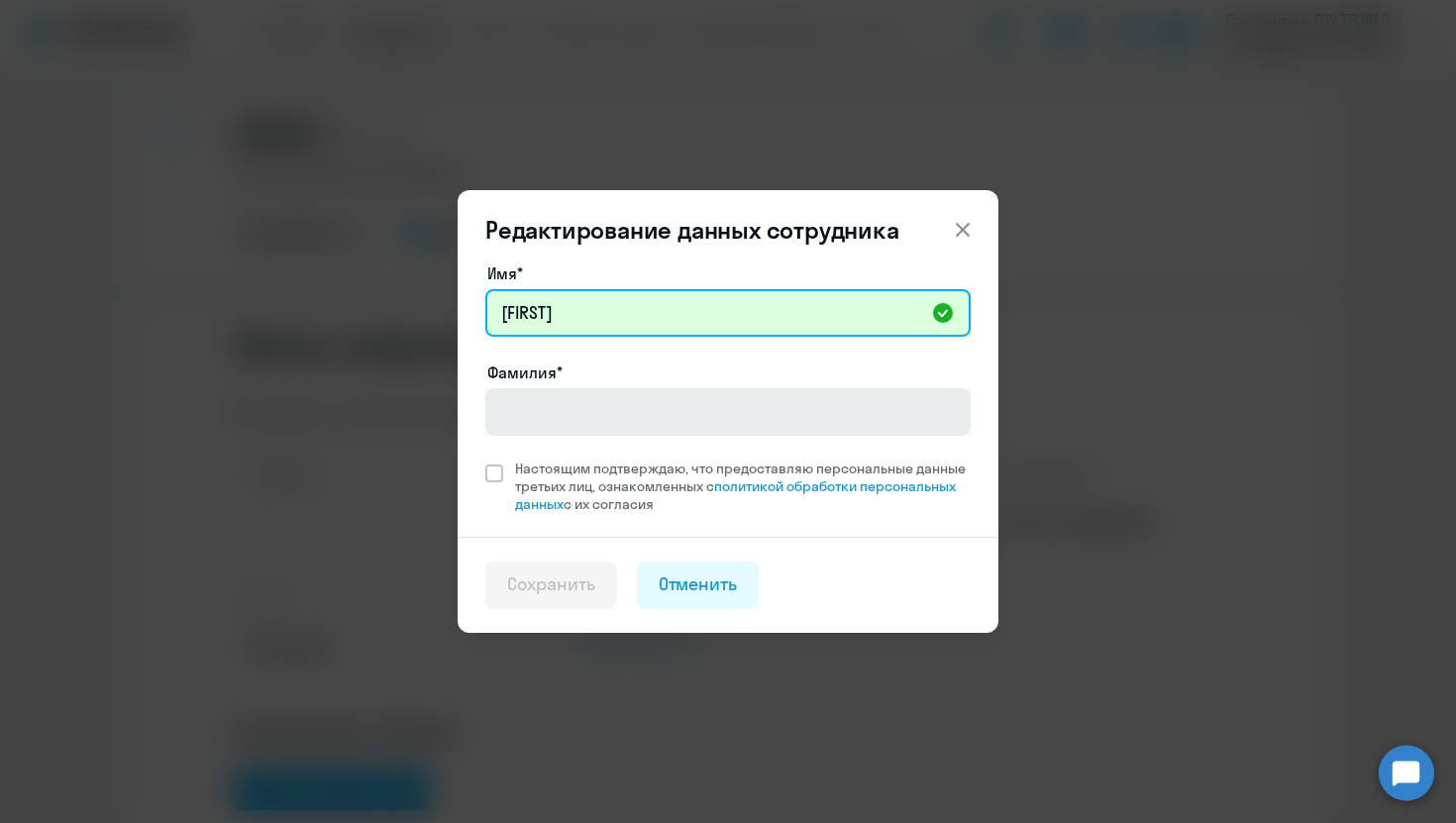 type on "milana" 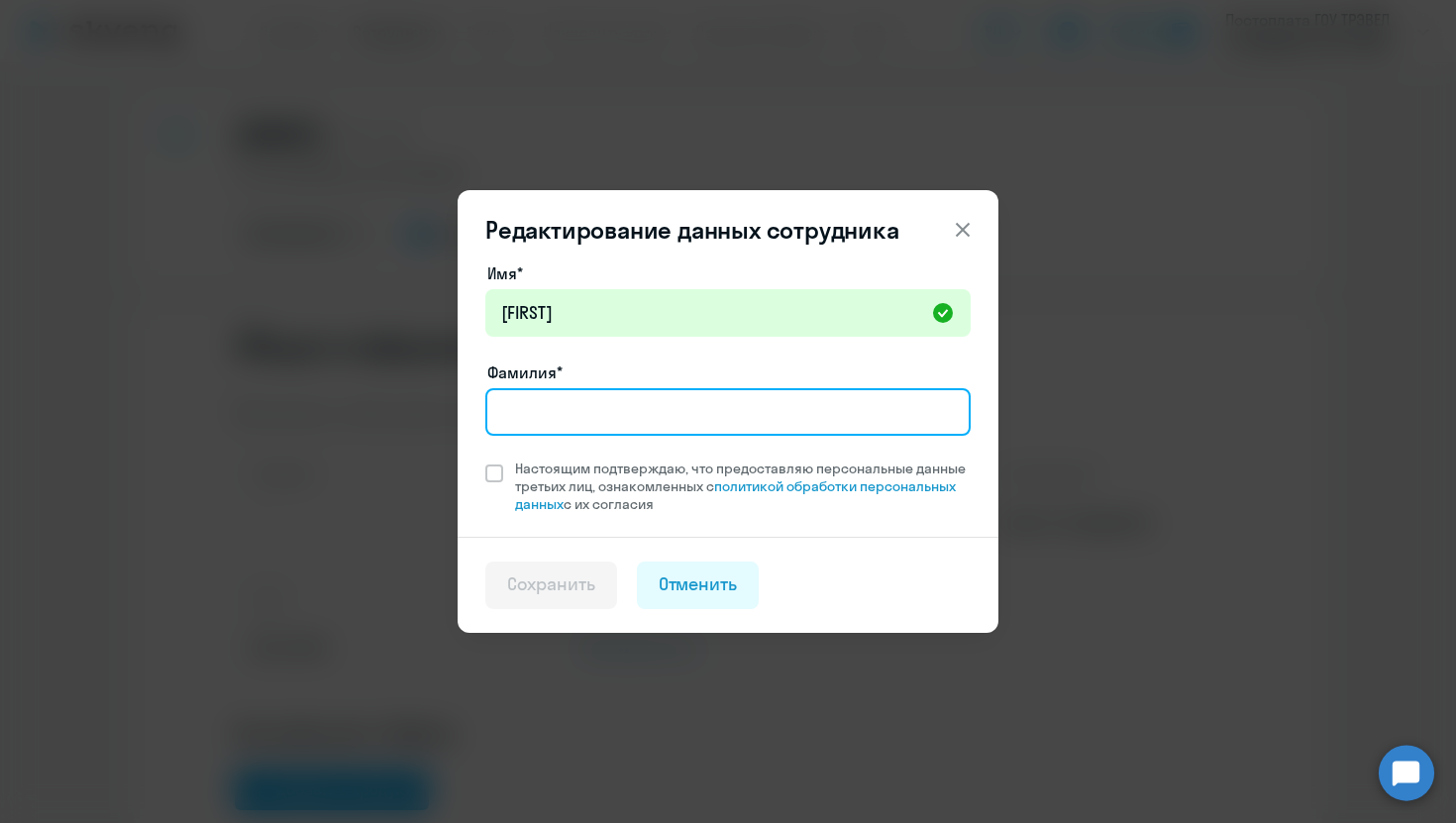 click on "Фамилия*" at bounding box center [728, 412] 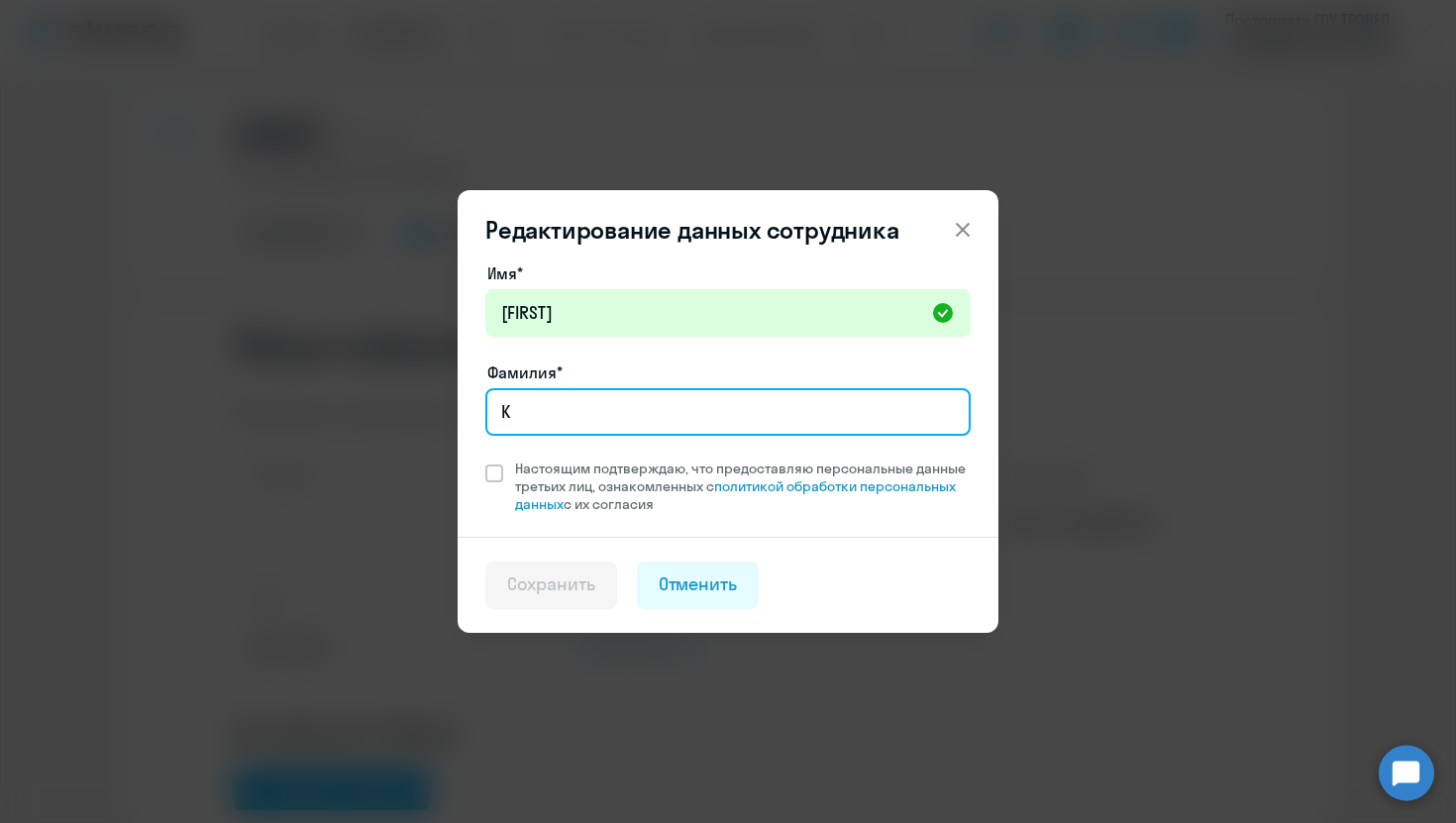 paste on "adantseva" 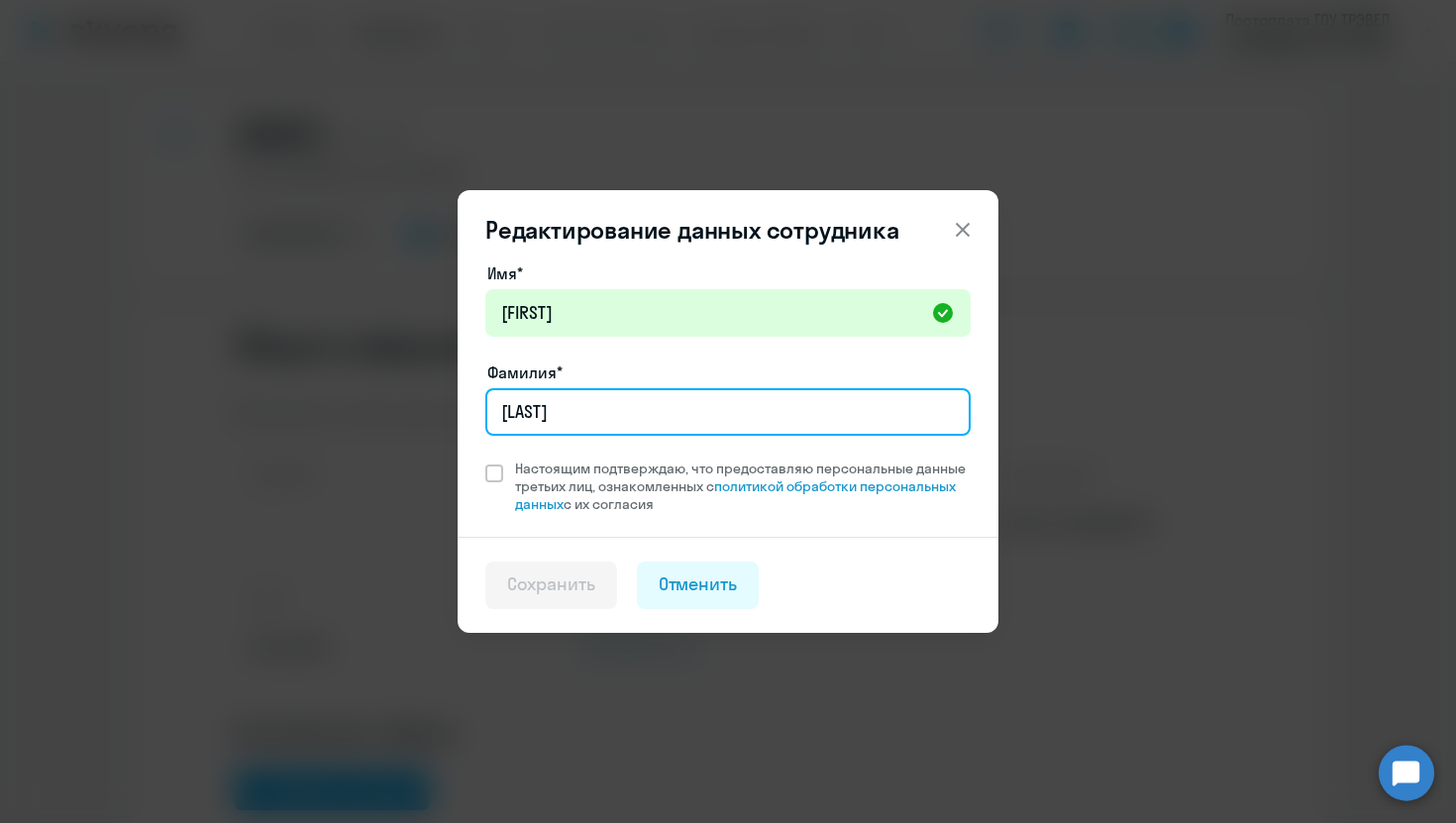 type on "Kadantseva" 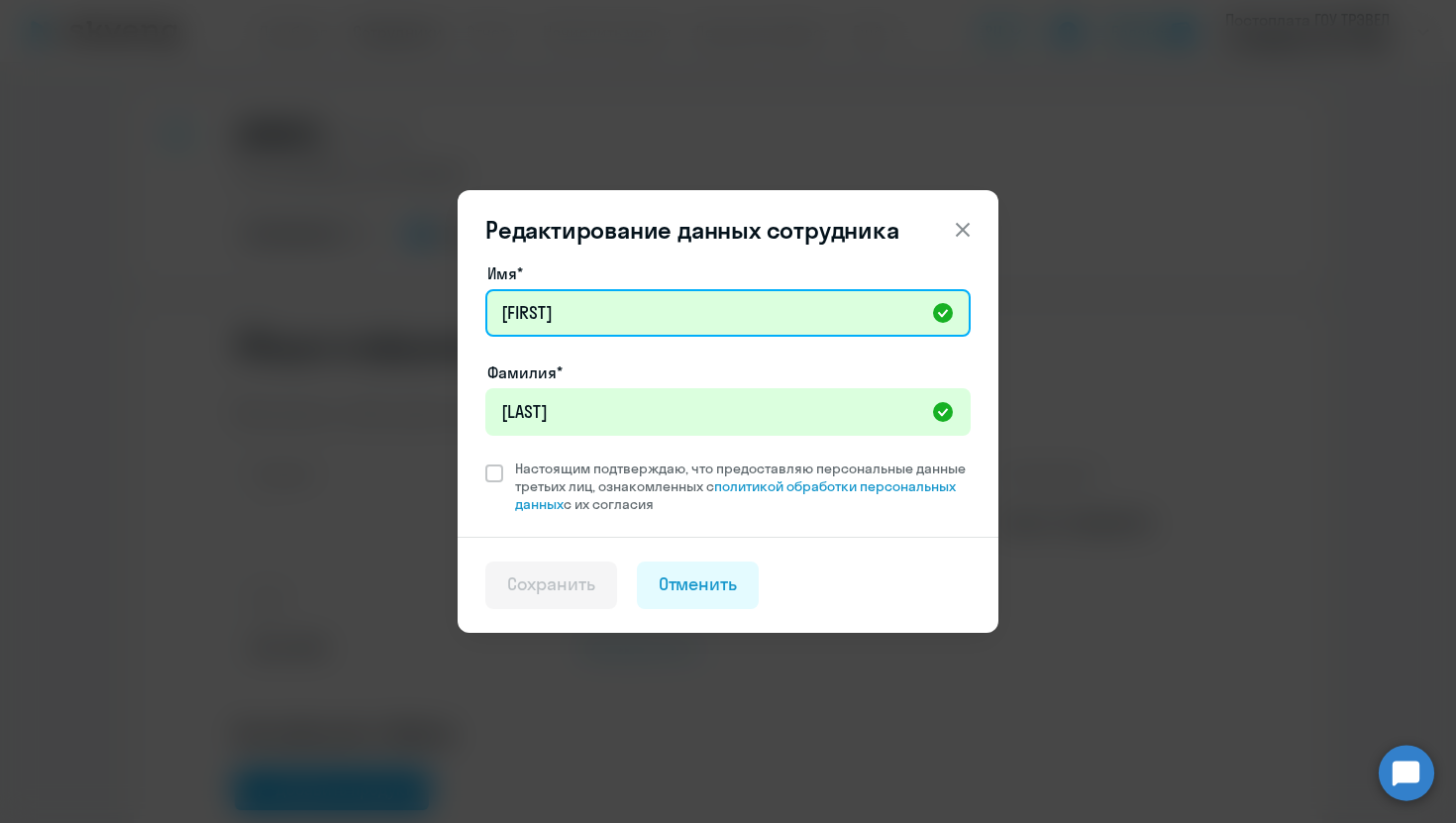 click on "milana" at bounding box center (728, 313) 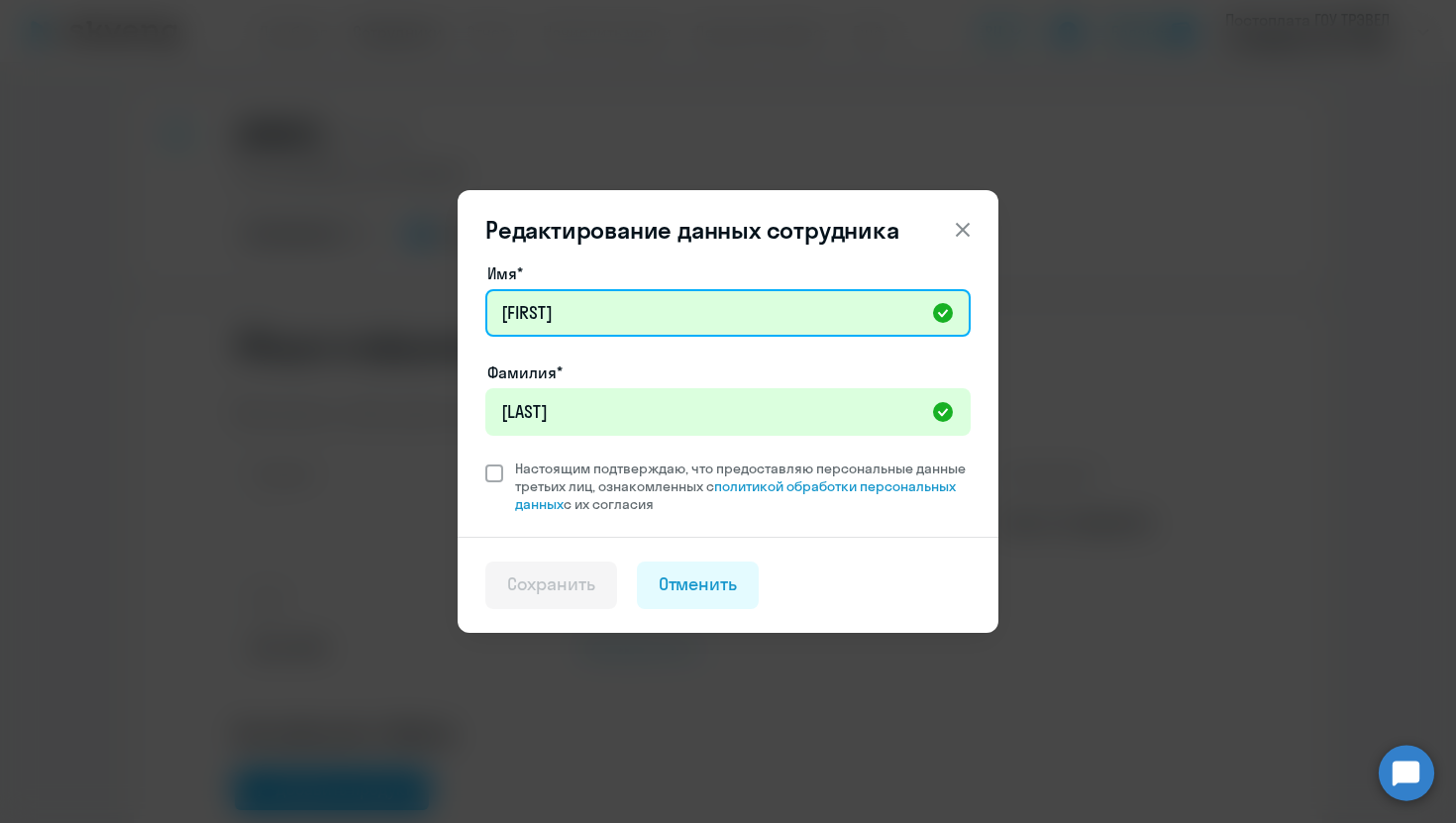 type on "Milana" 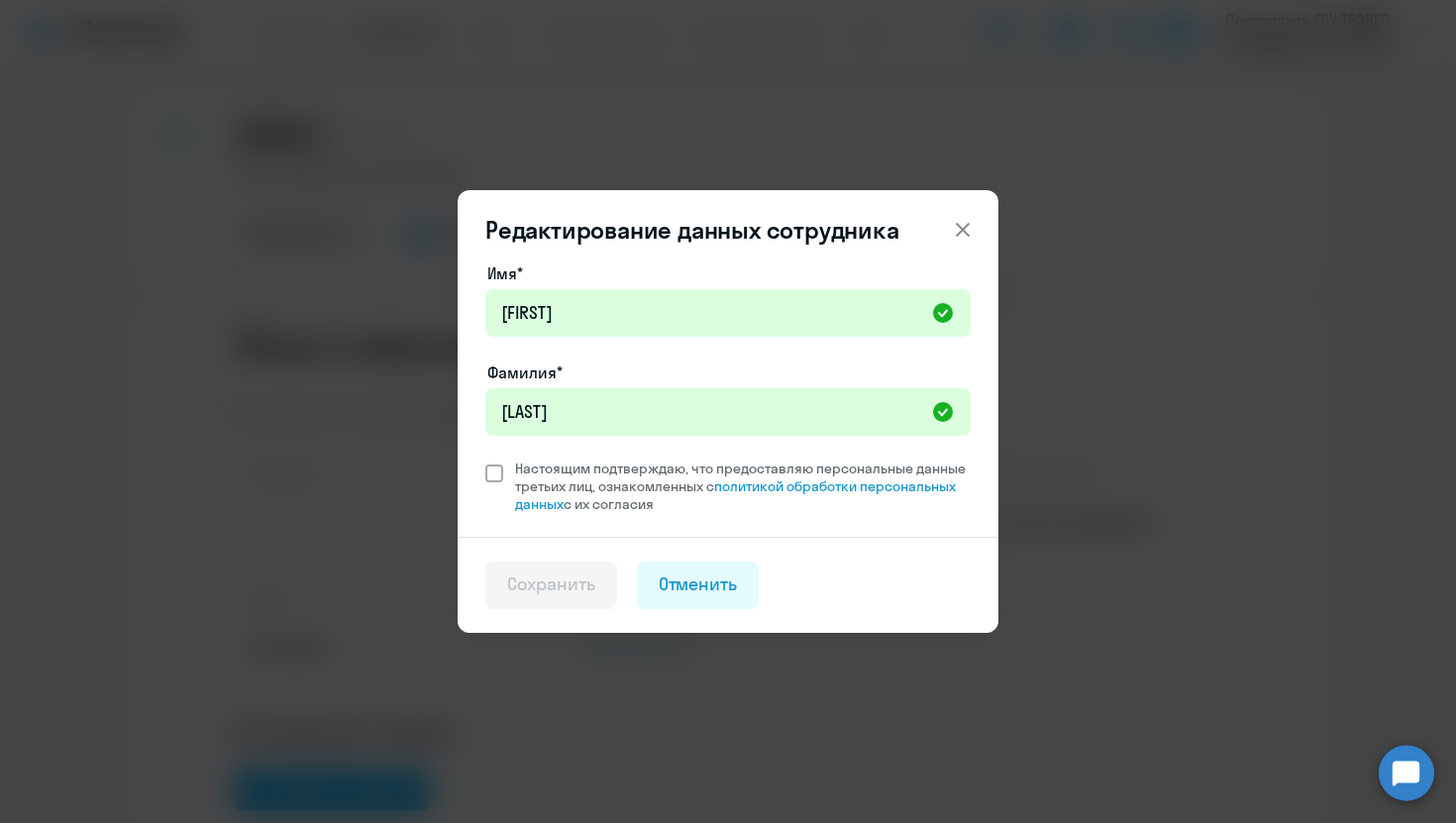 click at bounding box center (494, 473) 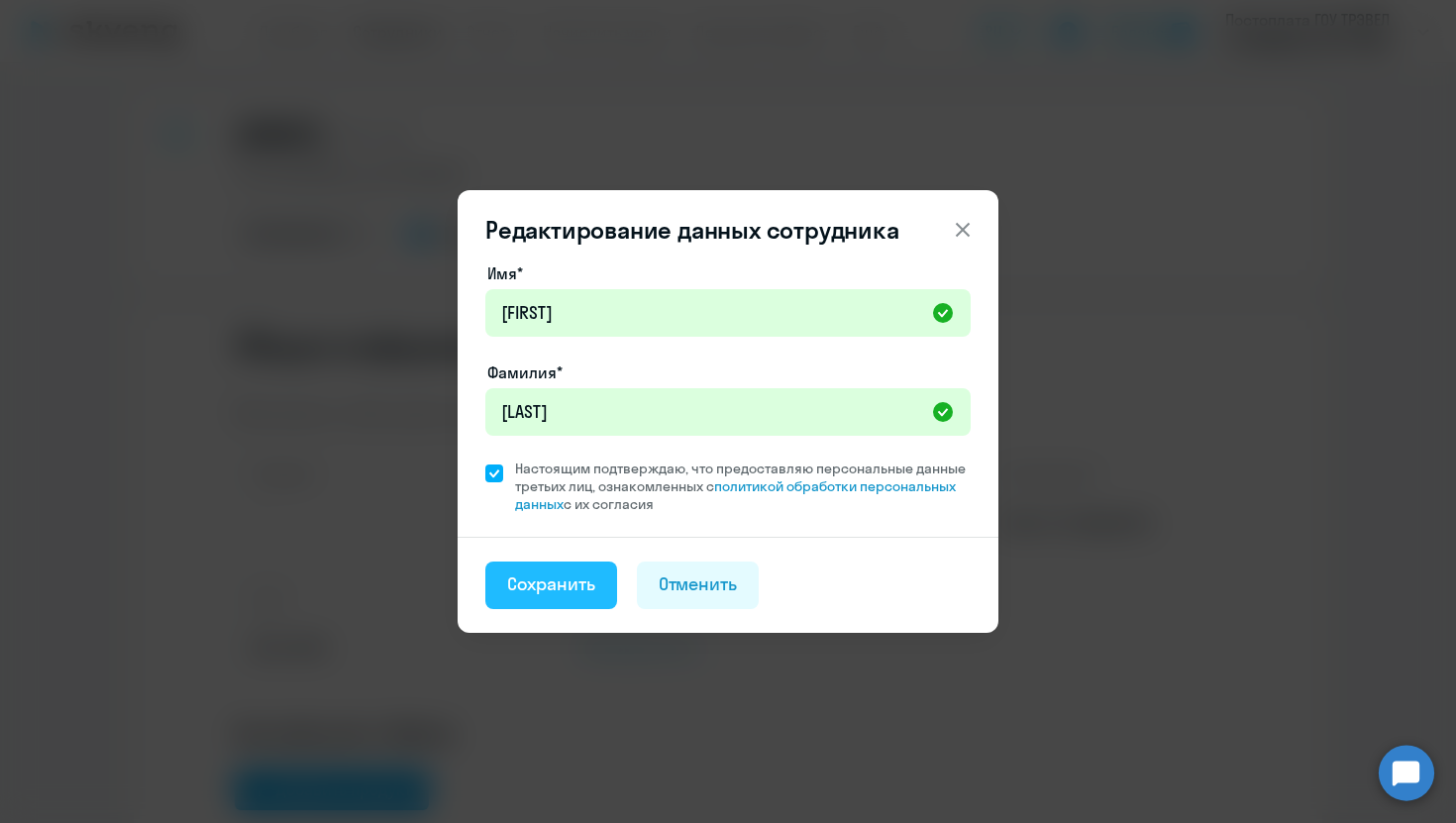 click on "Сохранить" at bounding box center [551, 584] 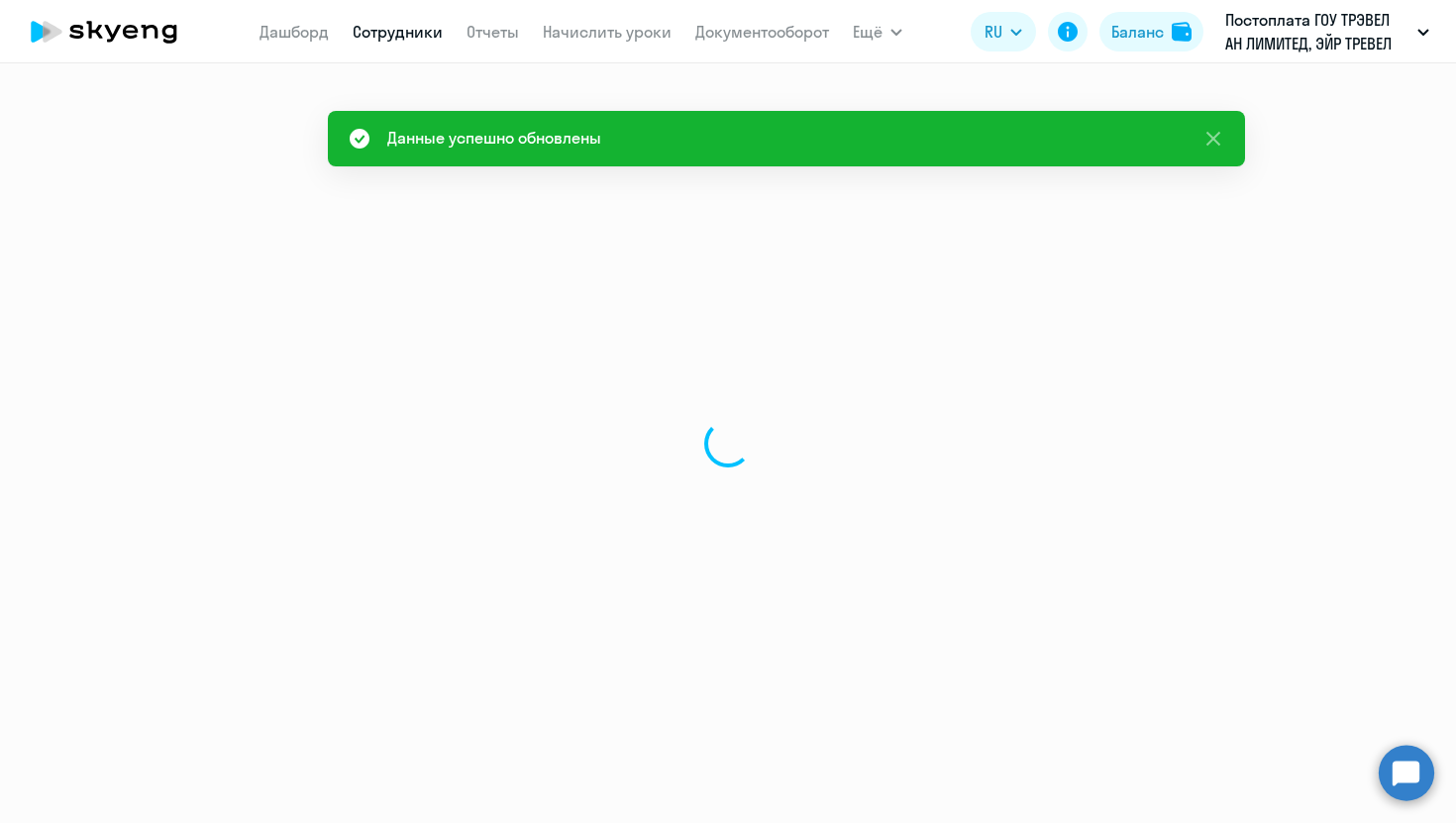 select on "english" 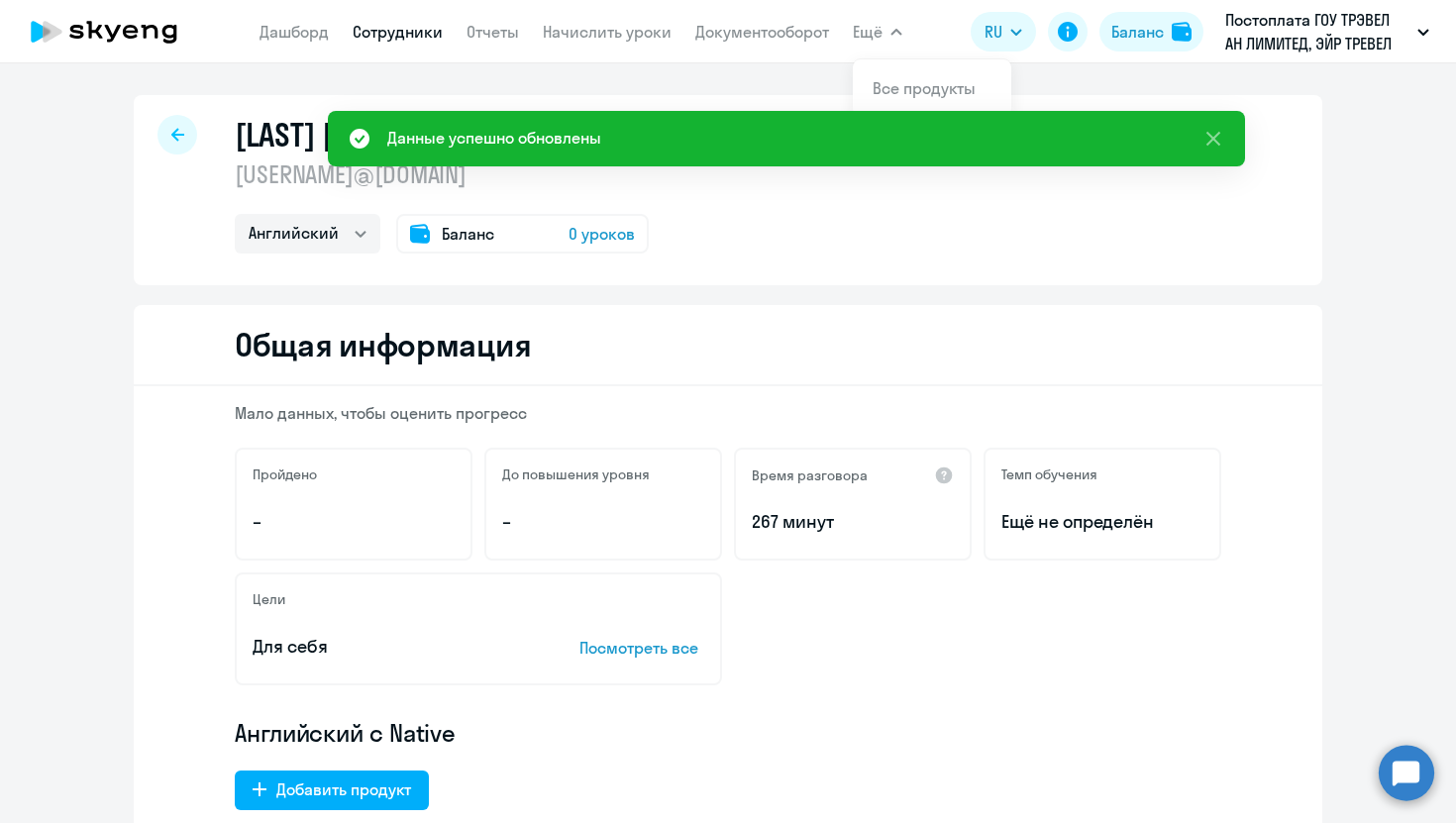click on "Сотрудники" at bounding box center [397, 32] 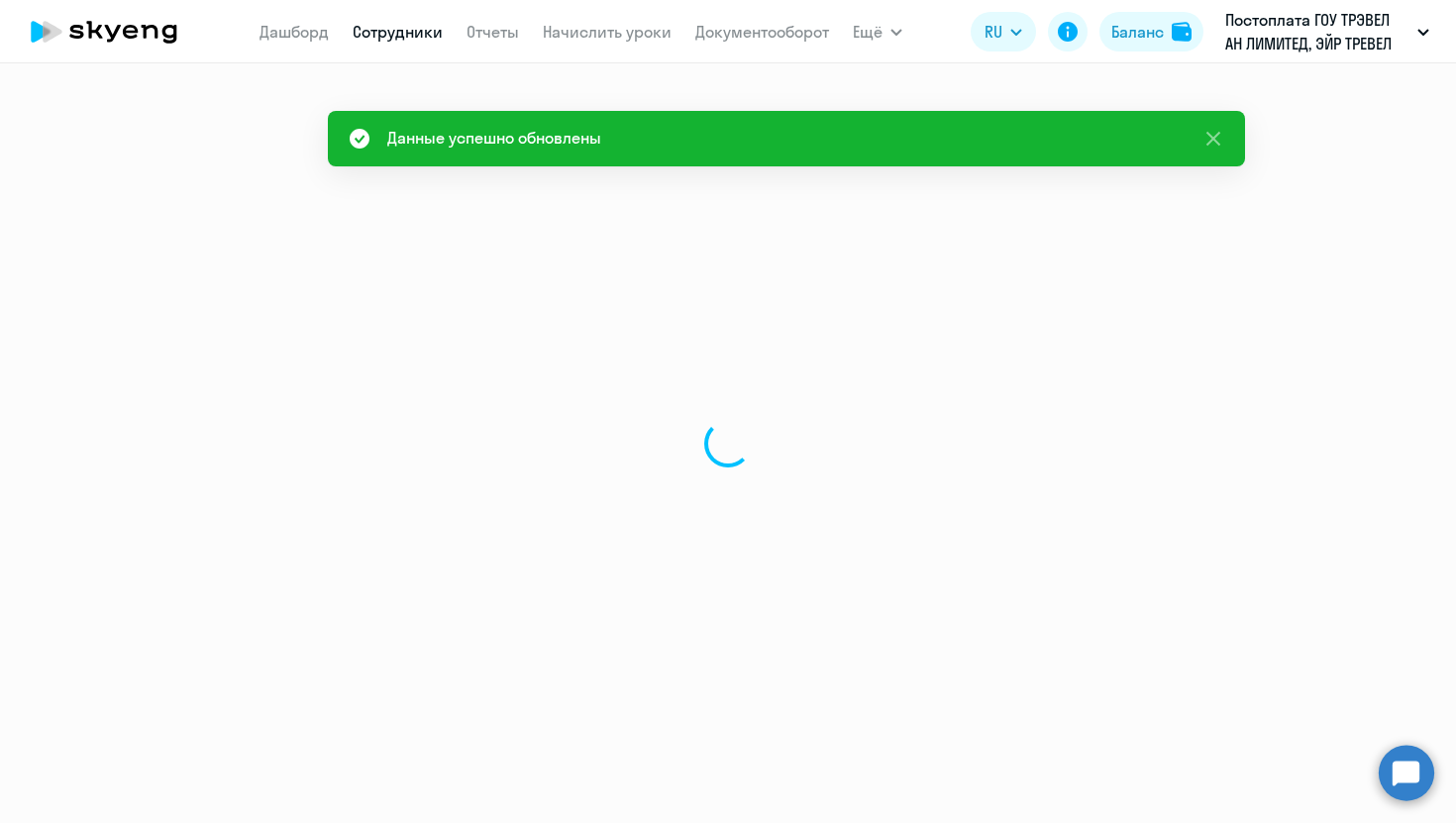 select on "30" 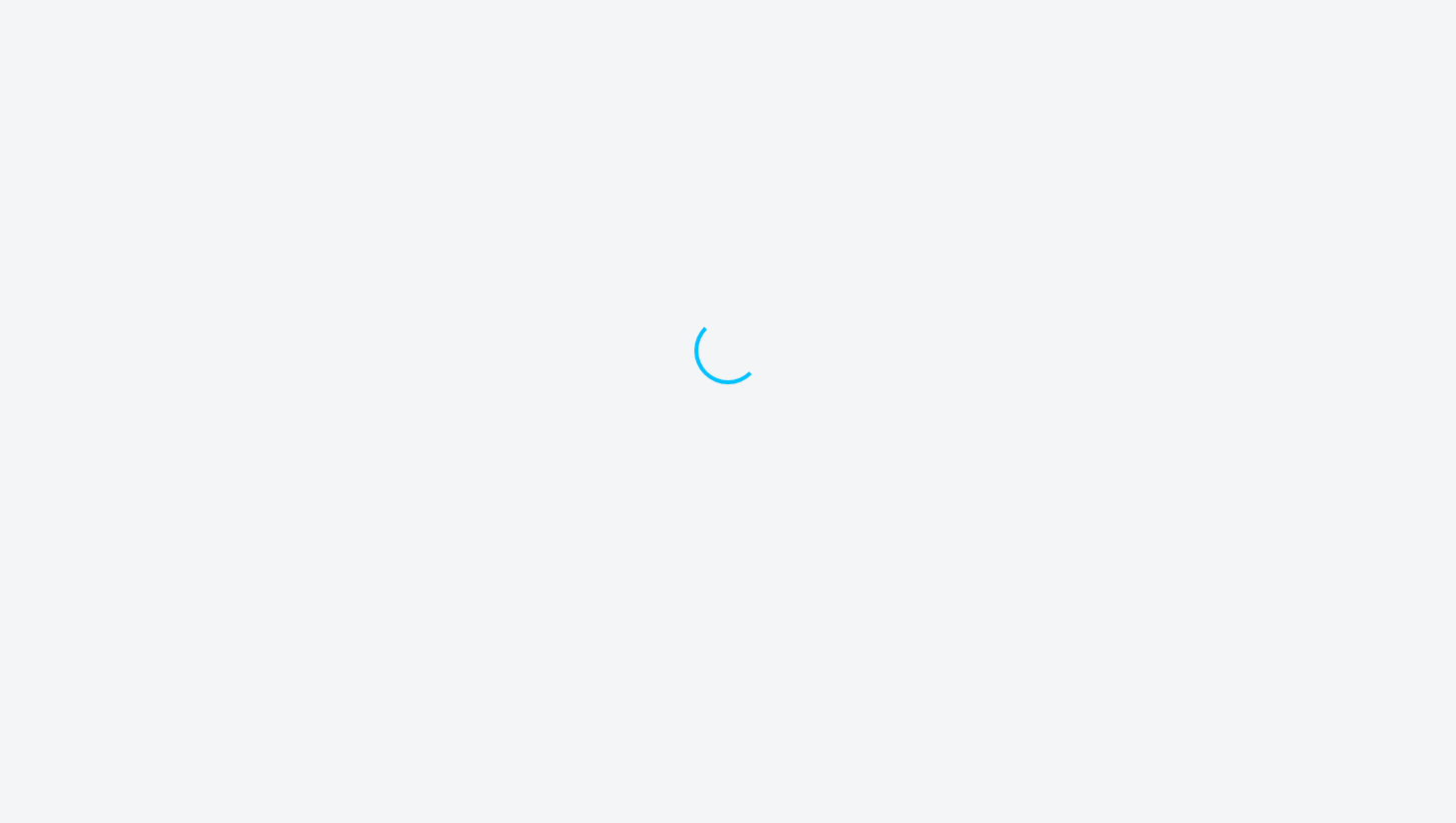 scroll, scrollTop: 0, scrollLeft: 0, axis: both 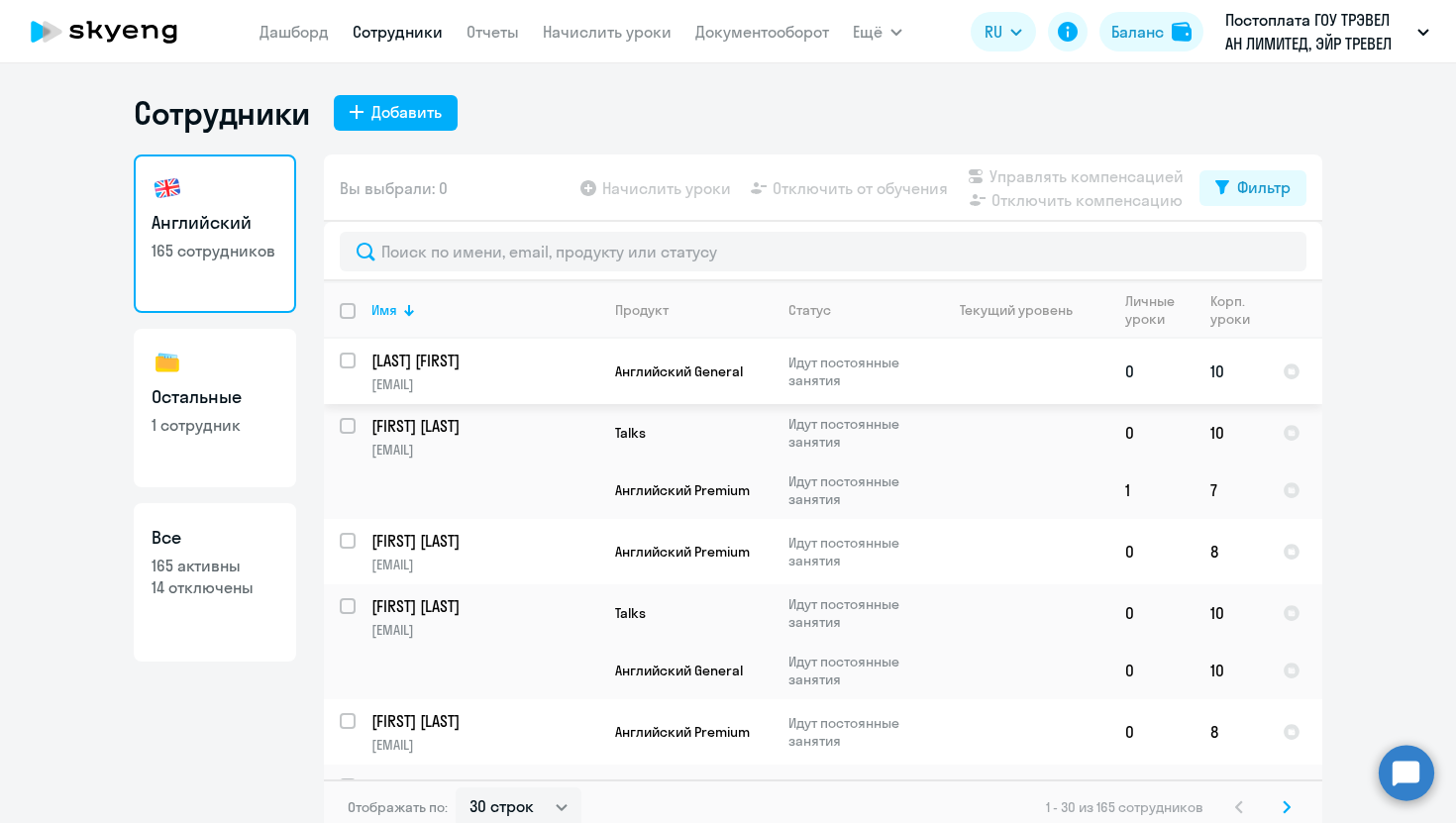 click at bounding box center [360, 372] 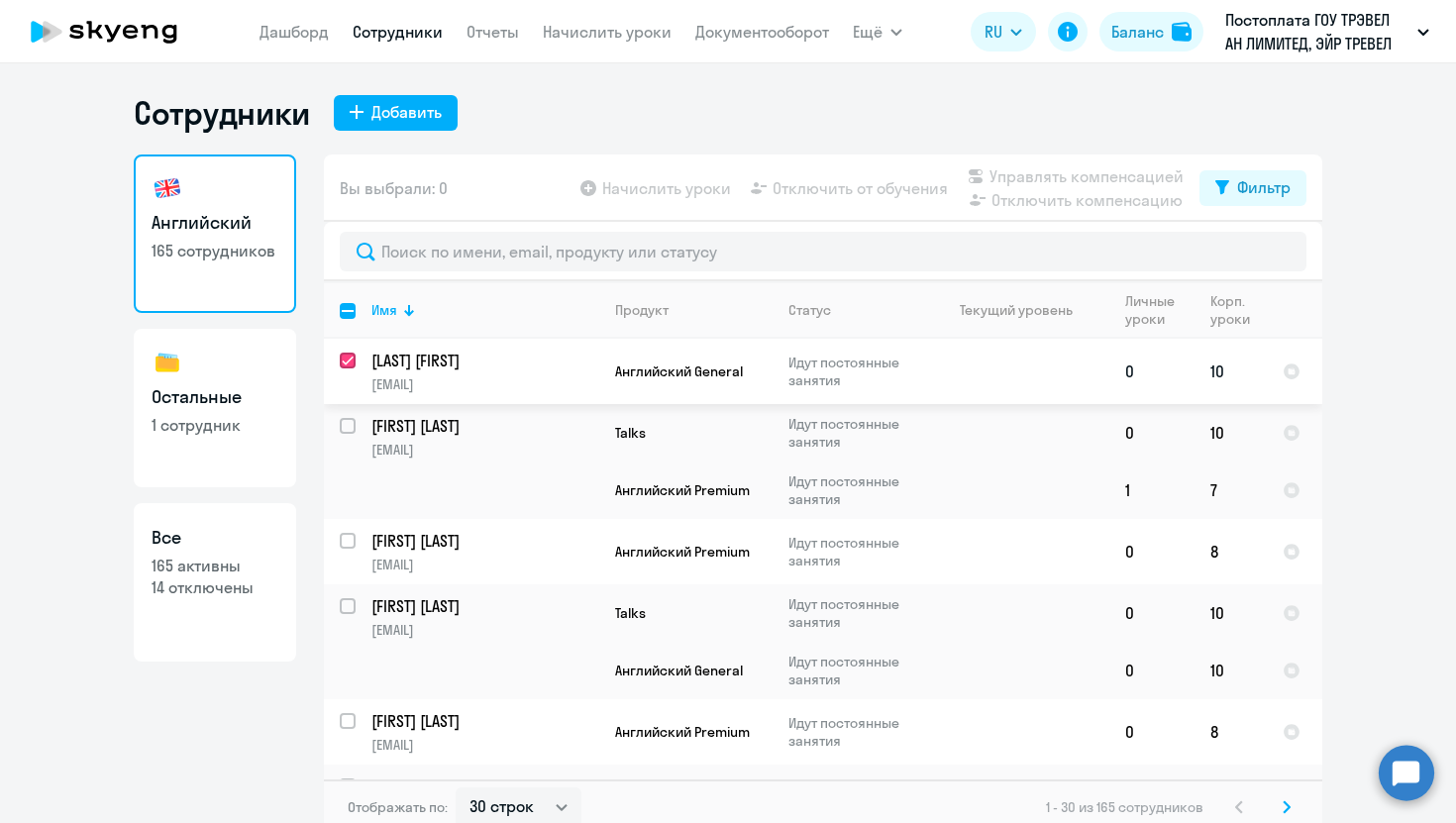 checkbox on "true" 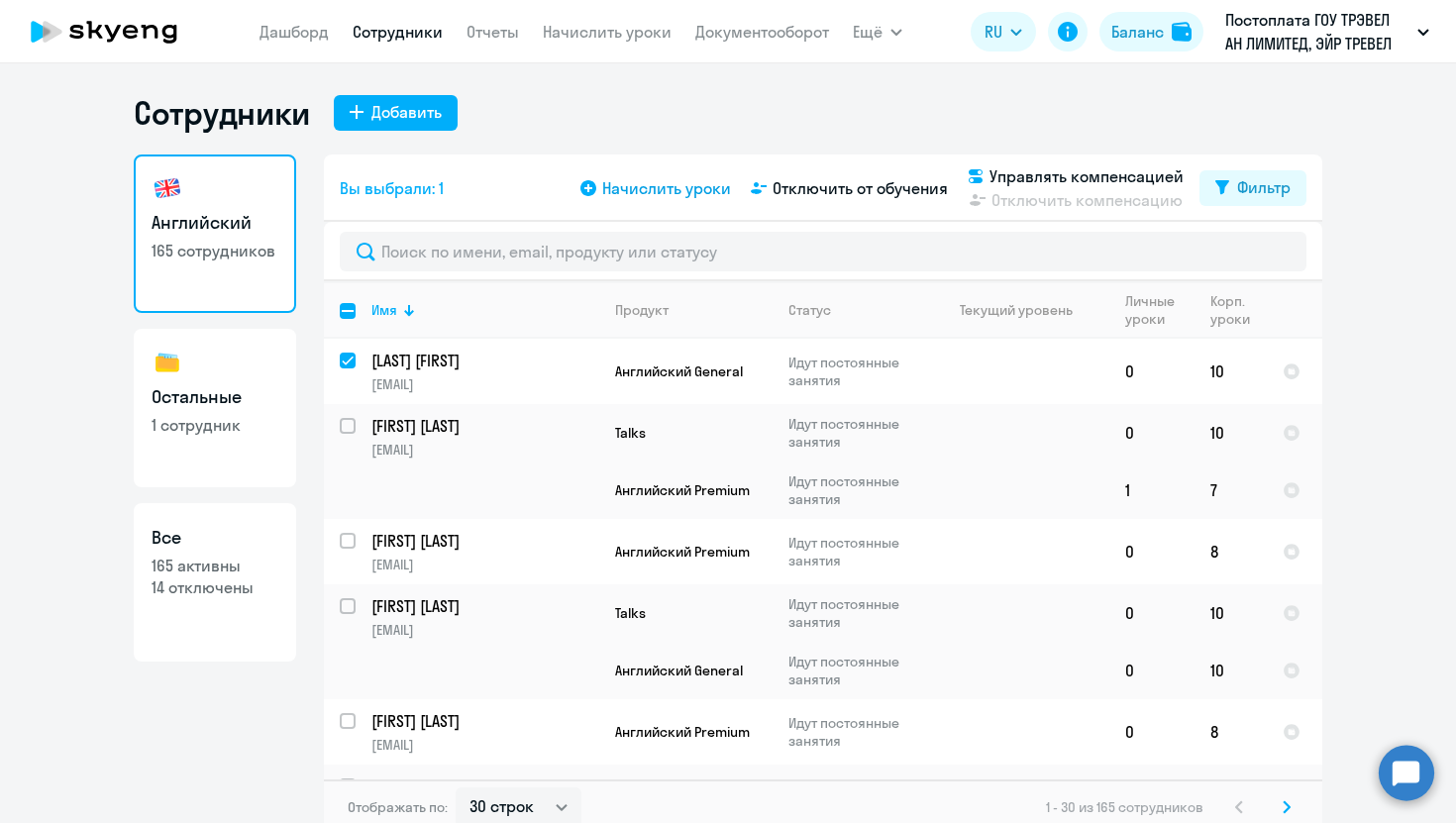 click on "Начислить уроки" 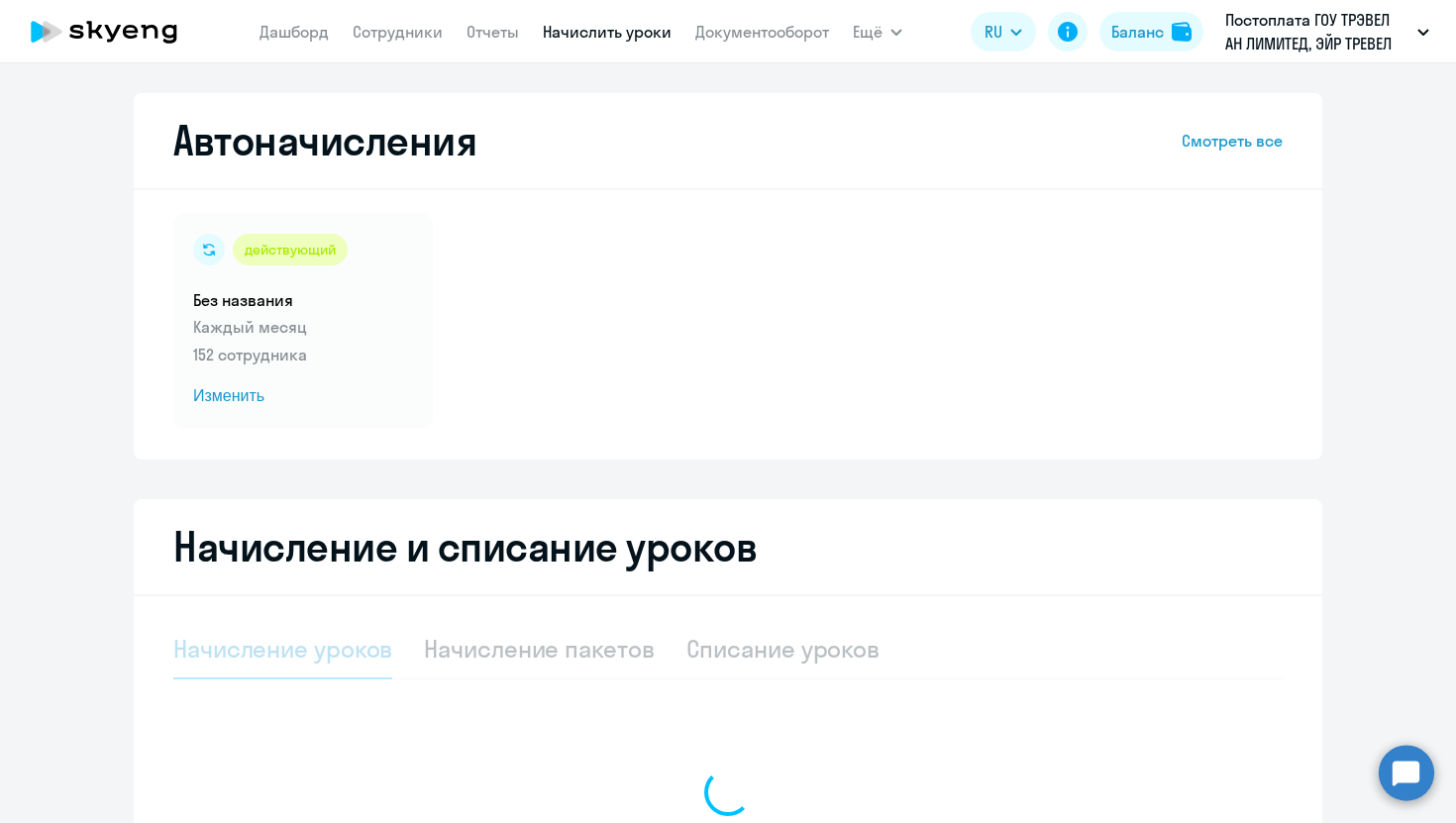 select on "10" 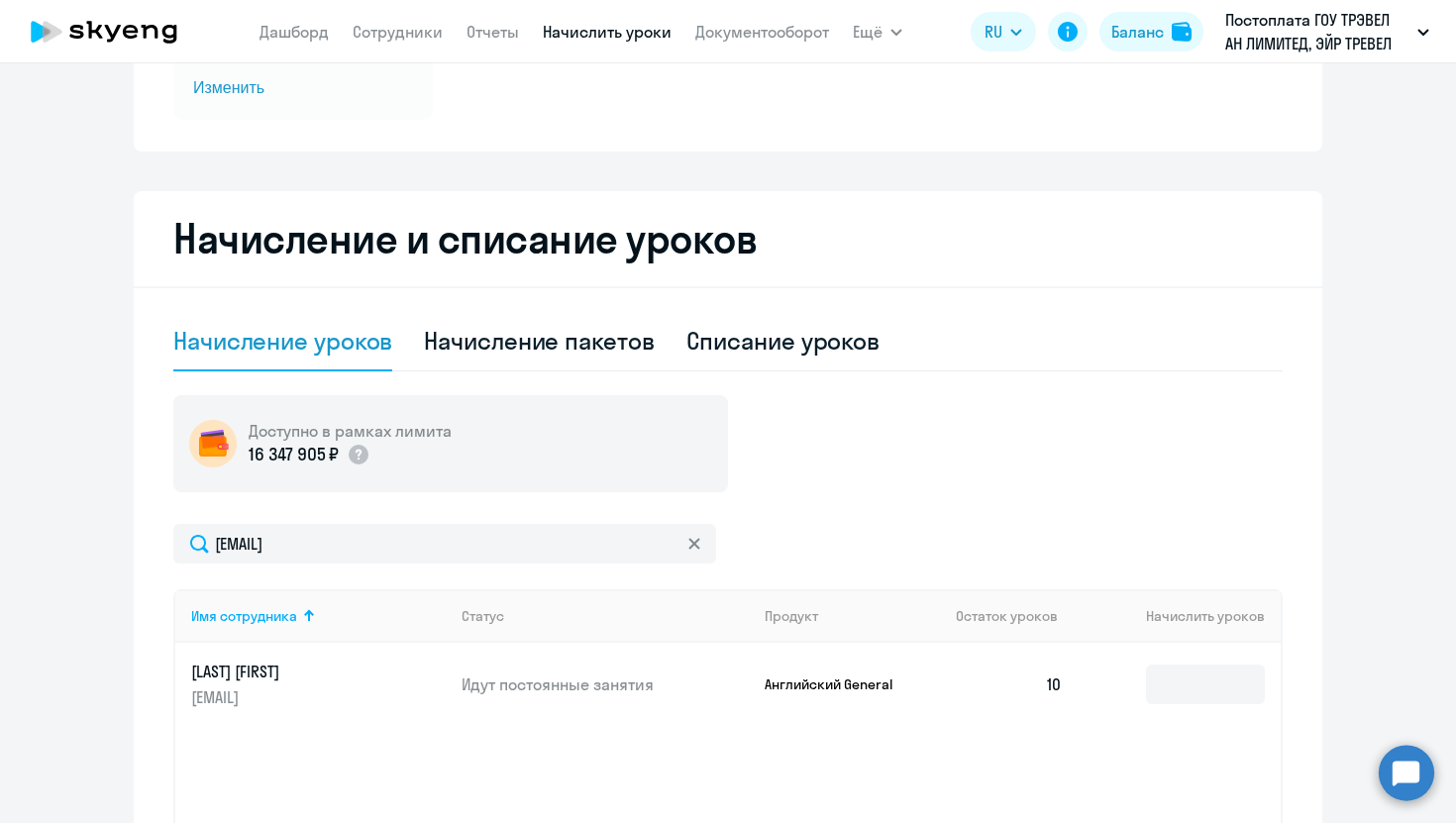 scroll, scrollTop: 534, scrollLeft: 0, axis: vertical 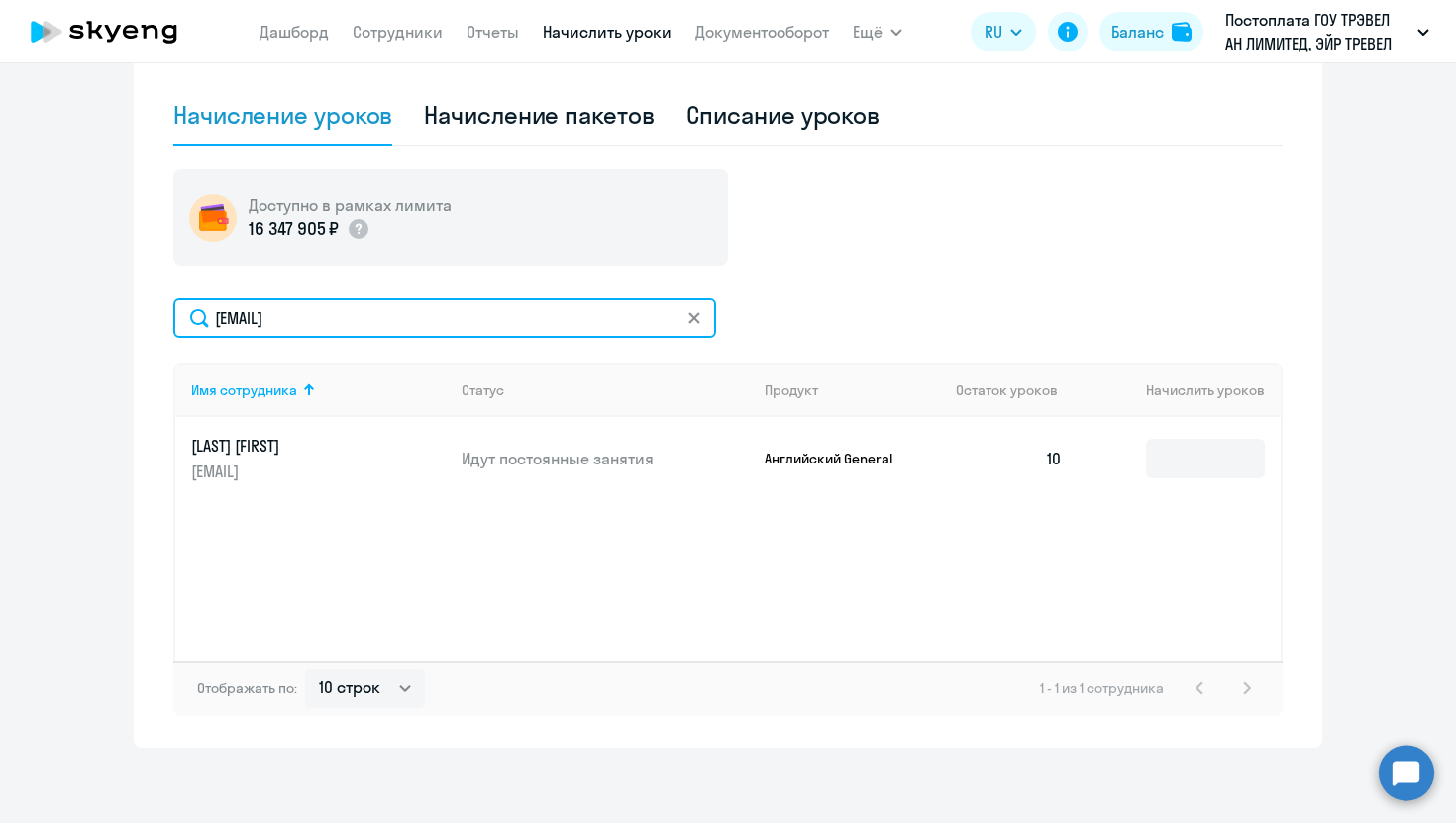 drag, startPoint x: 499, startPoint y: 311, endPoint x: 160, endPoint y: 277, distance: 340.7007 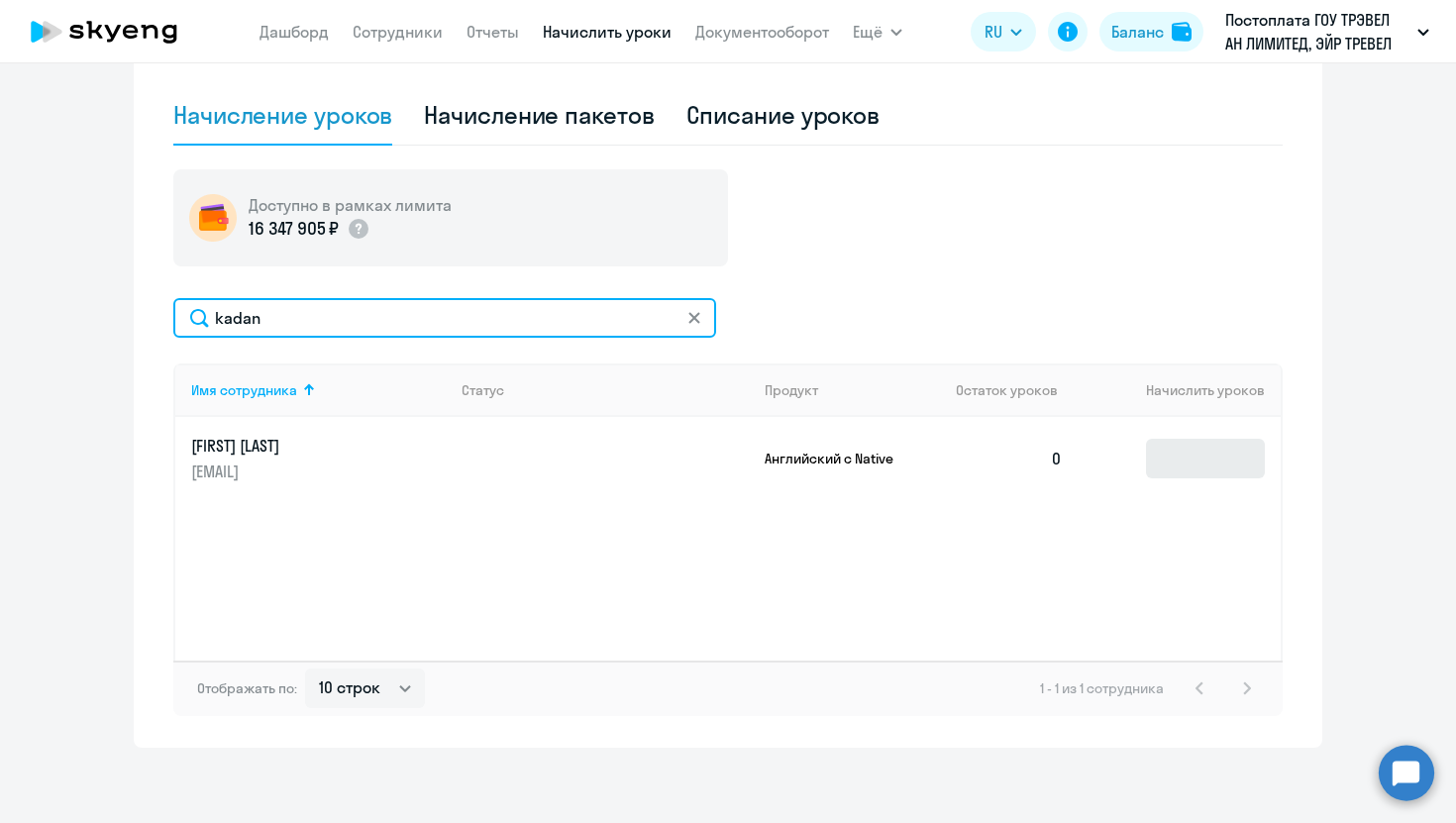 type on "kadan" 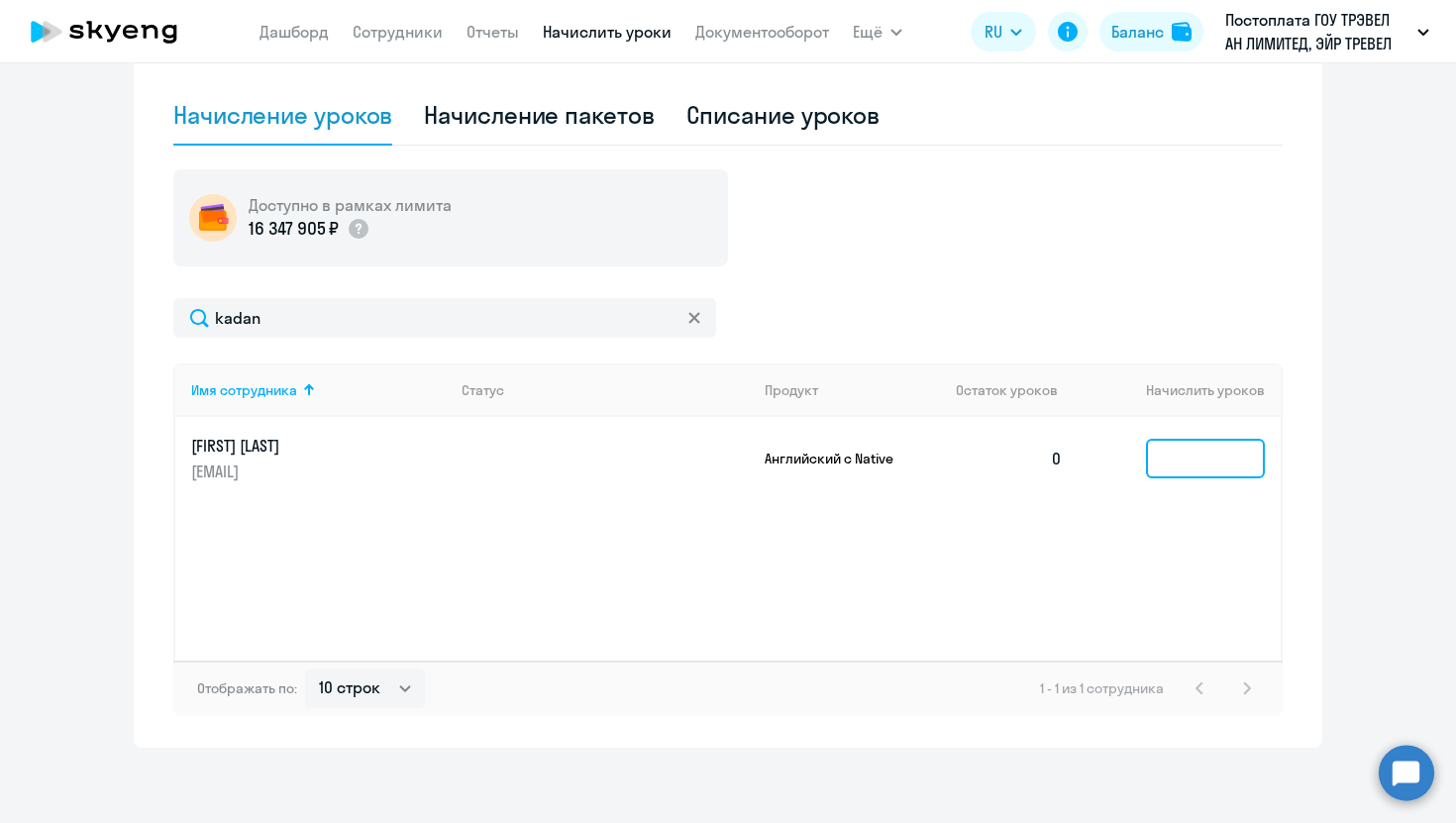 click 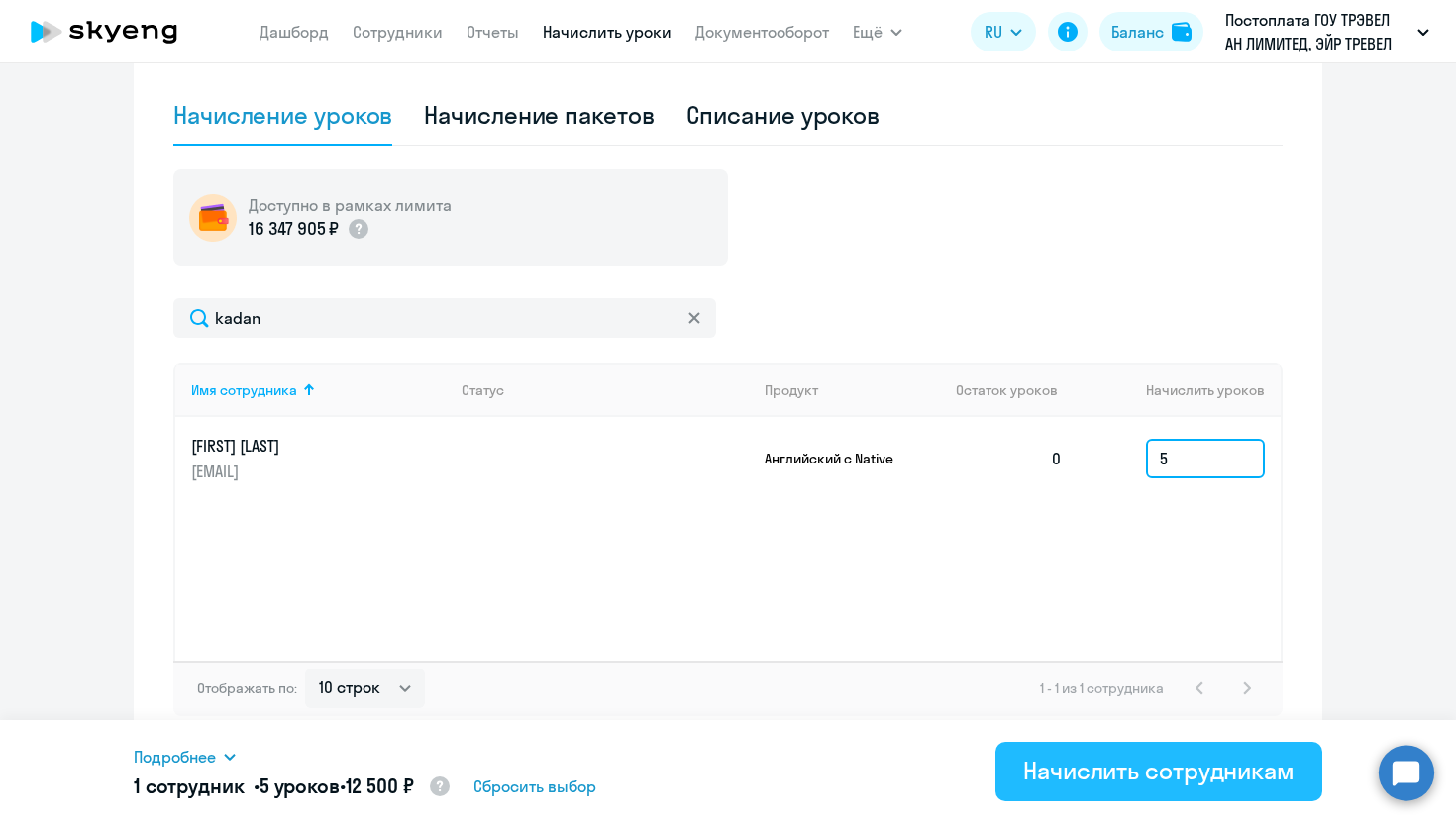 type on "5" 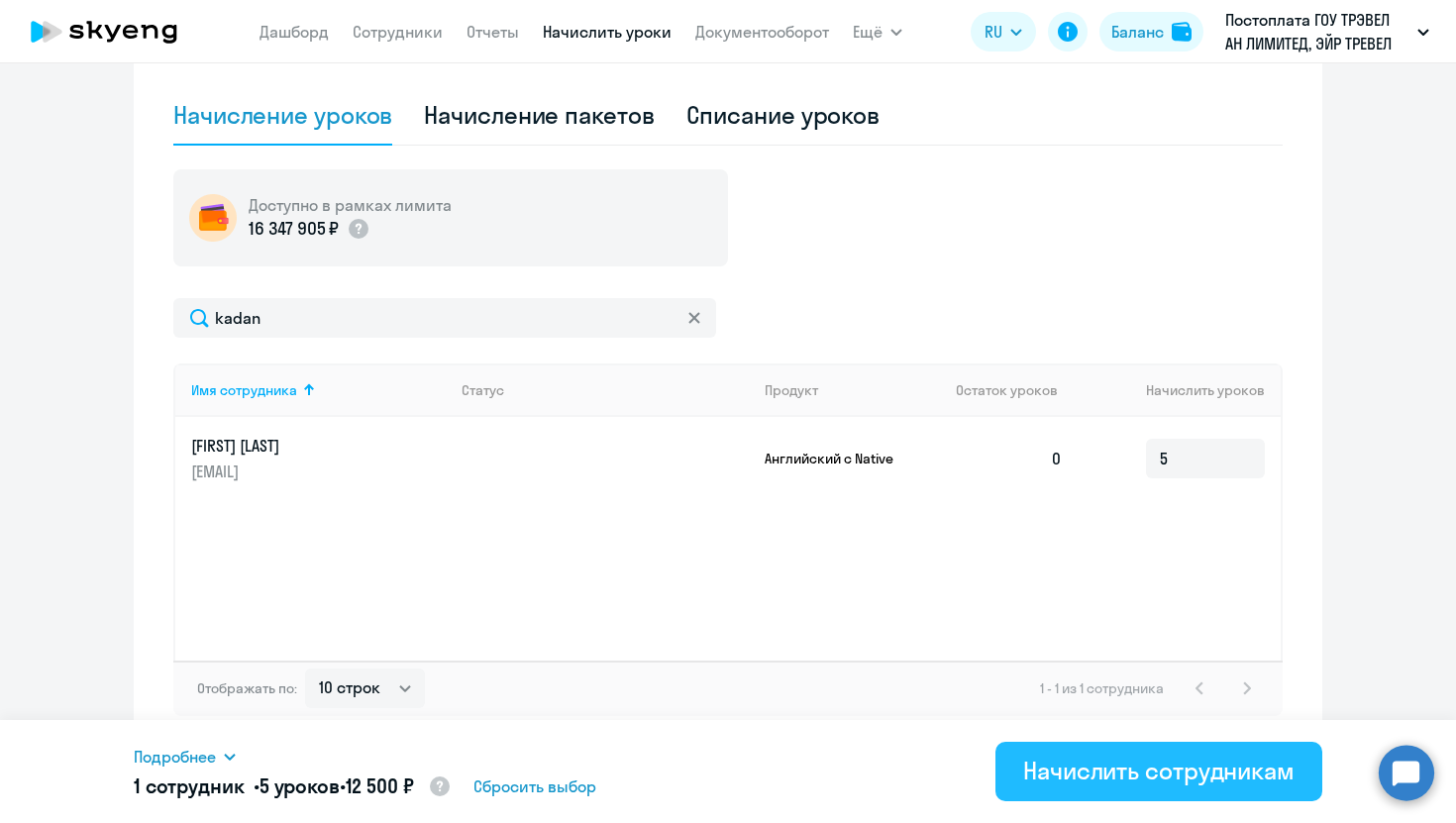 click on "Начислить сотрудникам" at bounding box center [1159, 771] 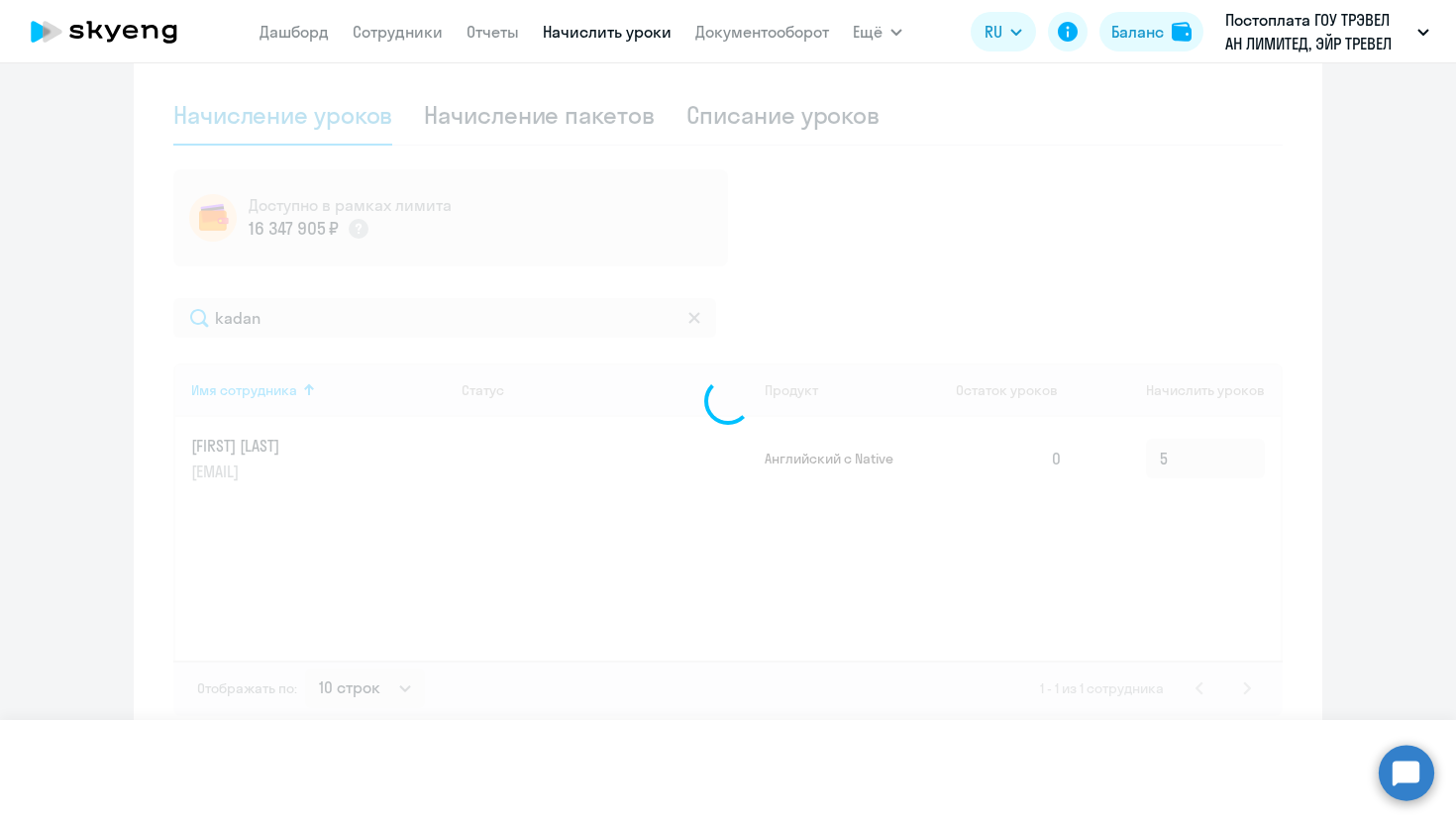 type 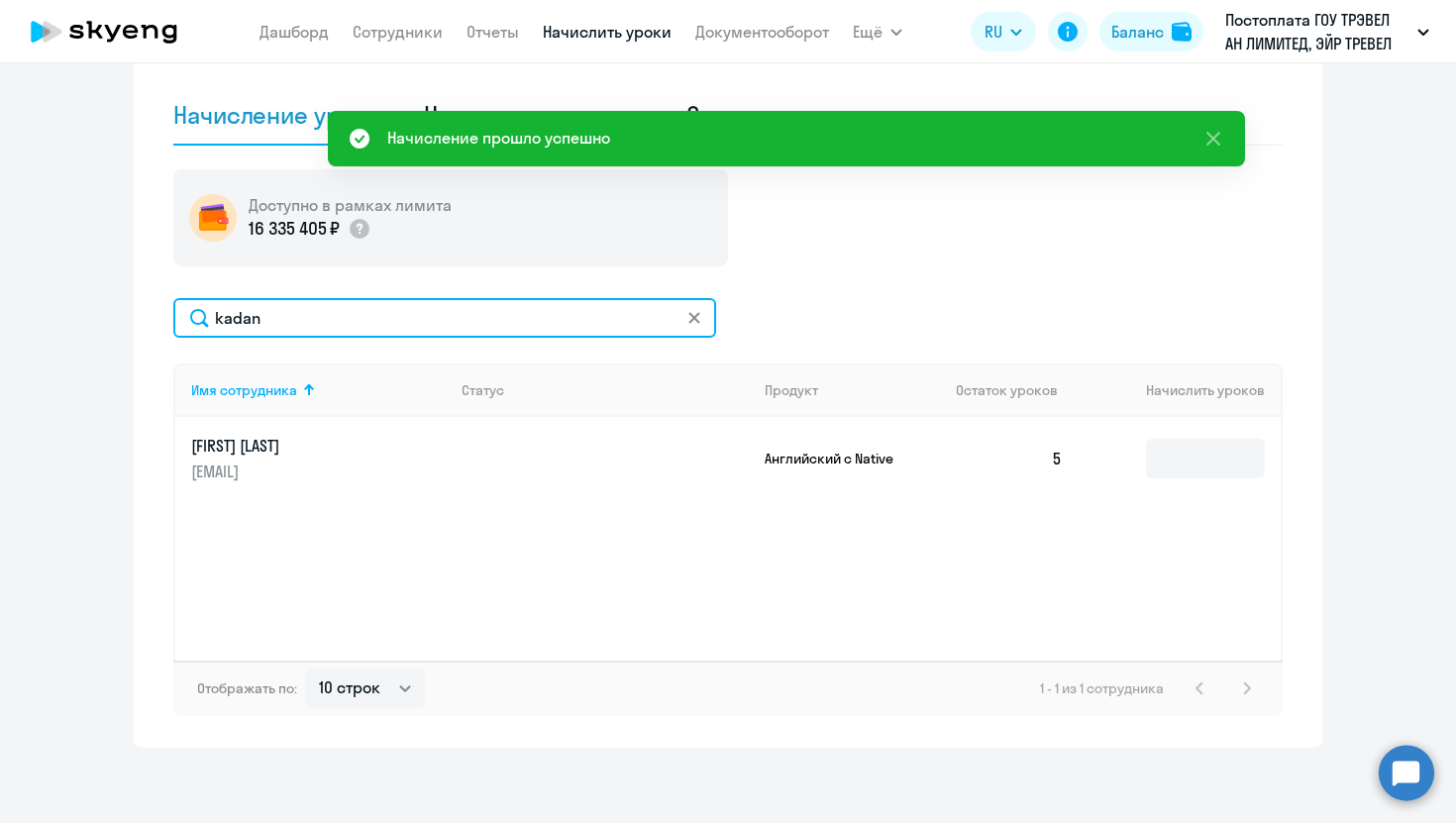 click on "kadan" 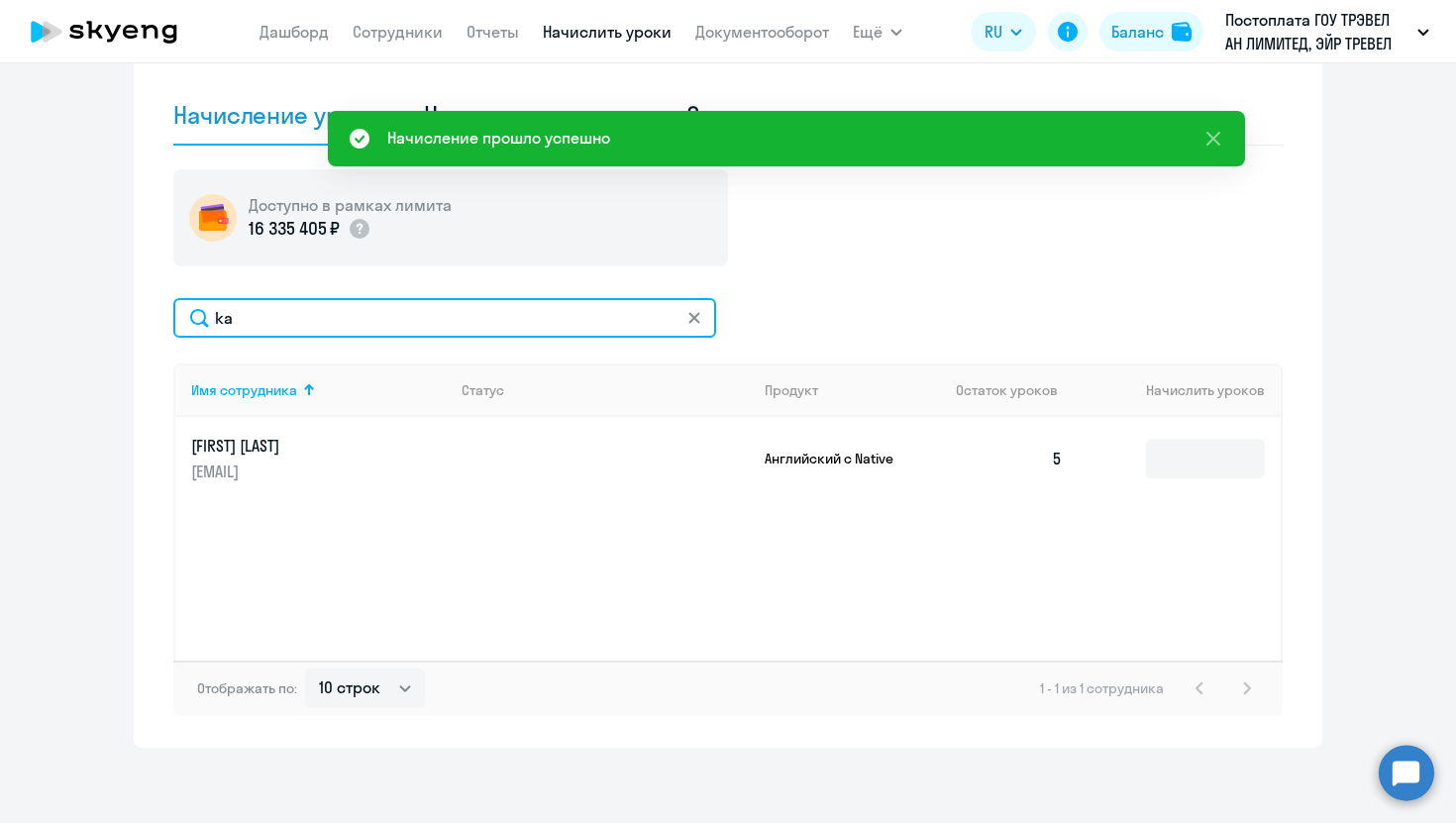 type on "k" 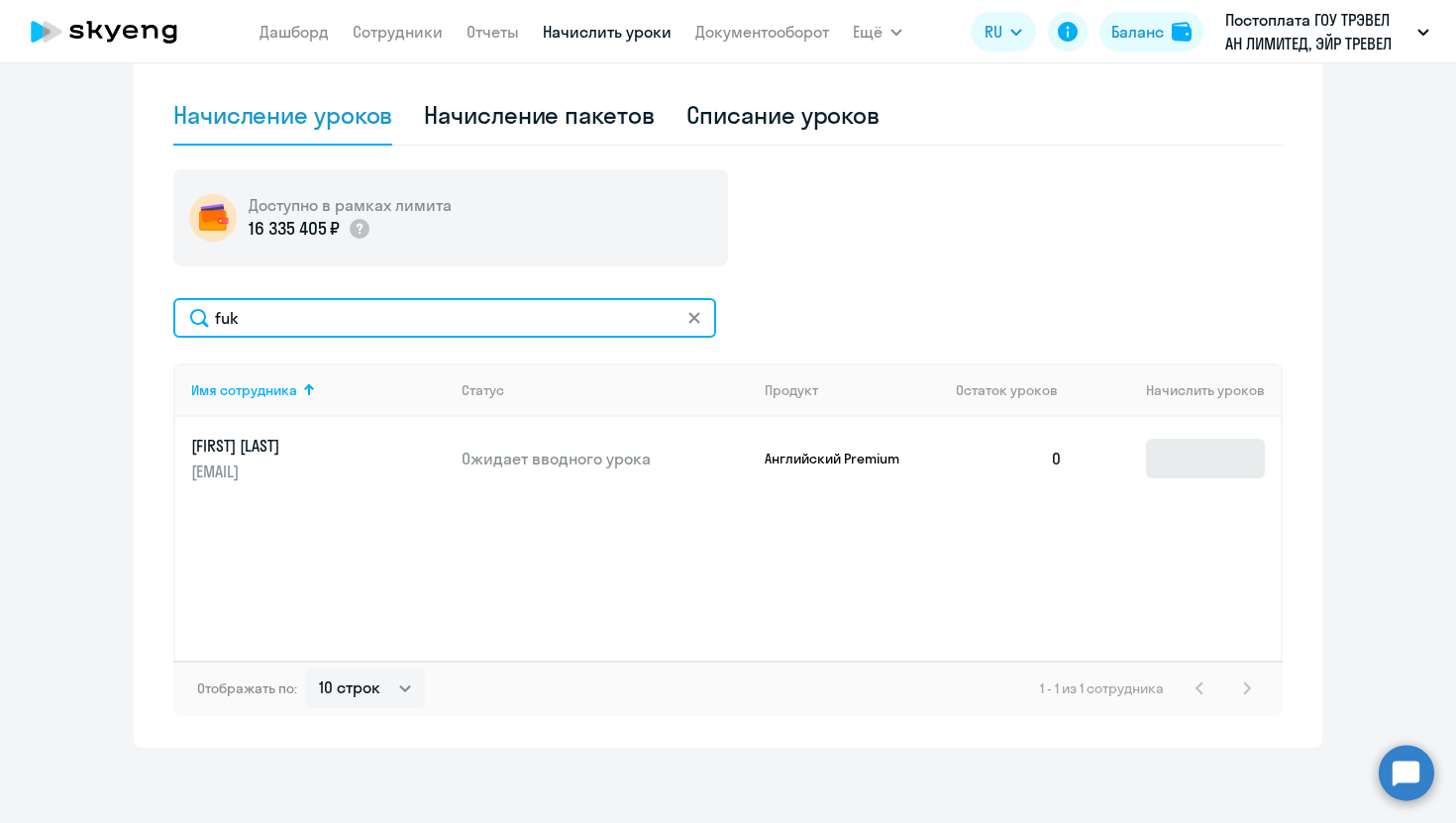 type on "fuk" 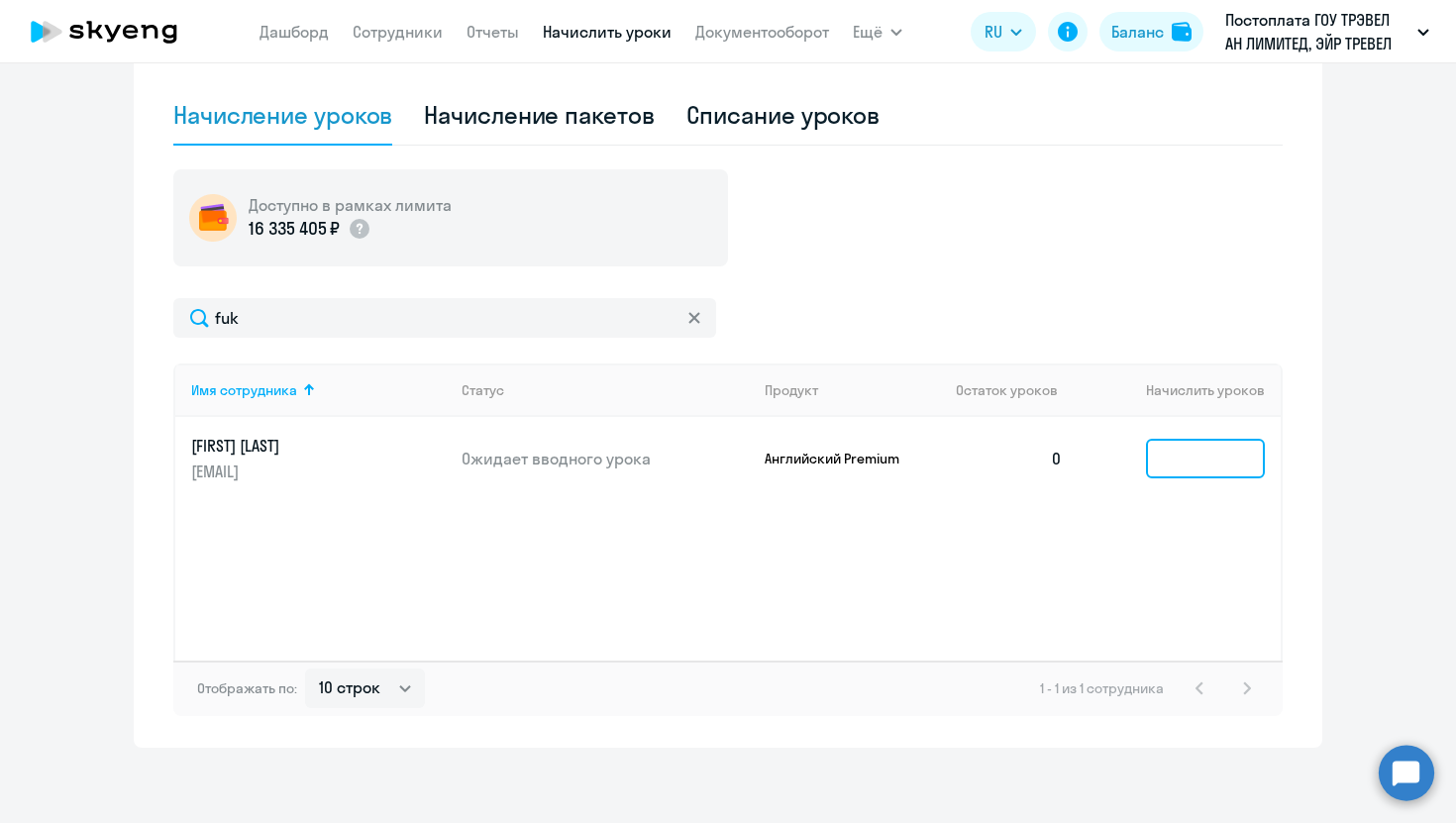 click 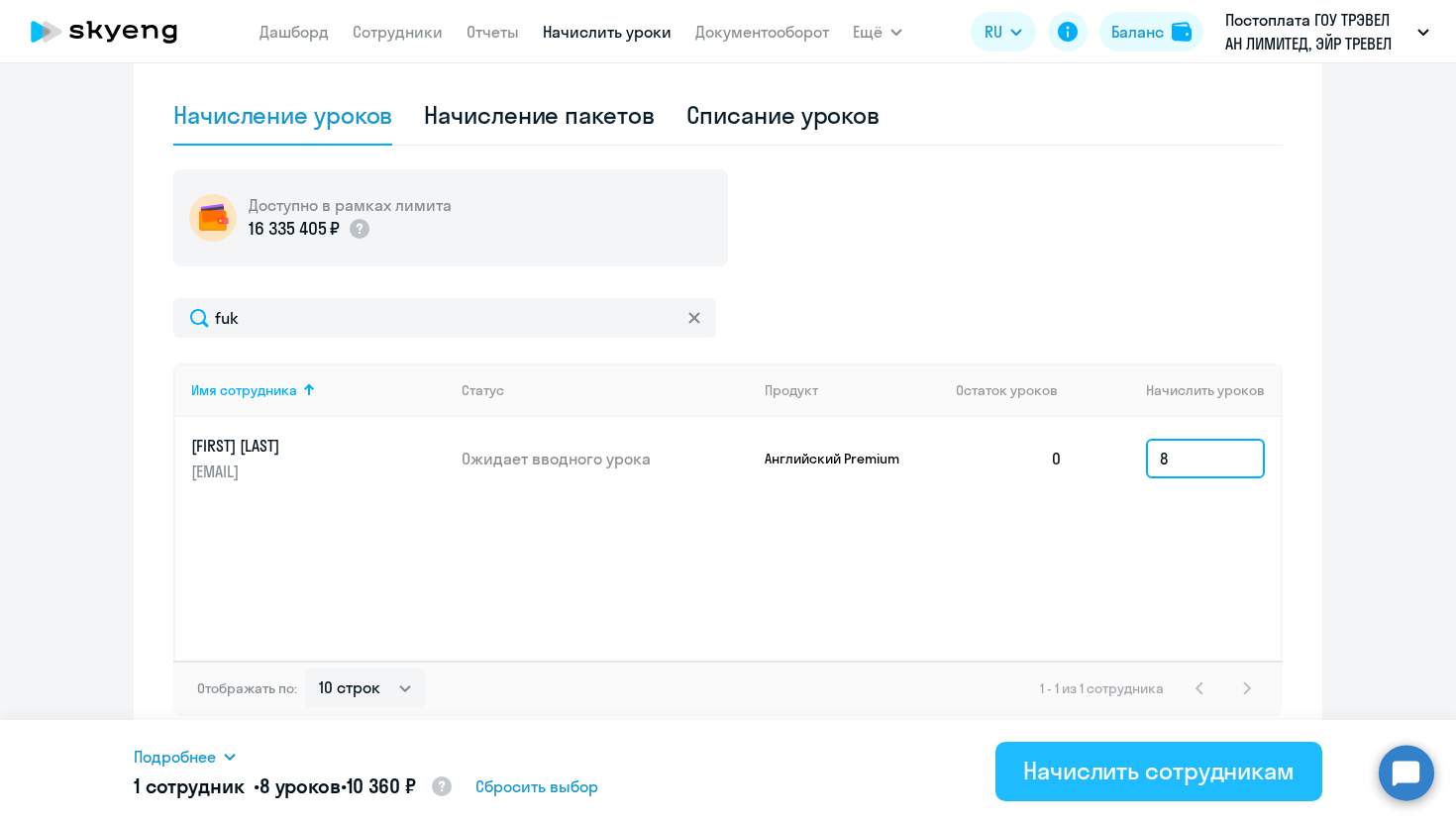type on "8" 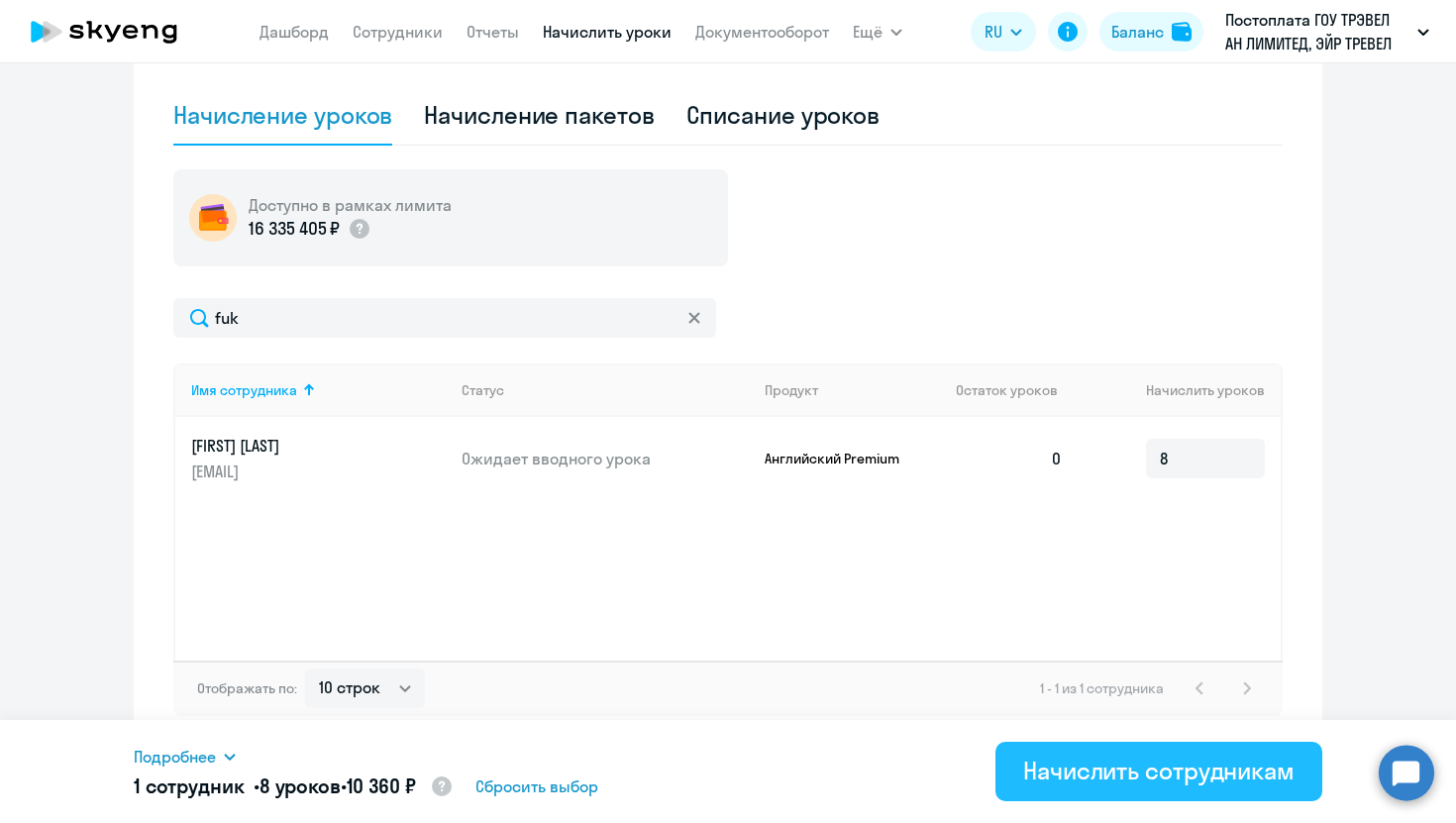 click on "Начислить сотрудникам" at bounding box center [1159, 771] 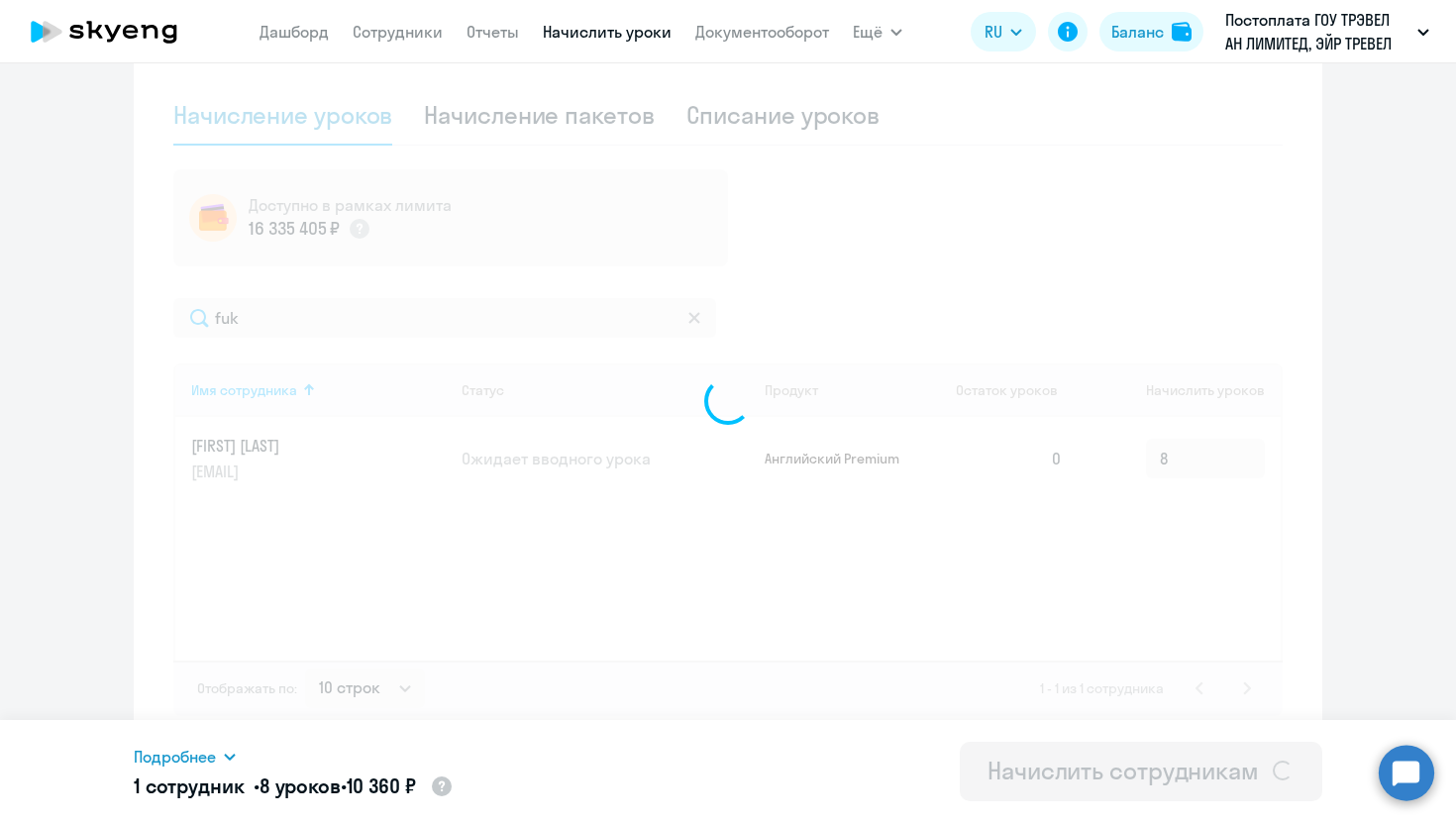 type 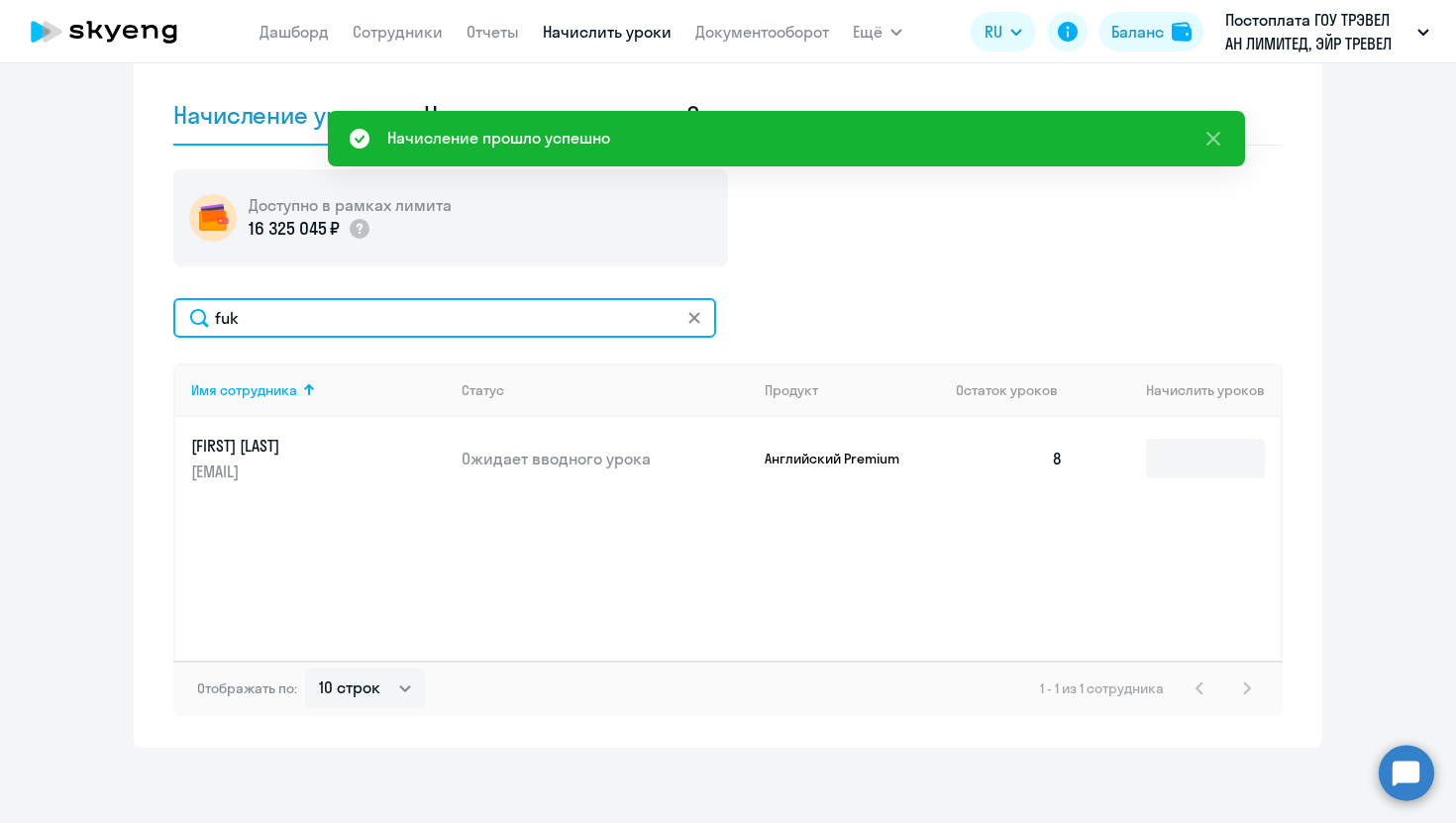 click on "fuk" 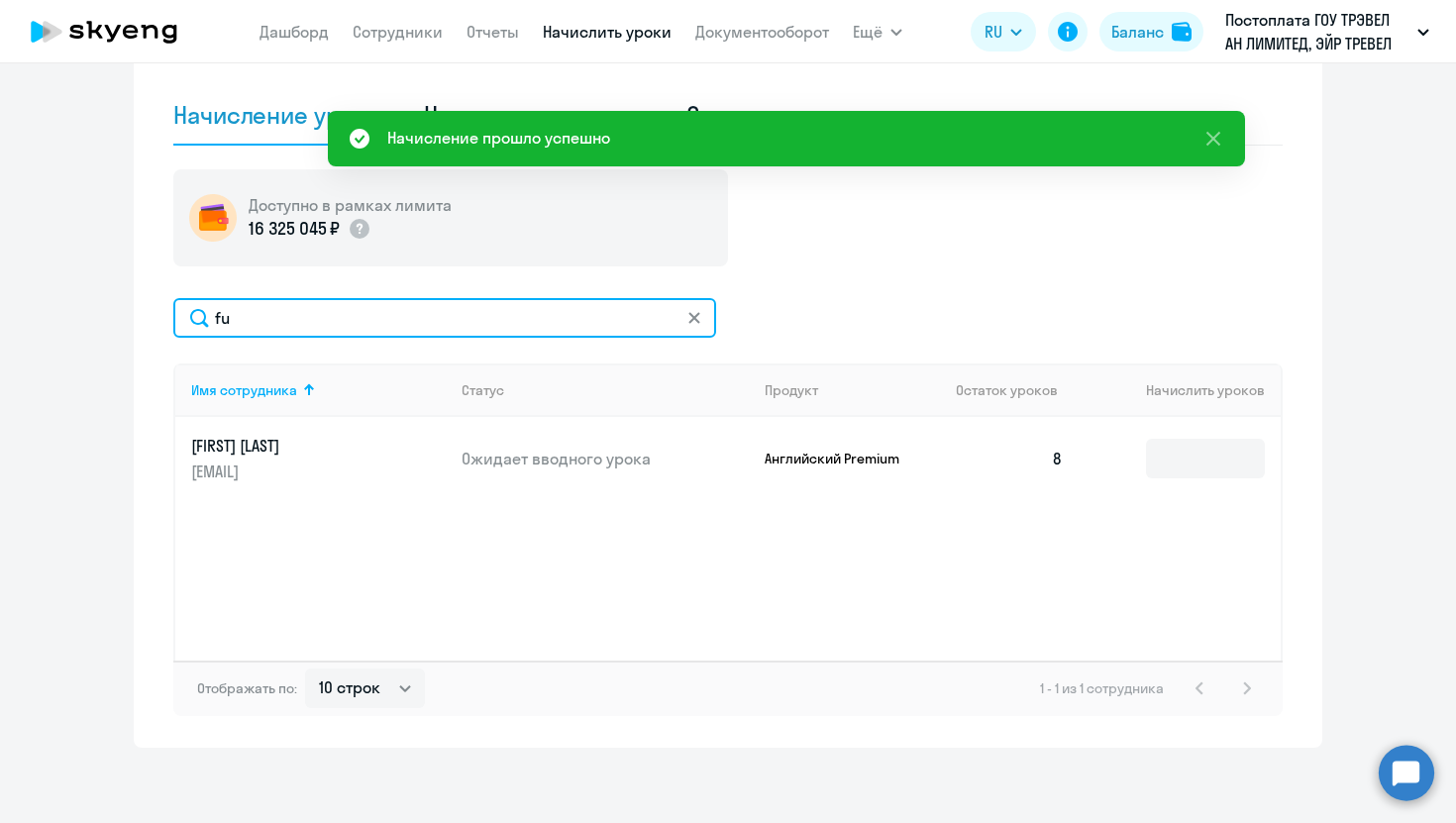 type on "f" 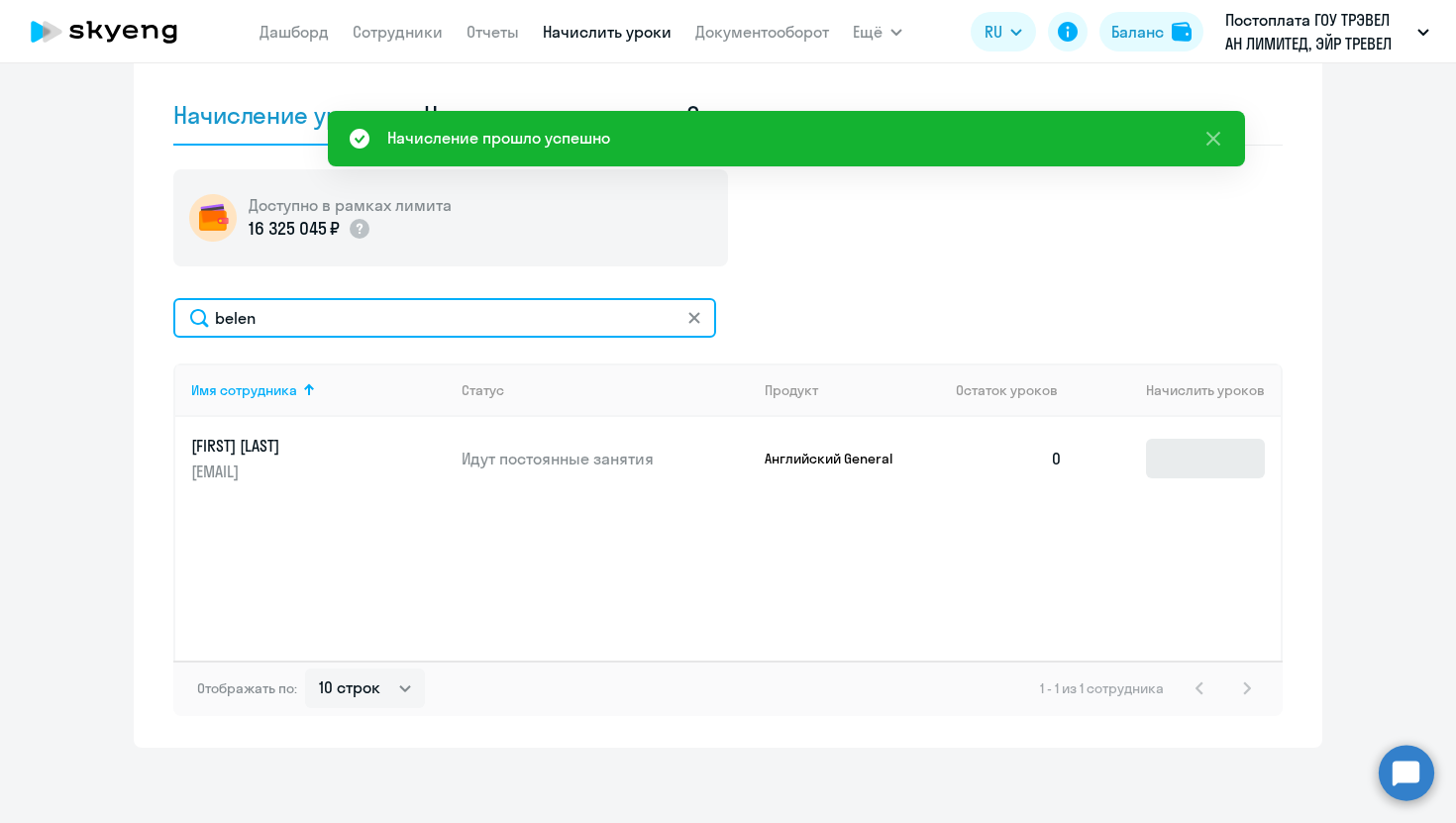 type on "belen" 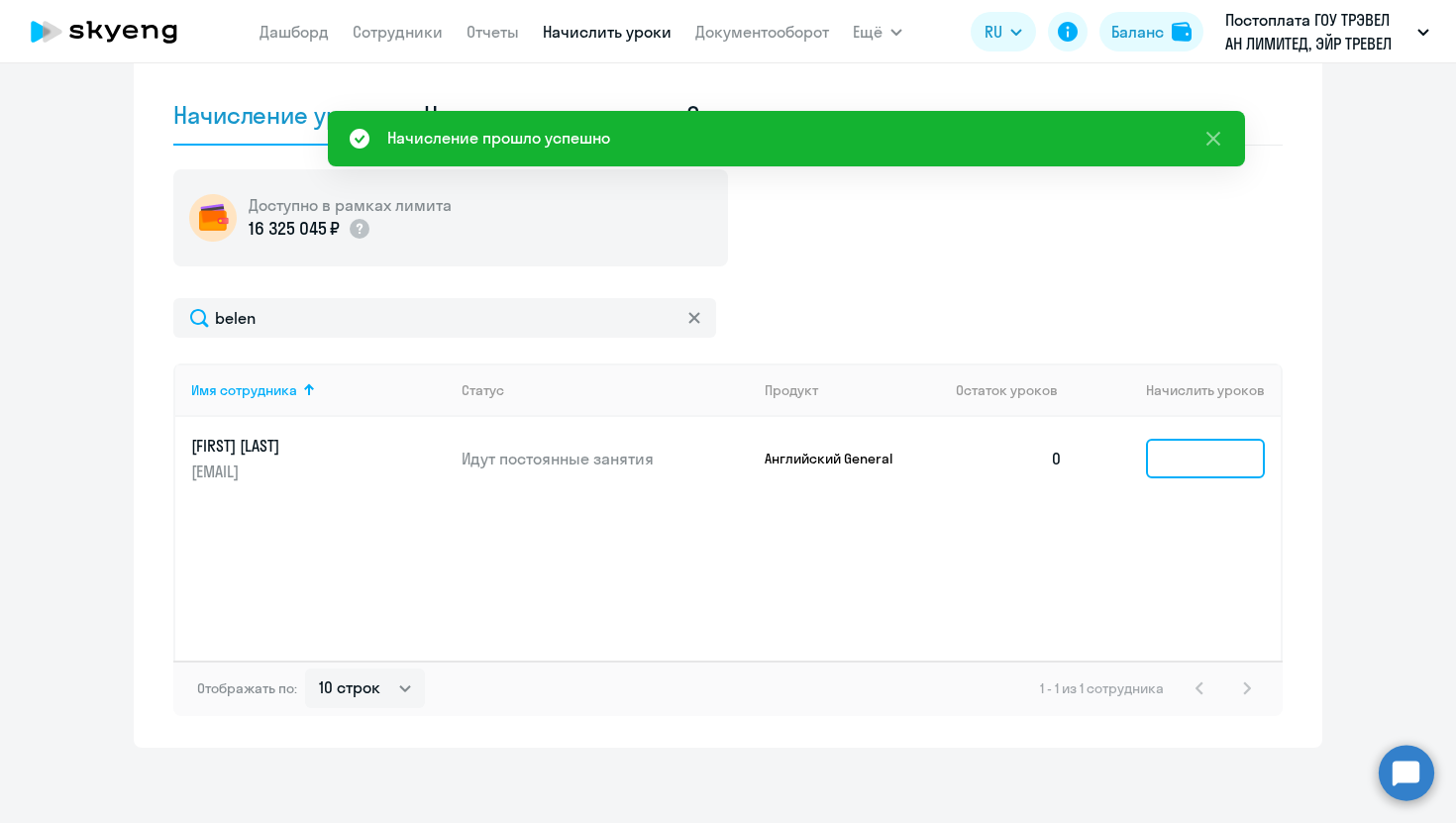 click 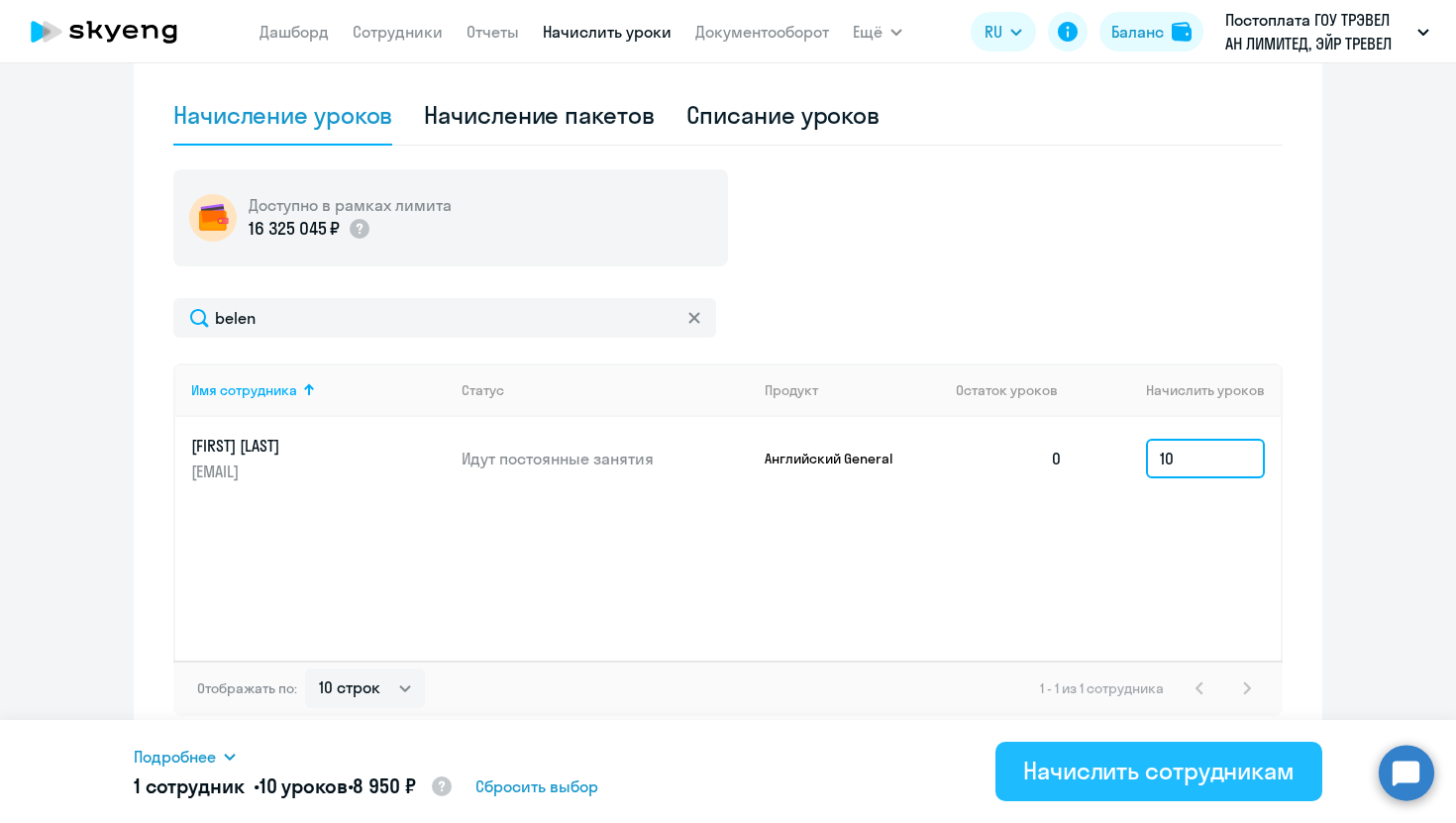 type on "10" 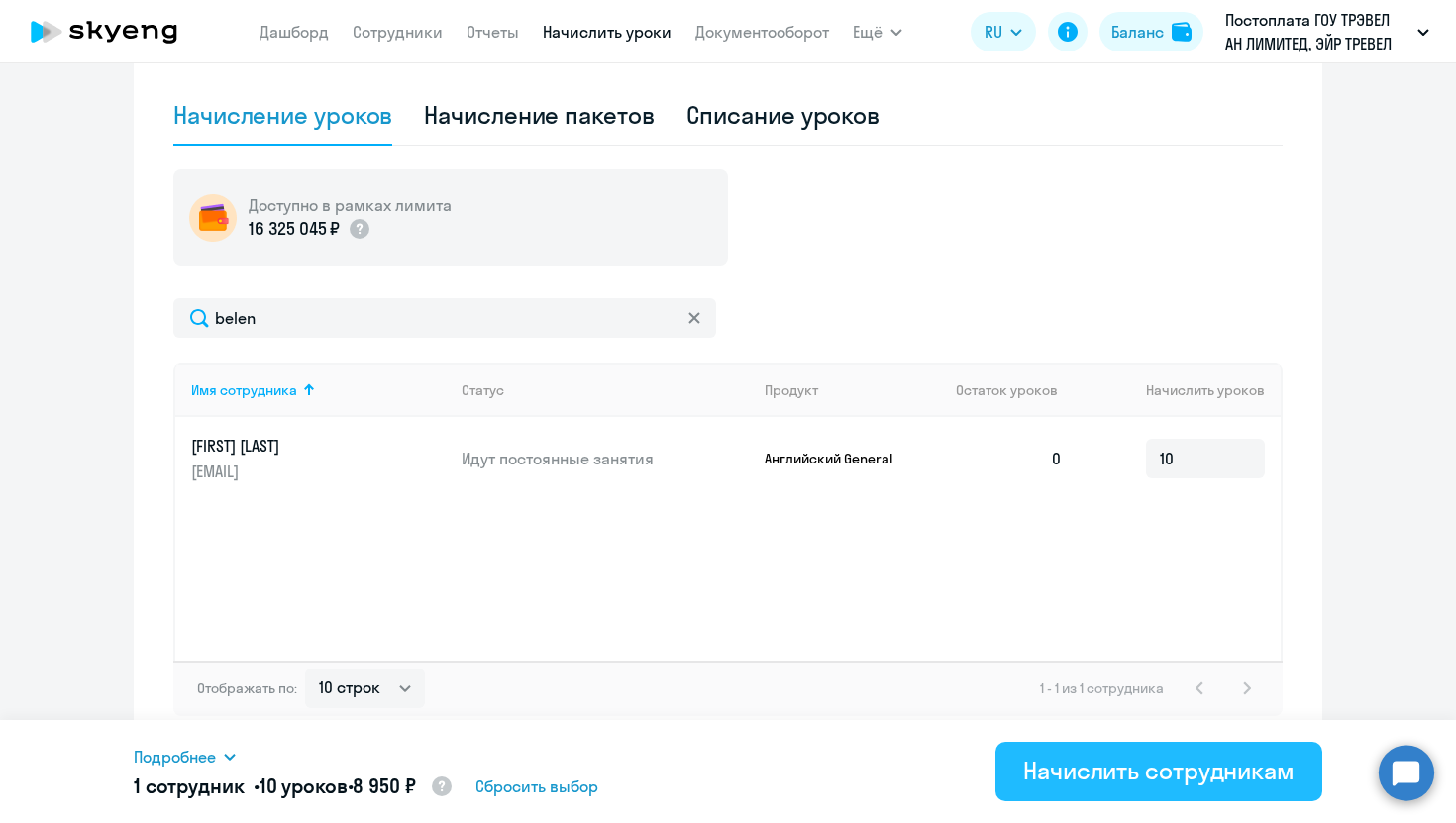 click on "Начислить сотрудникам" at bounding box center [1159, 771] 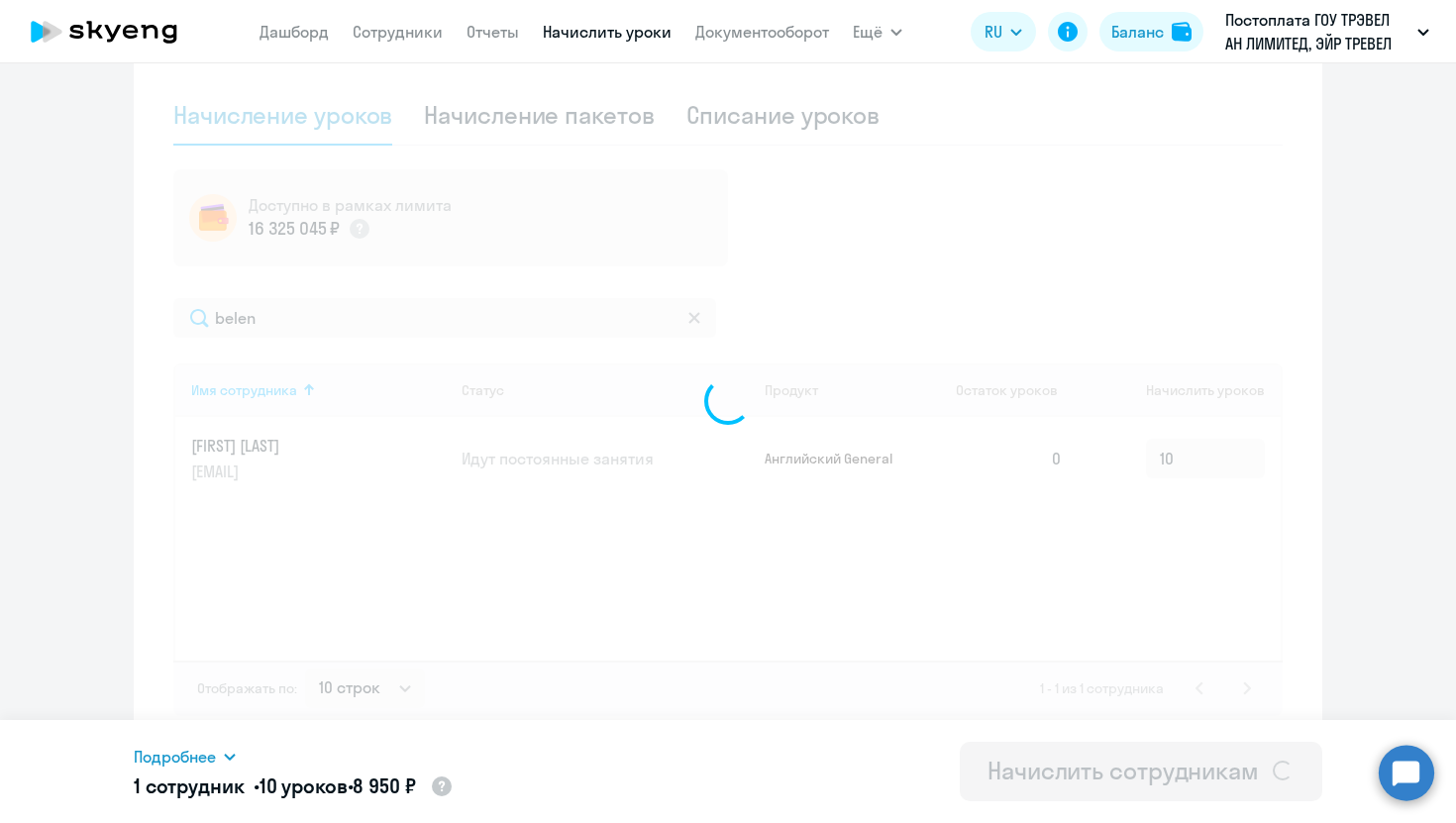 type 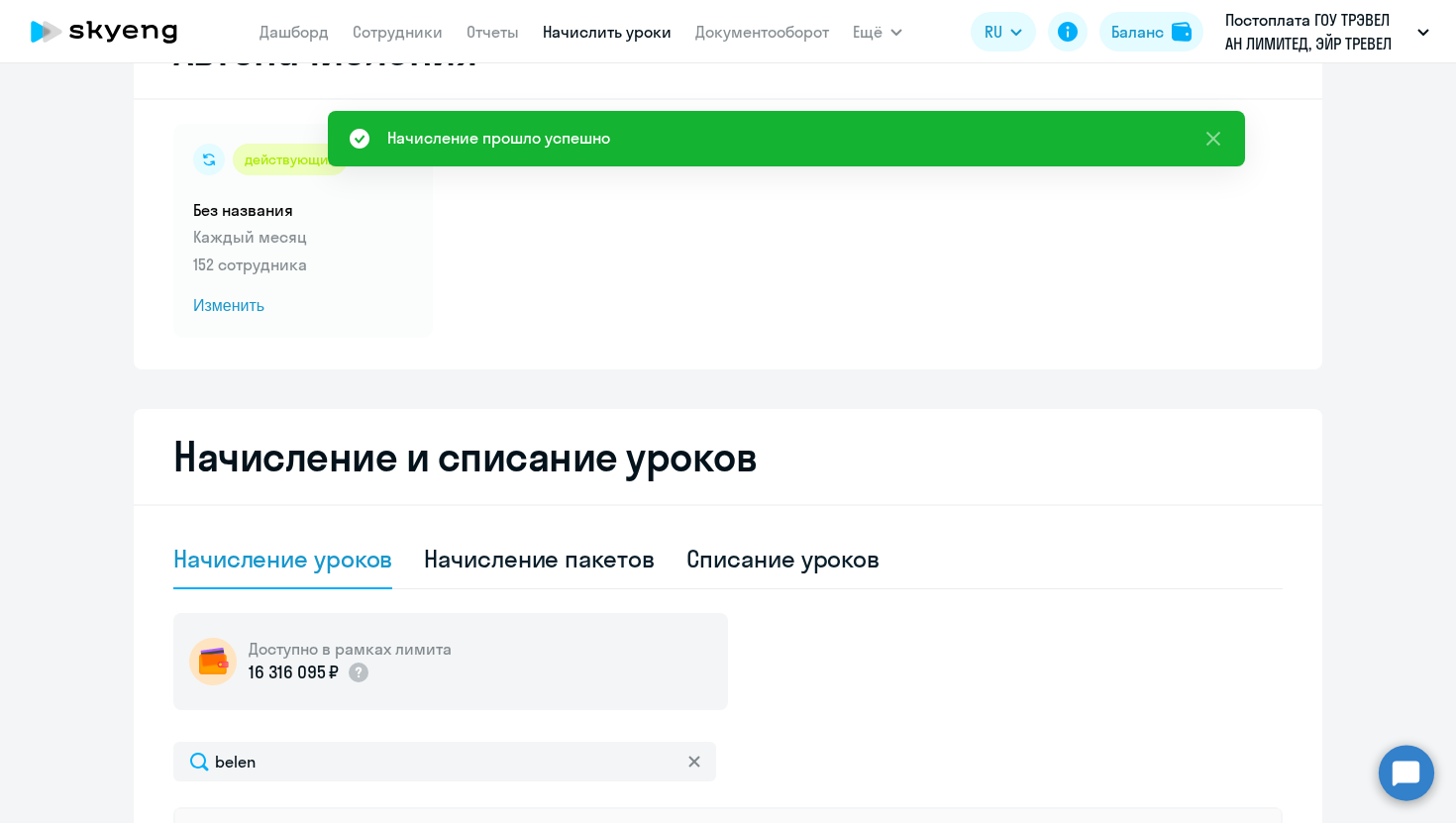 scroll, scrollTop: 62, scrollLeft: 0, axis: vertical 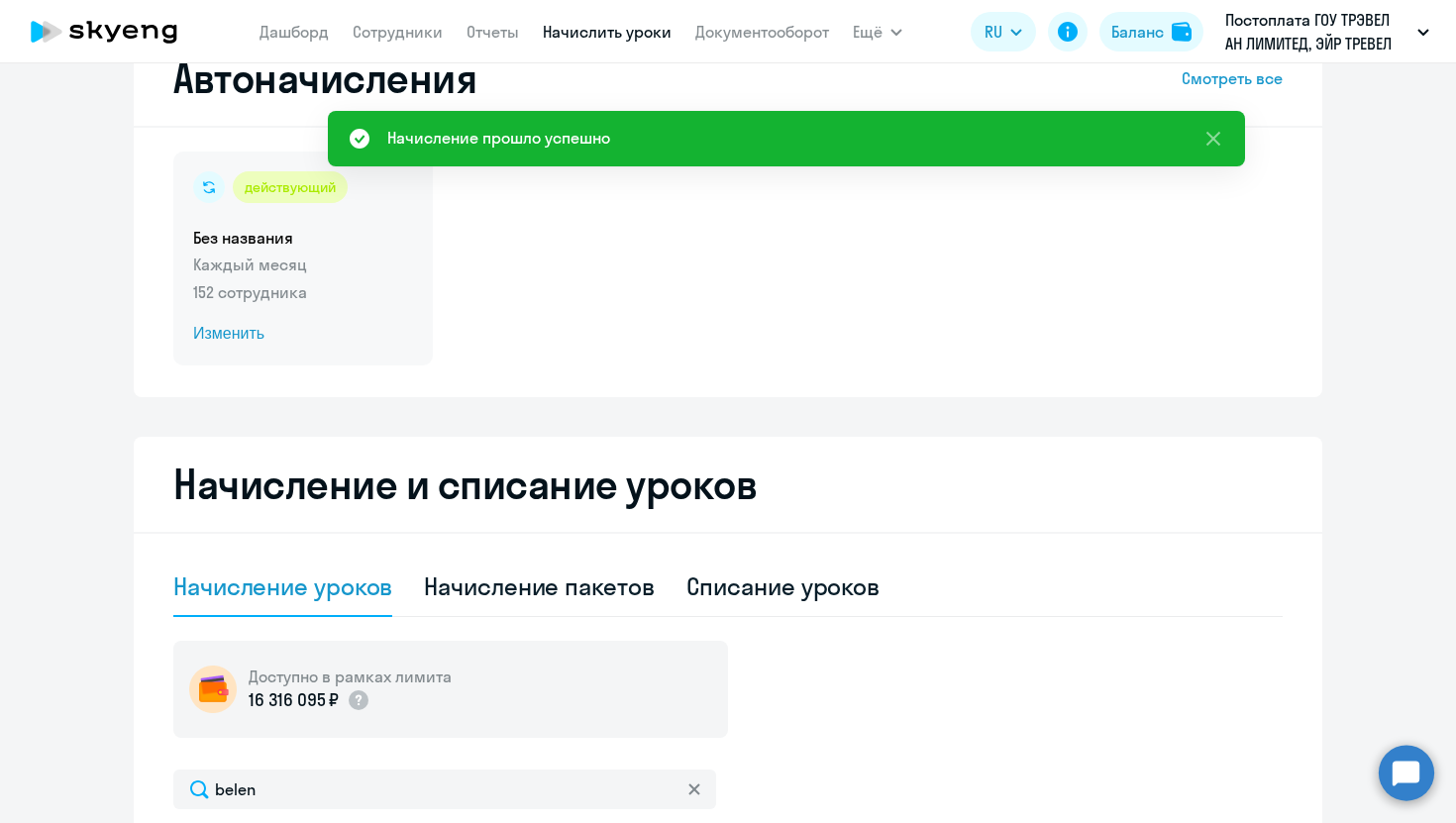 click on "Изменить" 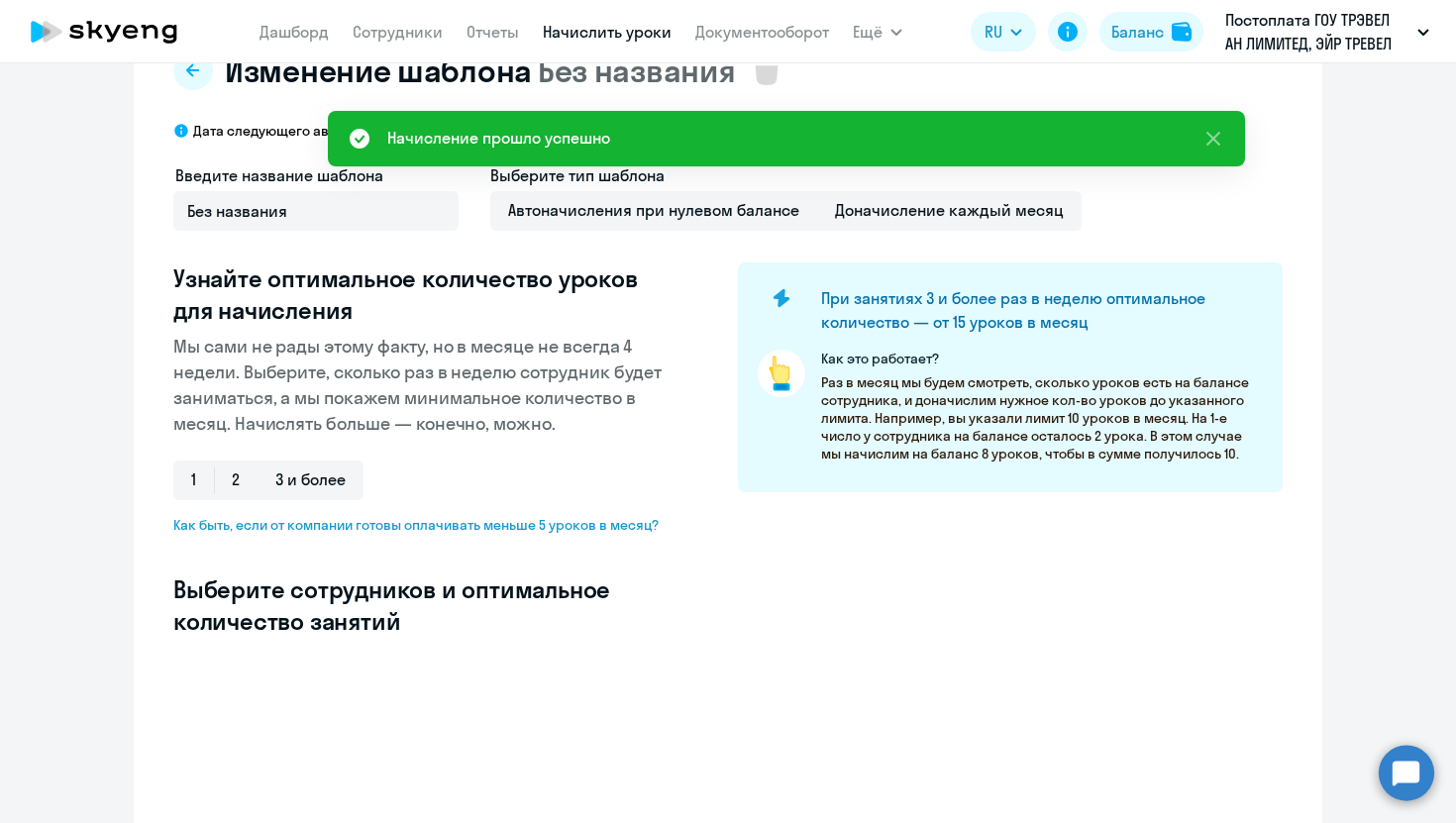 select on "10" 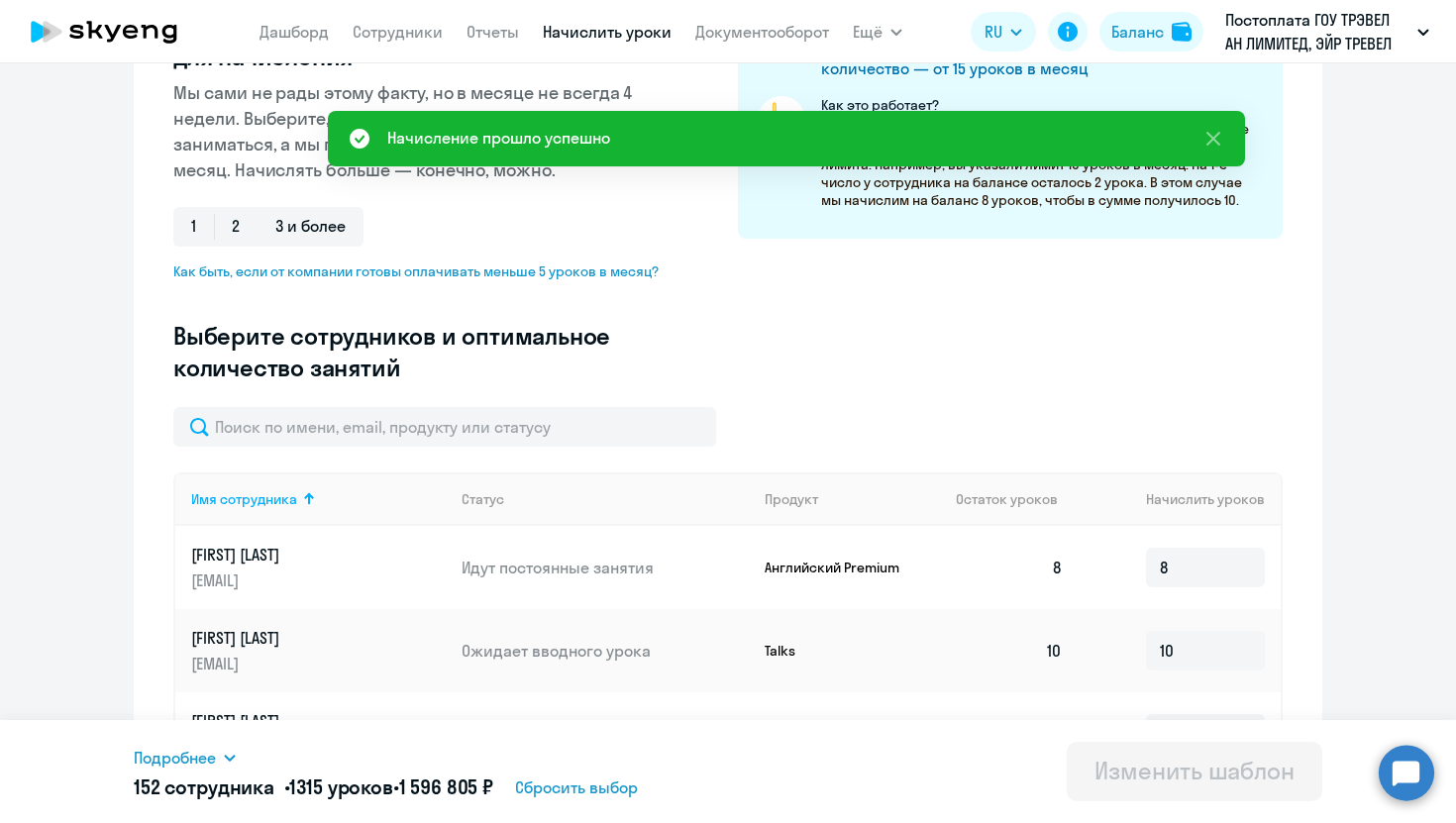 scroll, scrollTop: 364, scrollLeft: 0, axis: vertical 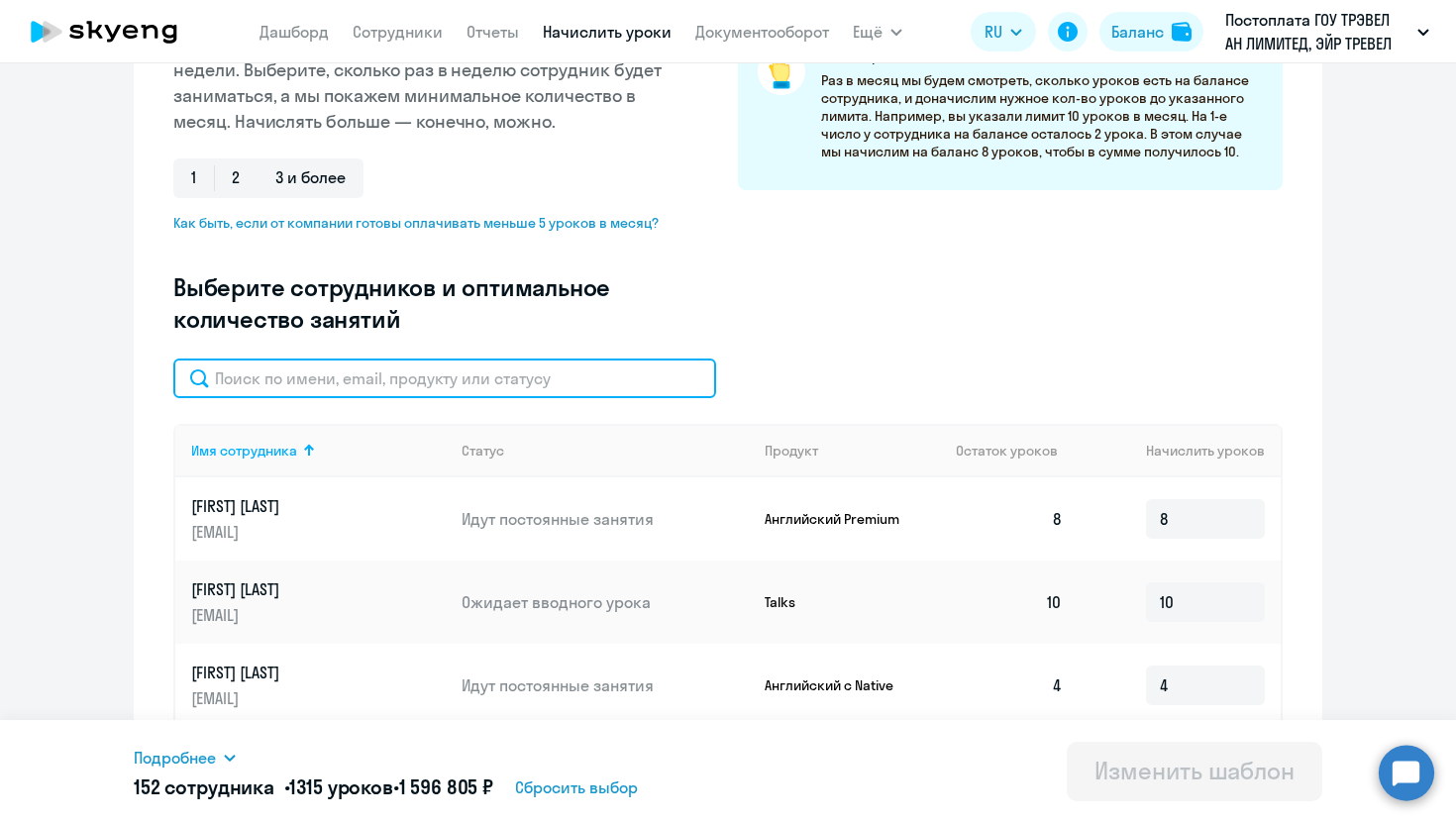 click 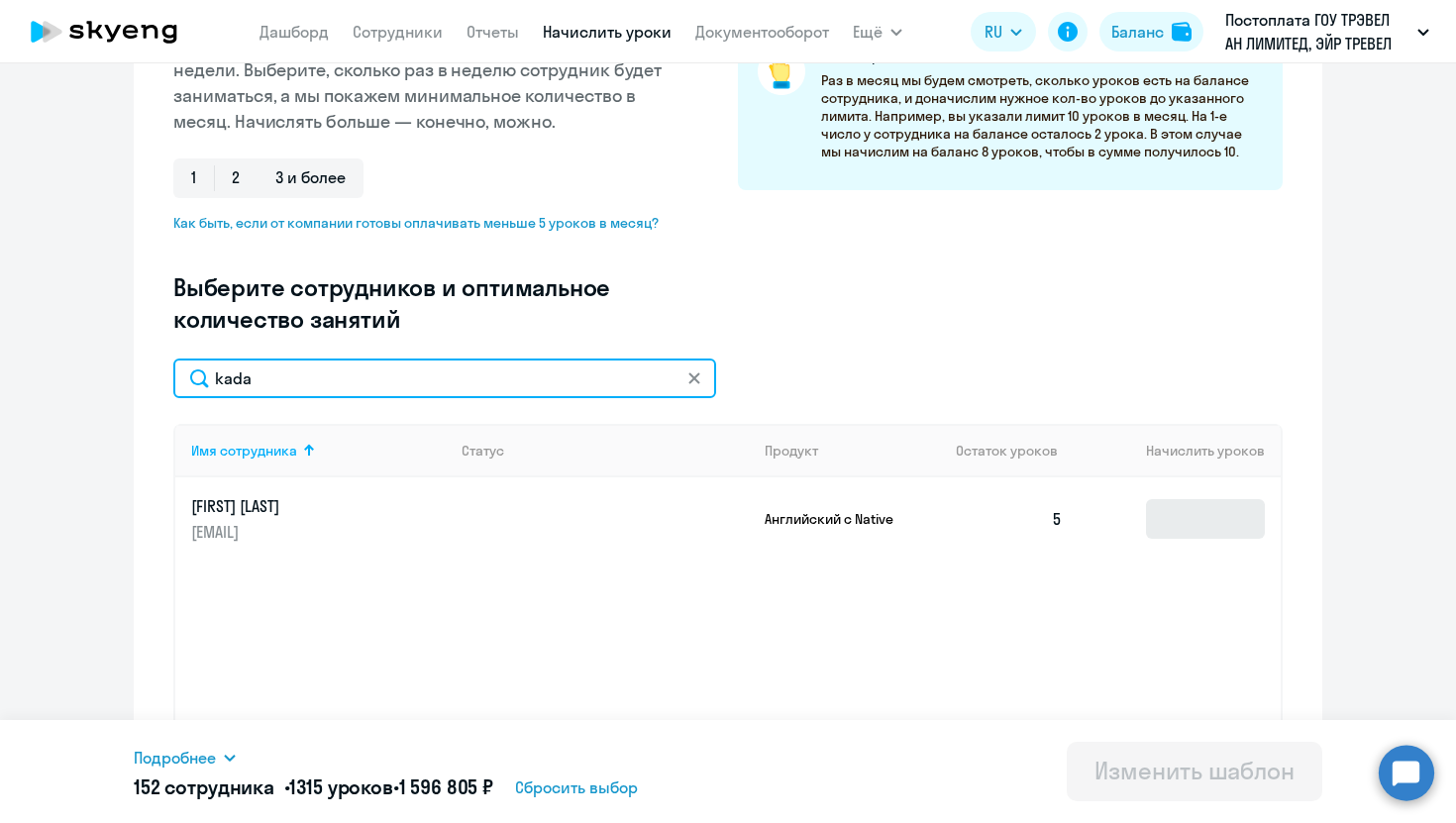 type on "kada" 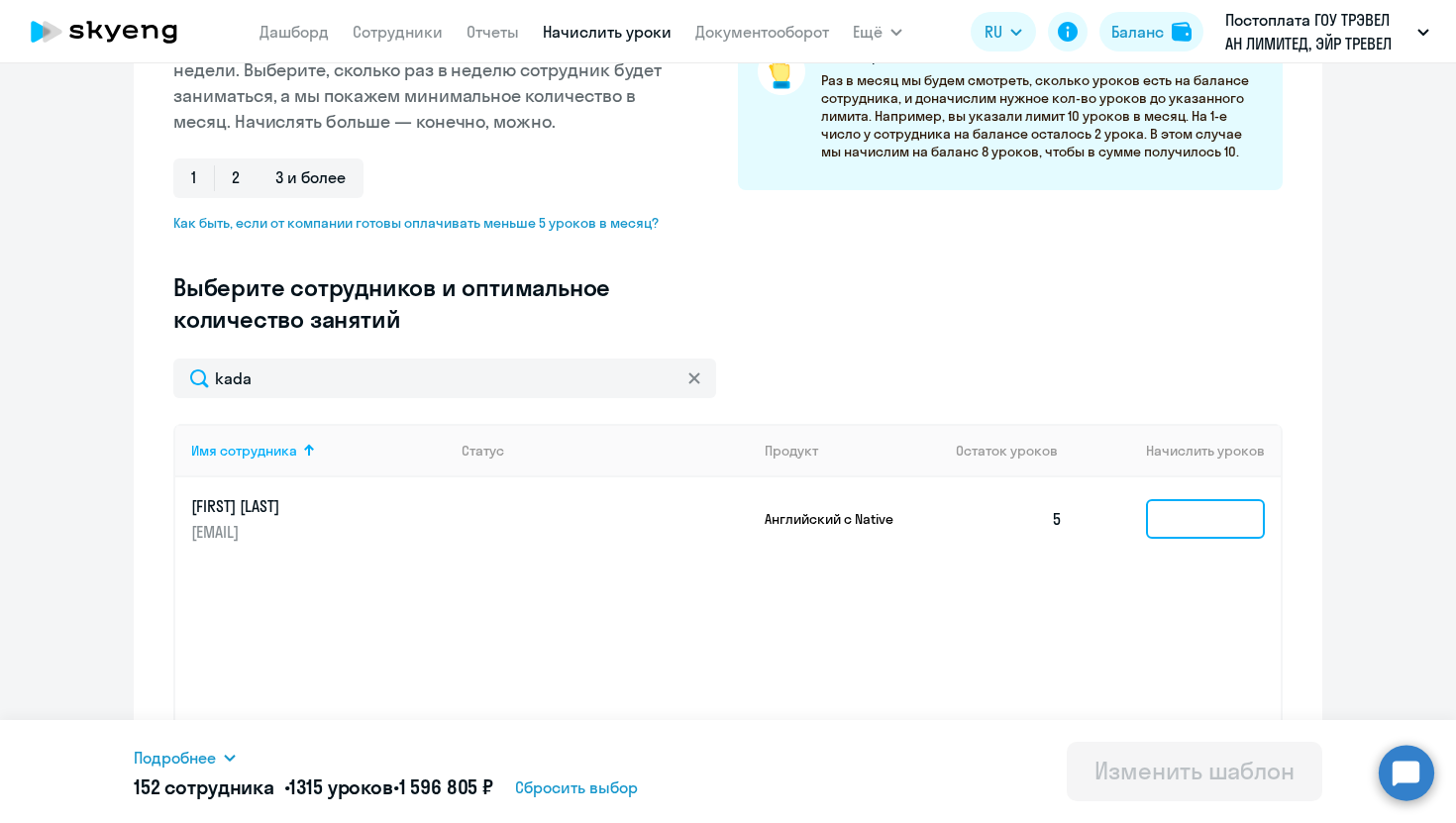 click 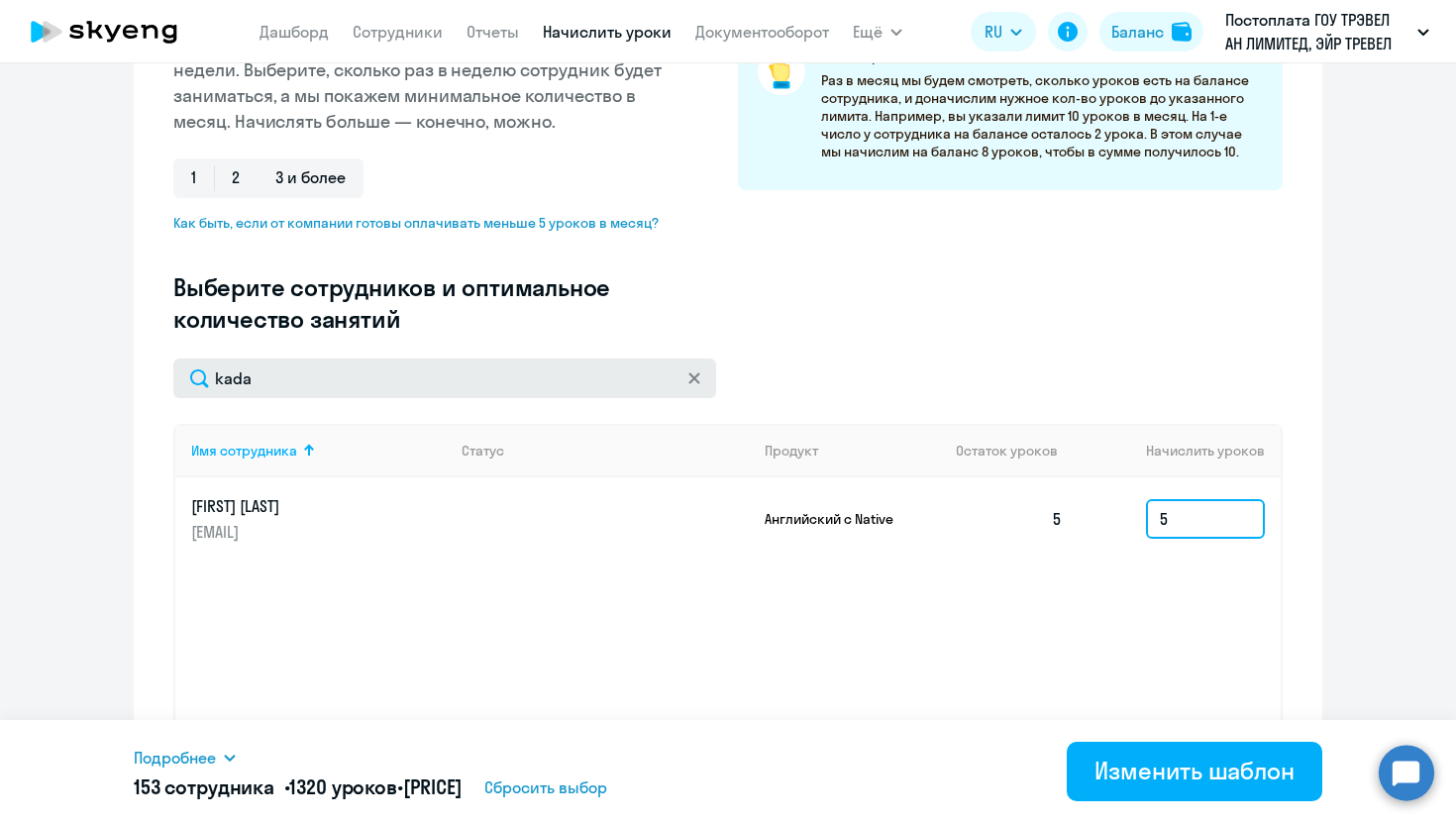 type on "5" 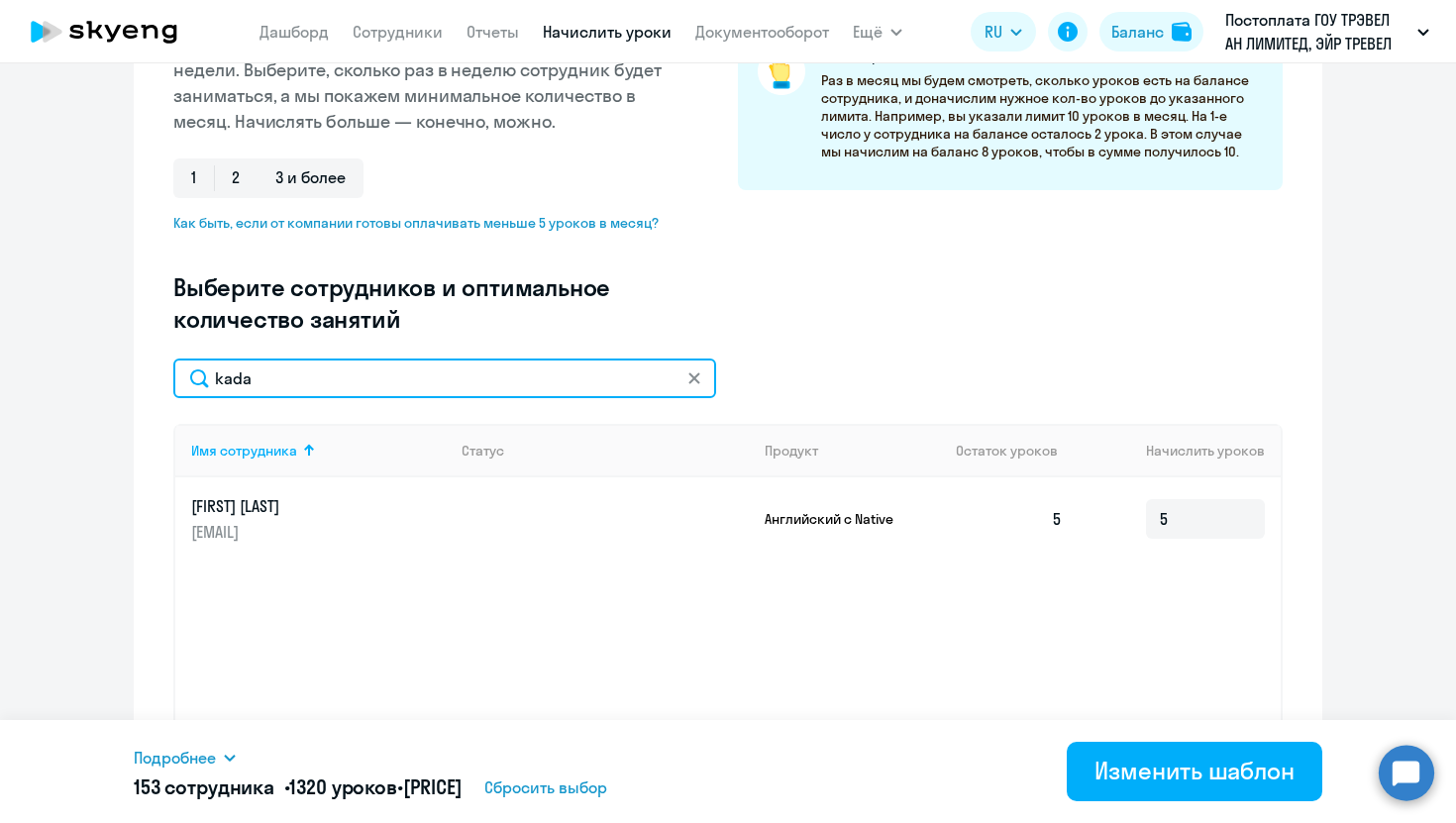 click on "kada" 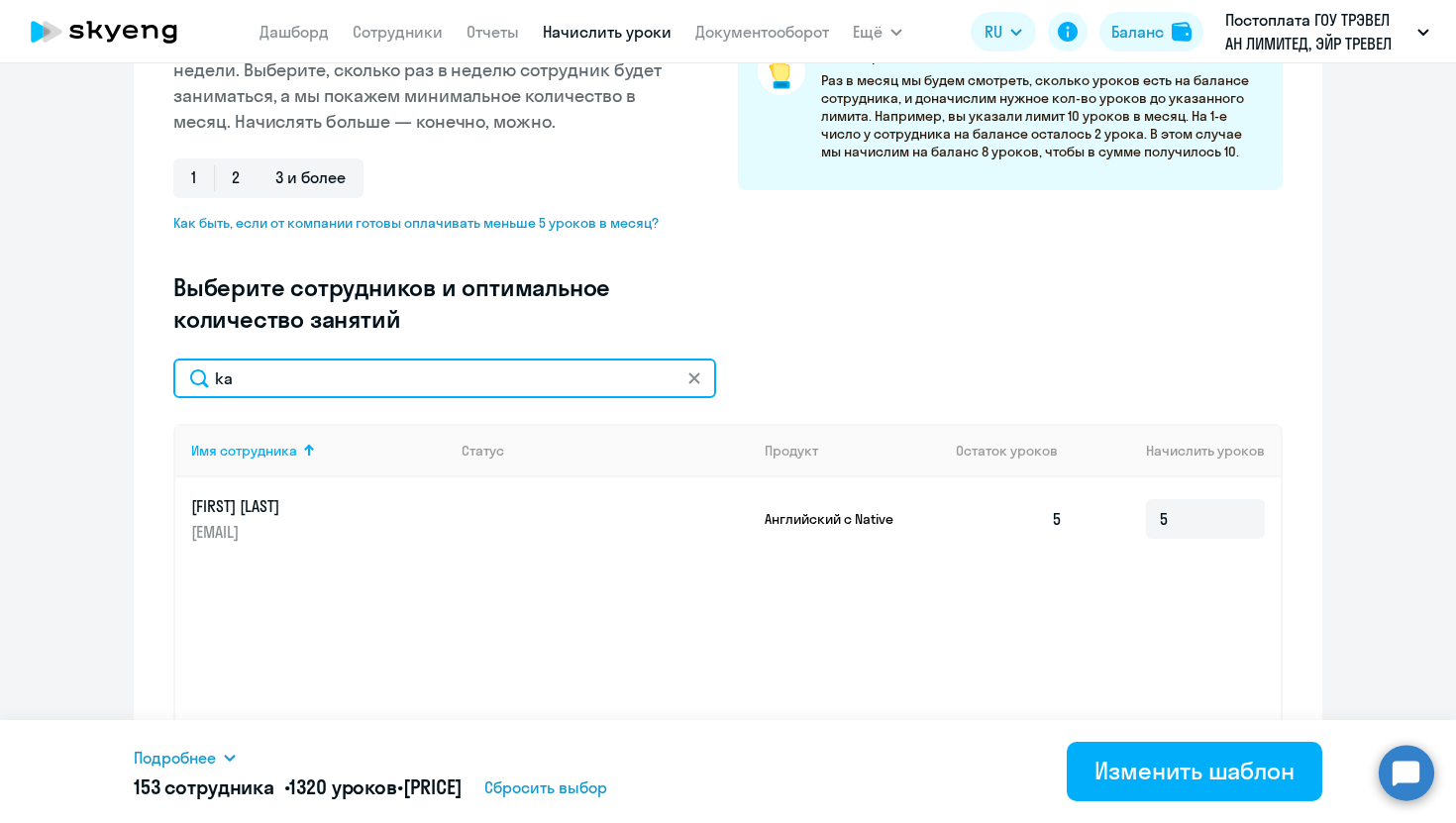 type on "k" 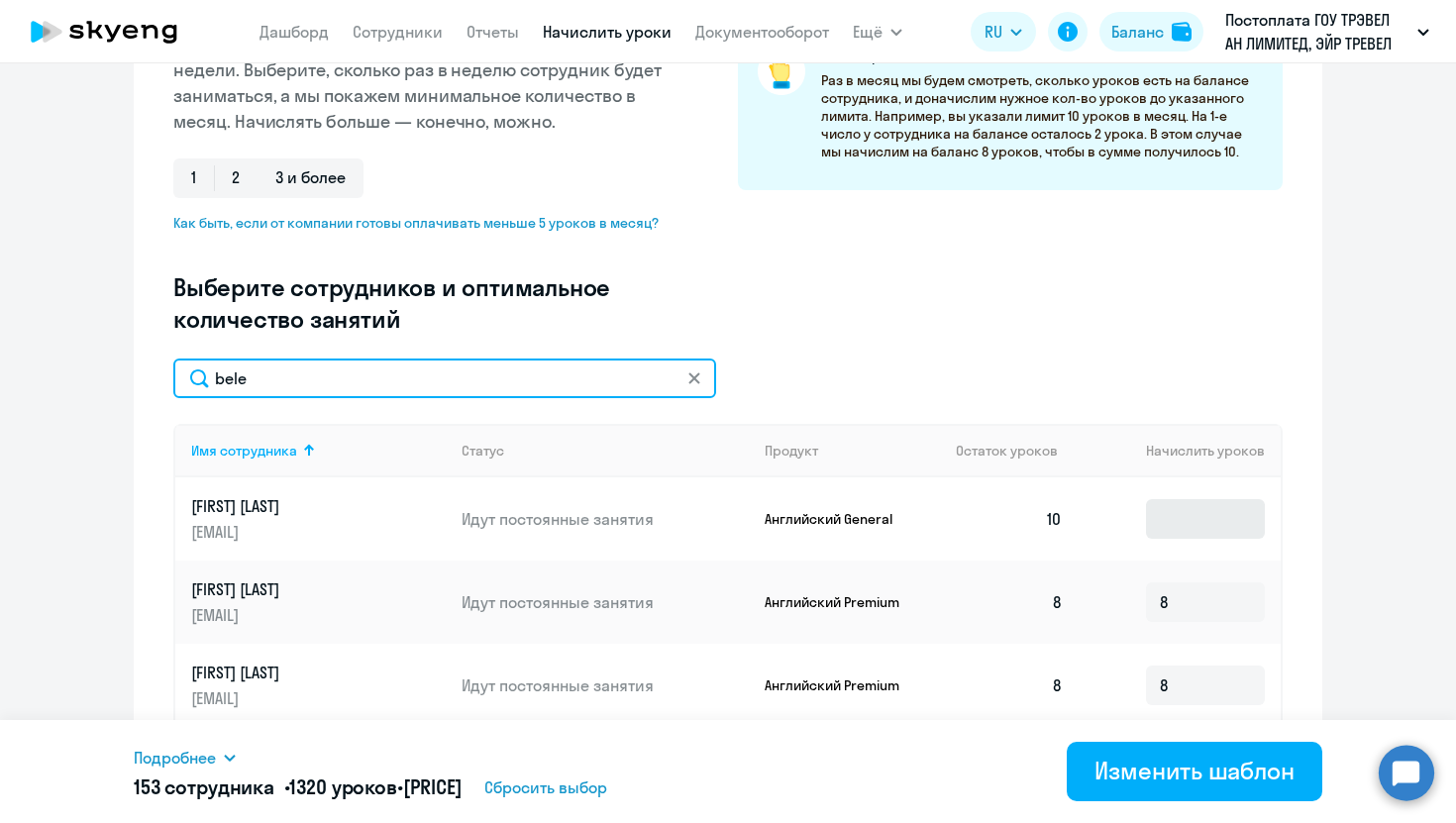 type on "bele" 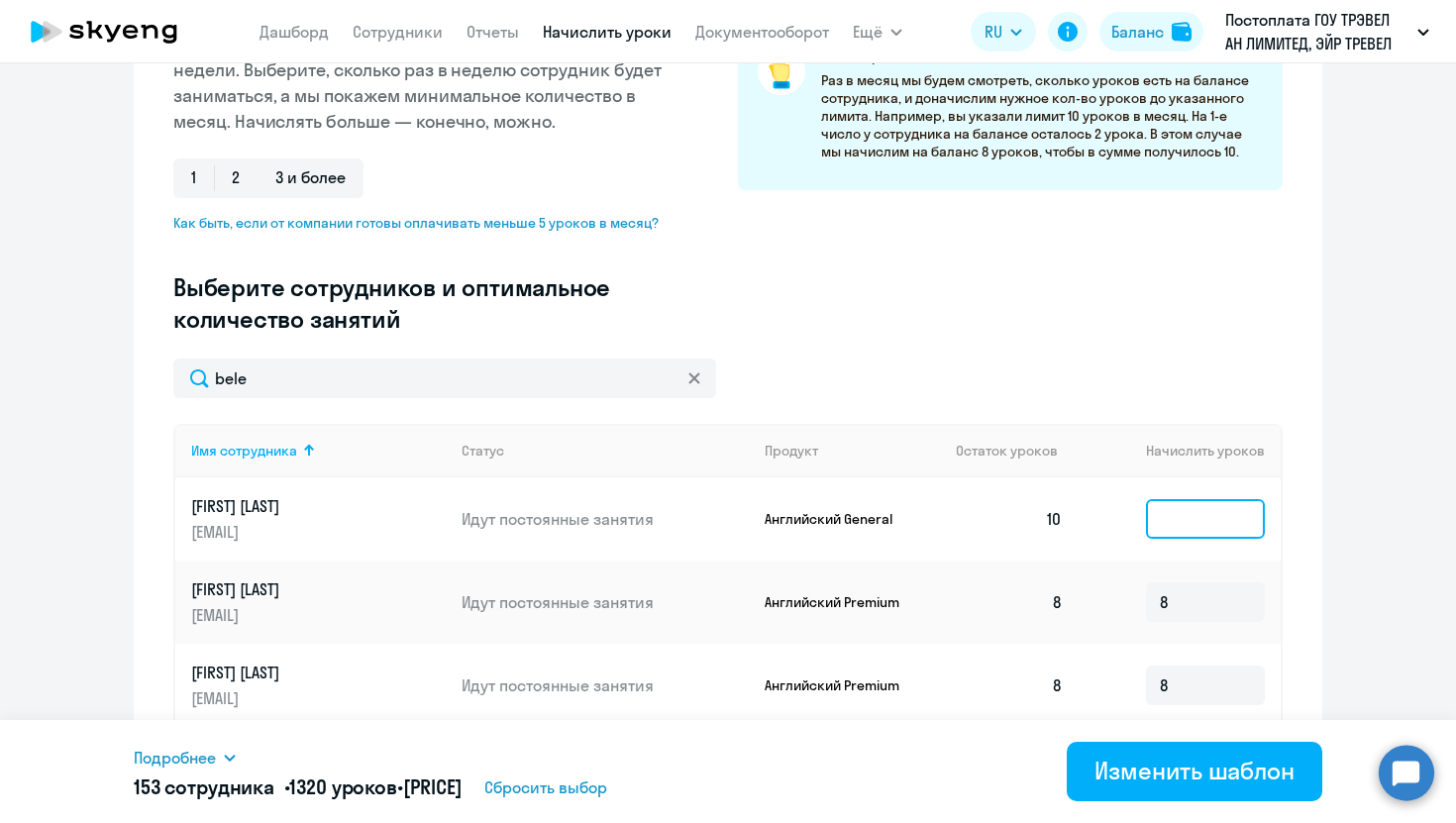 click 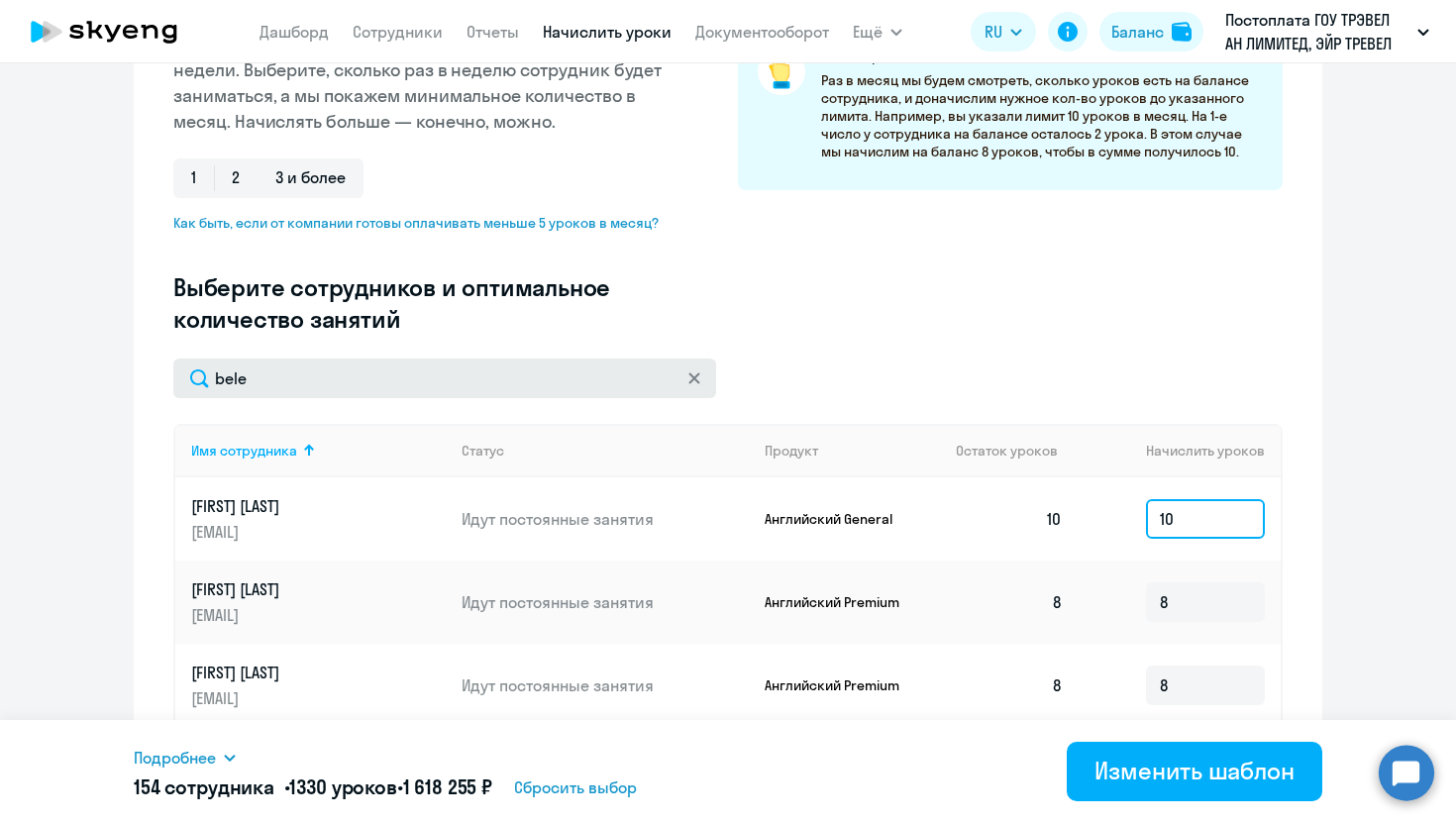 type on "10" 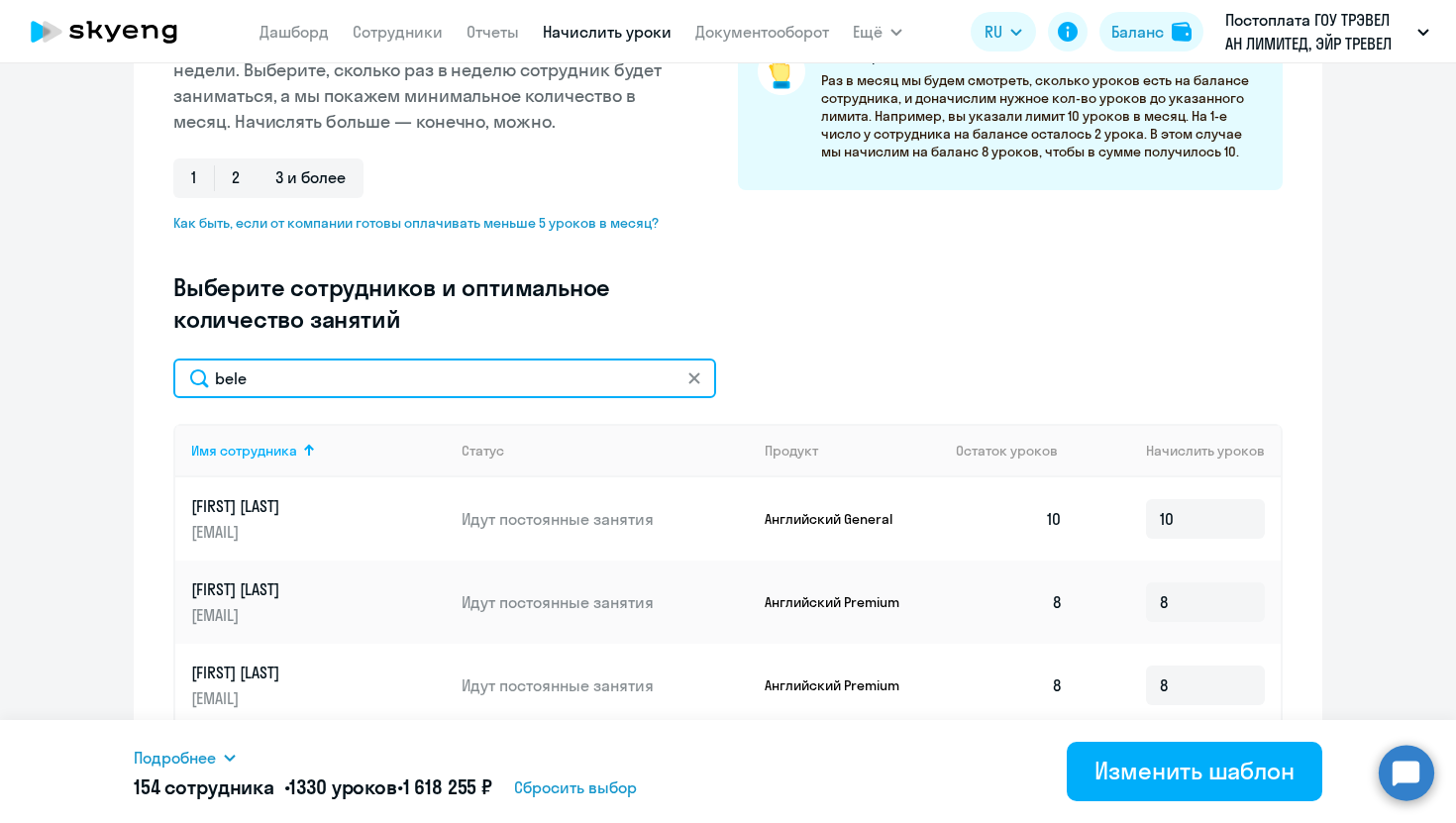 click on "bele" 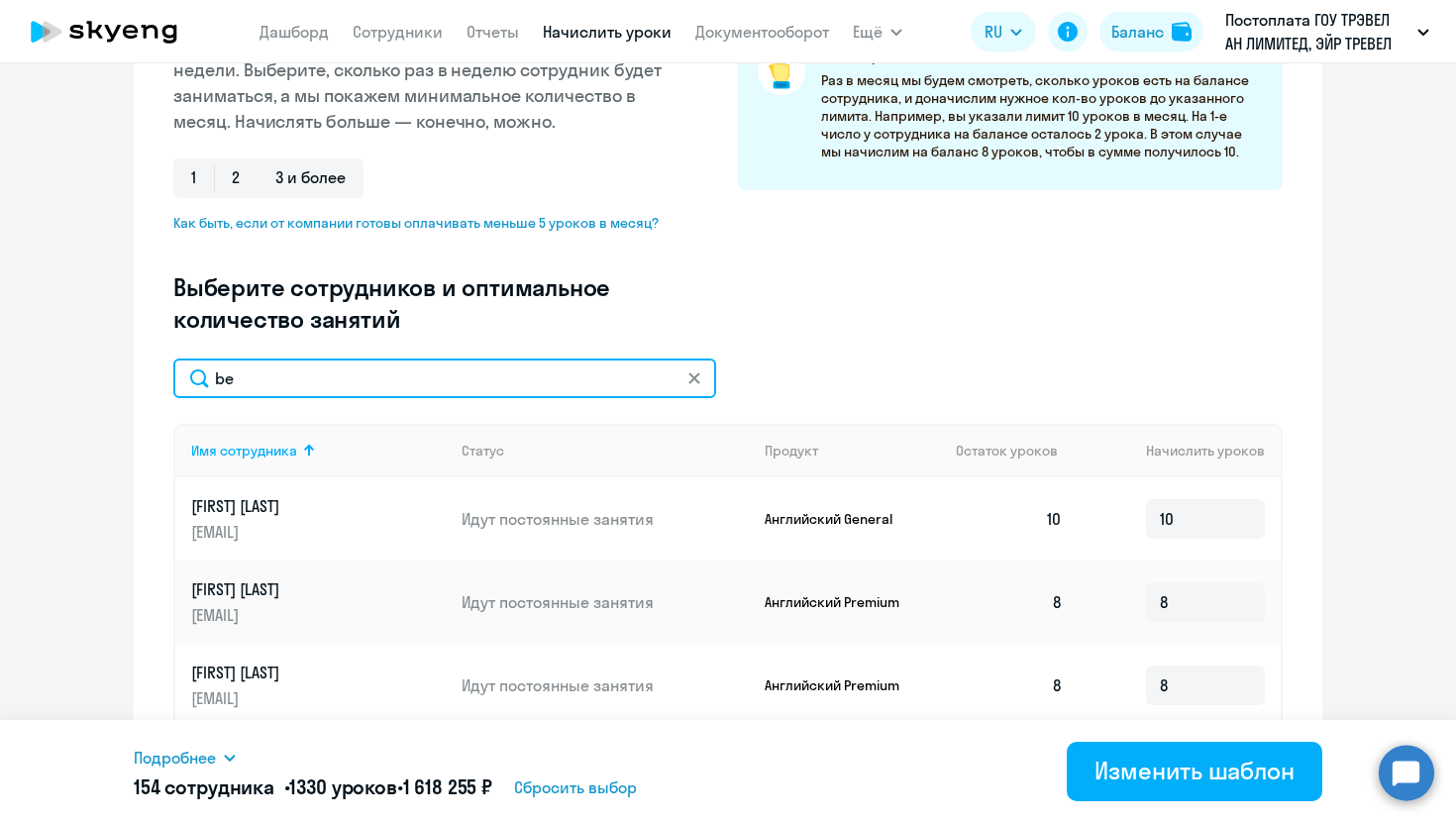 type on "b" 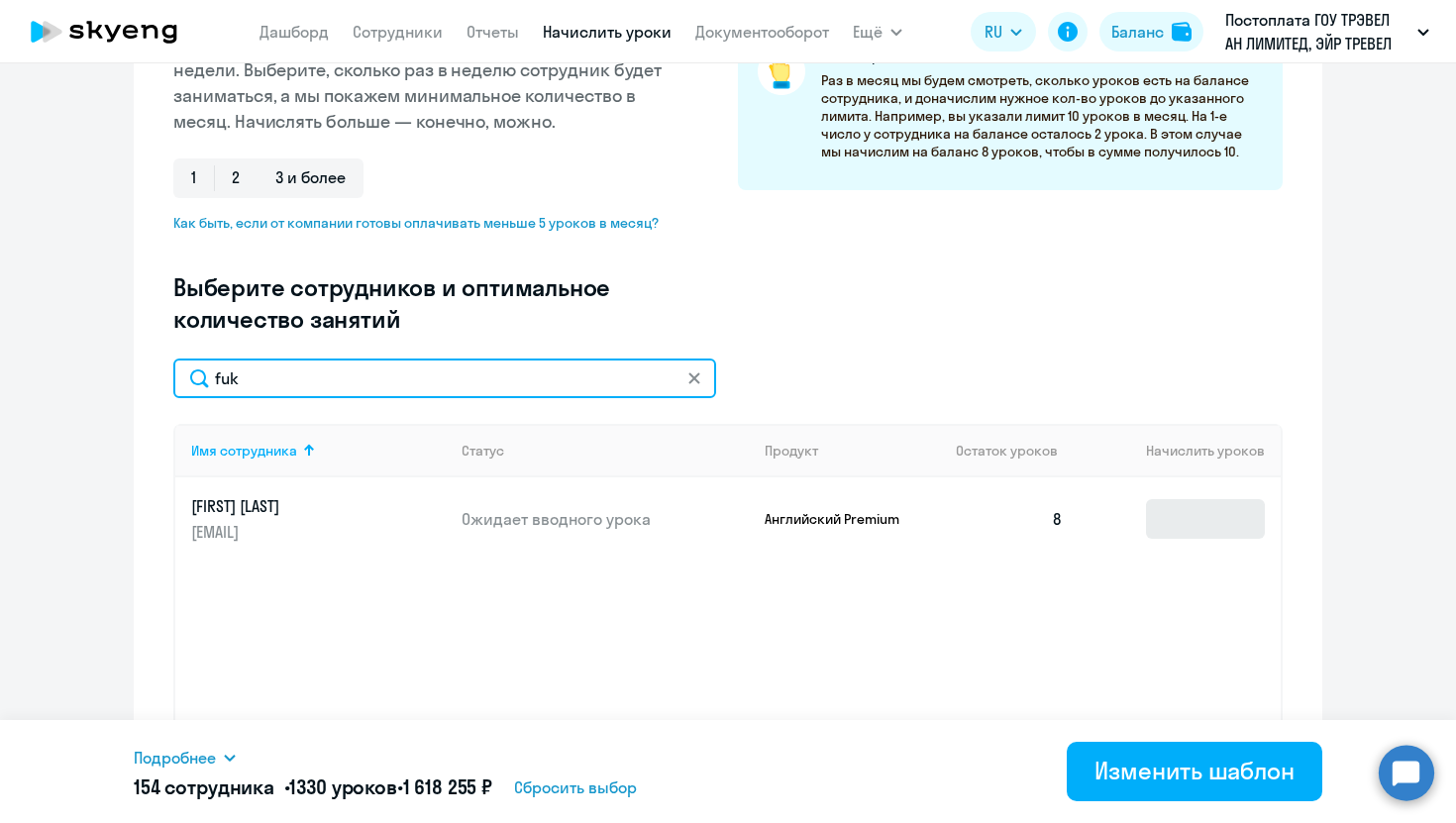 type on "fuk" 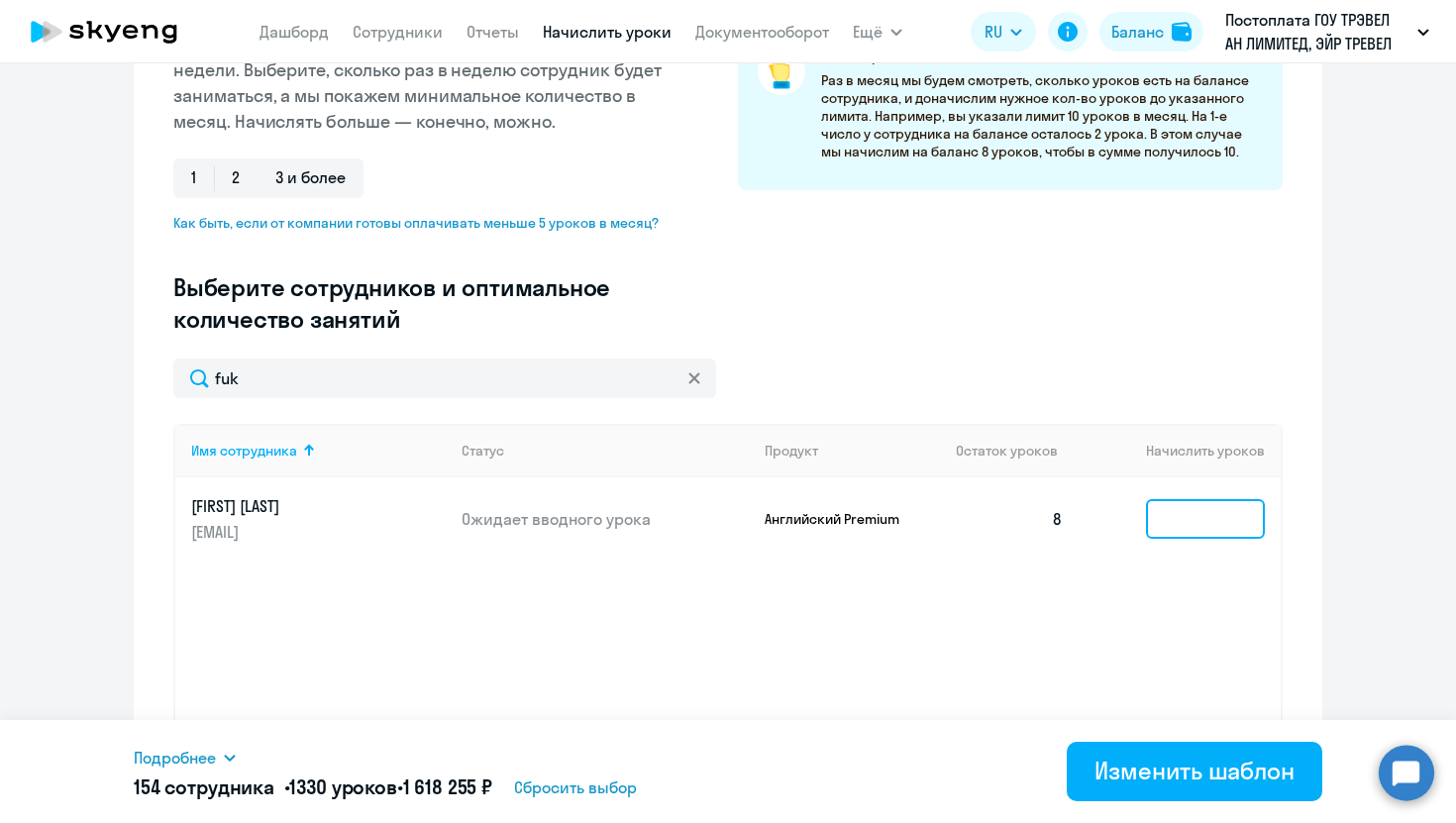 click 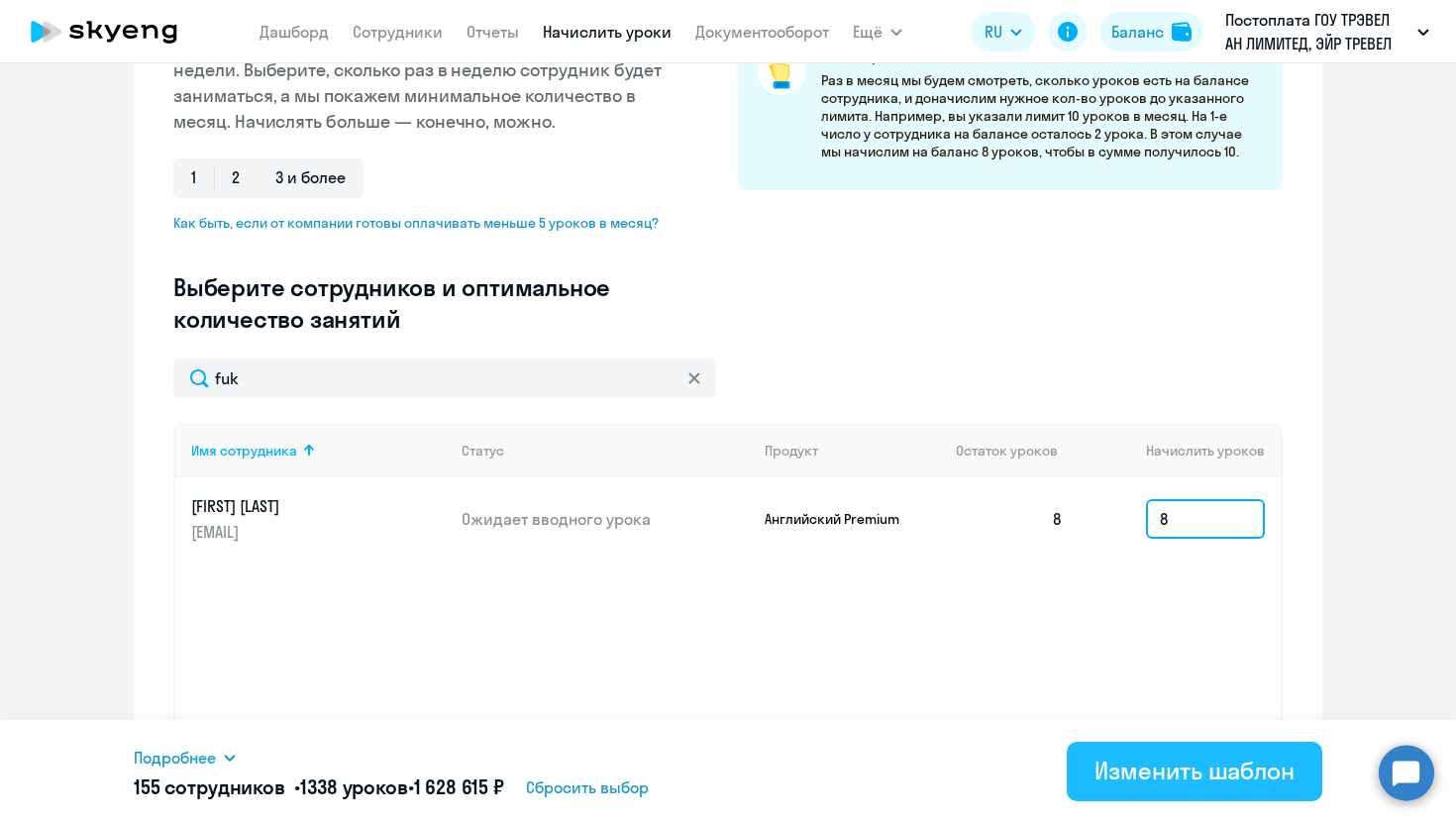 type on "8" 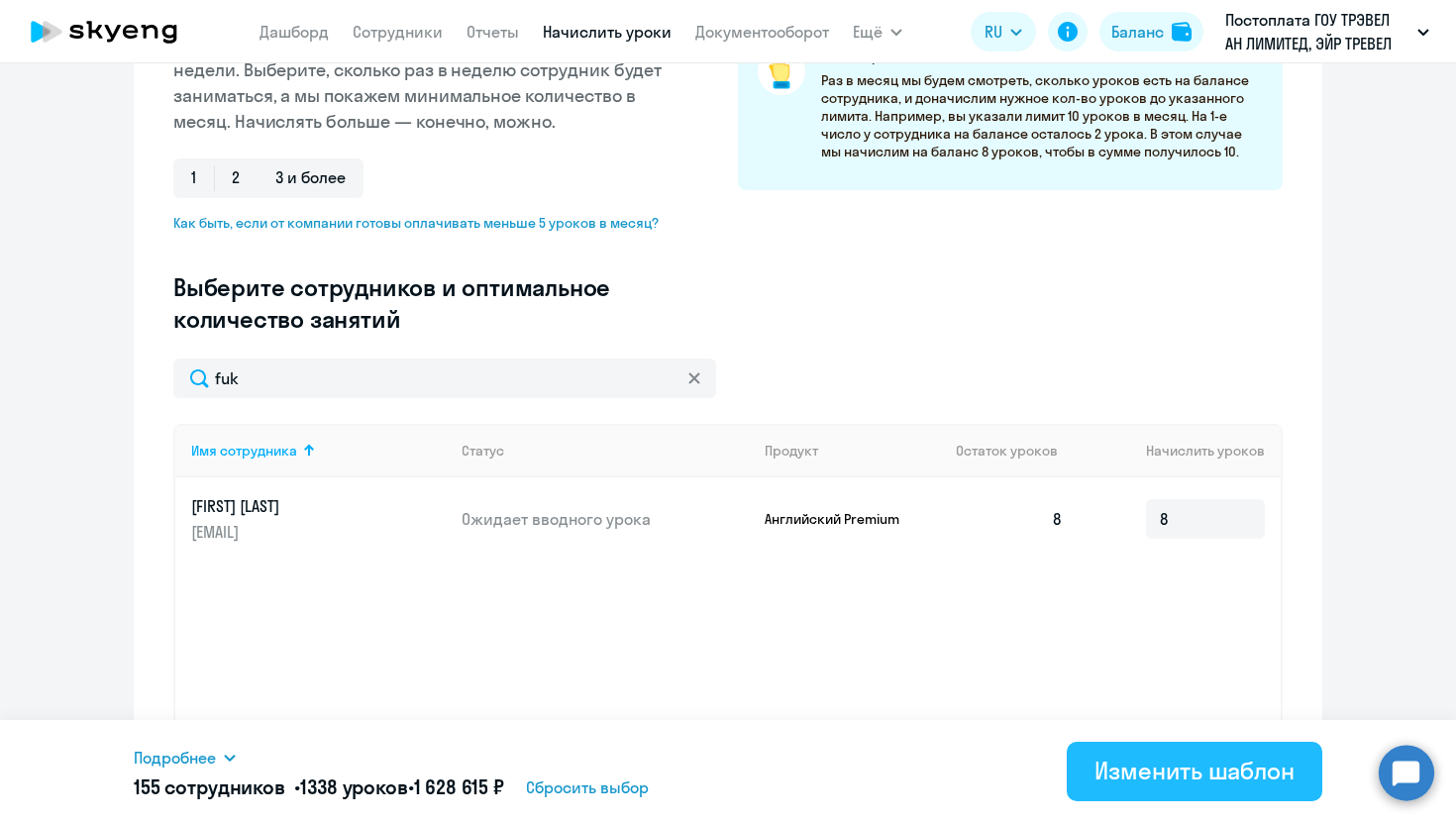click on "Изменить шаблон" at bounding box center (1195, 771) 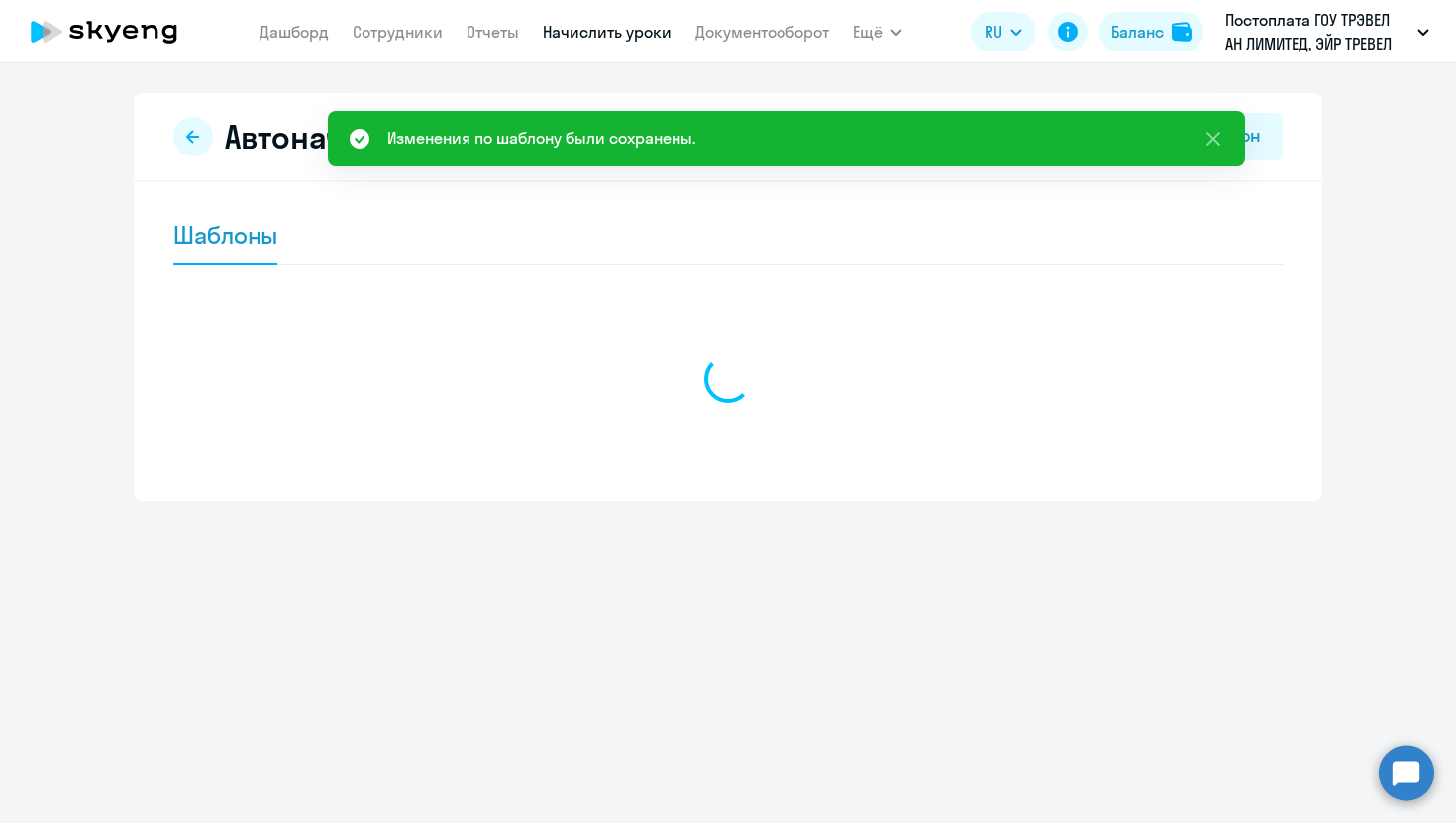 scroll, scrollTop: 0, scrollLeft: 0, axis: both 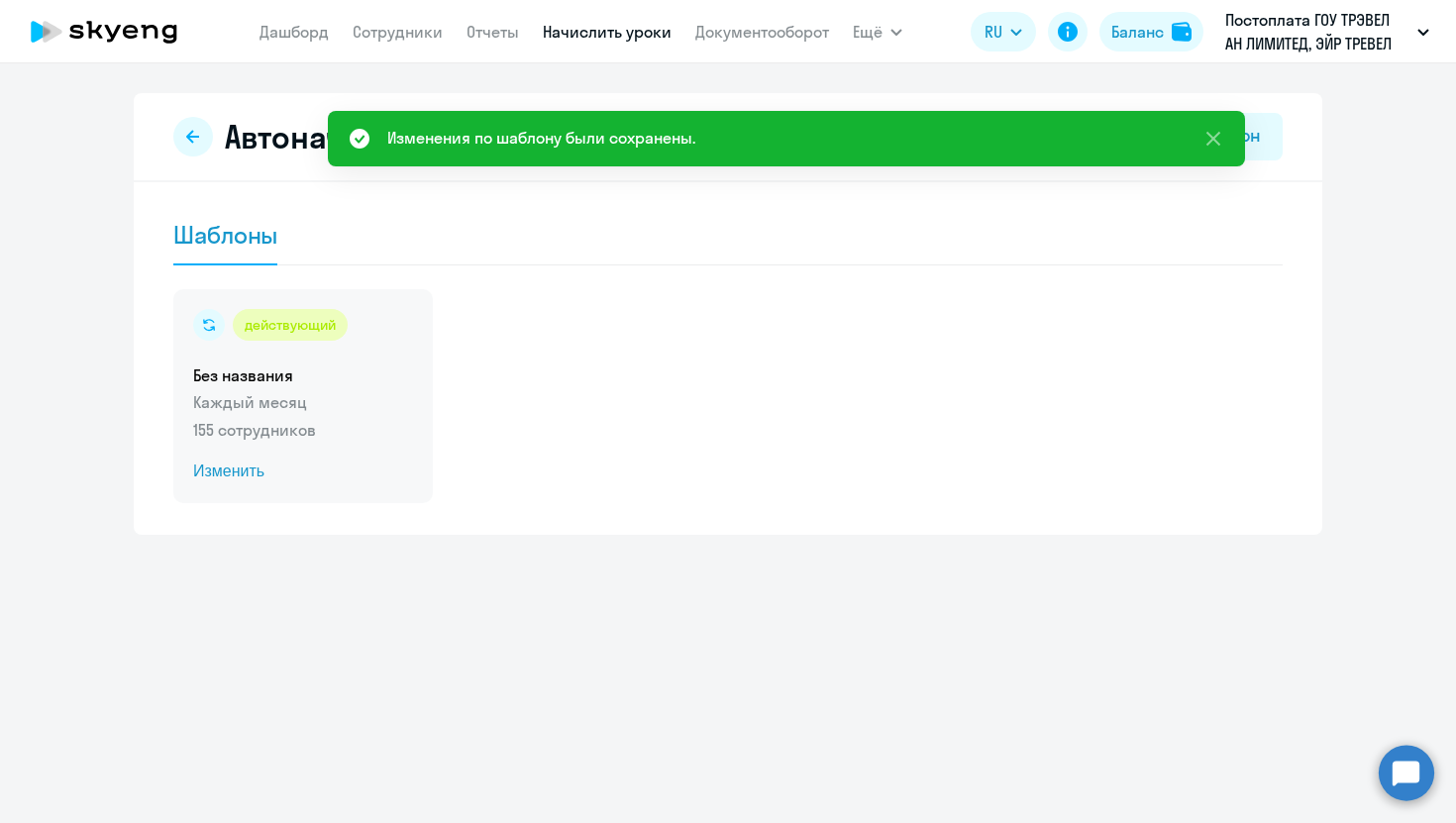 click on "Изменить" 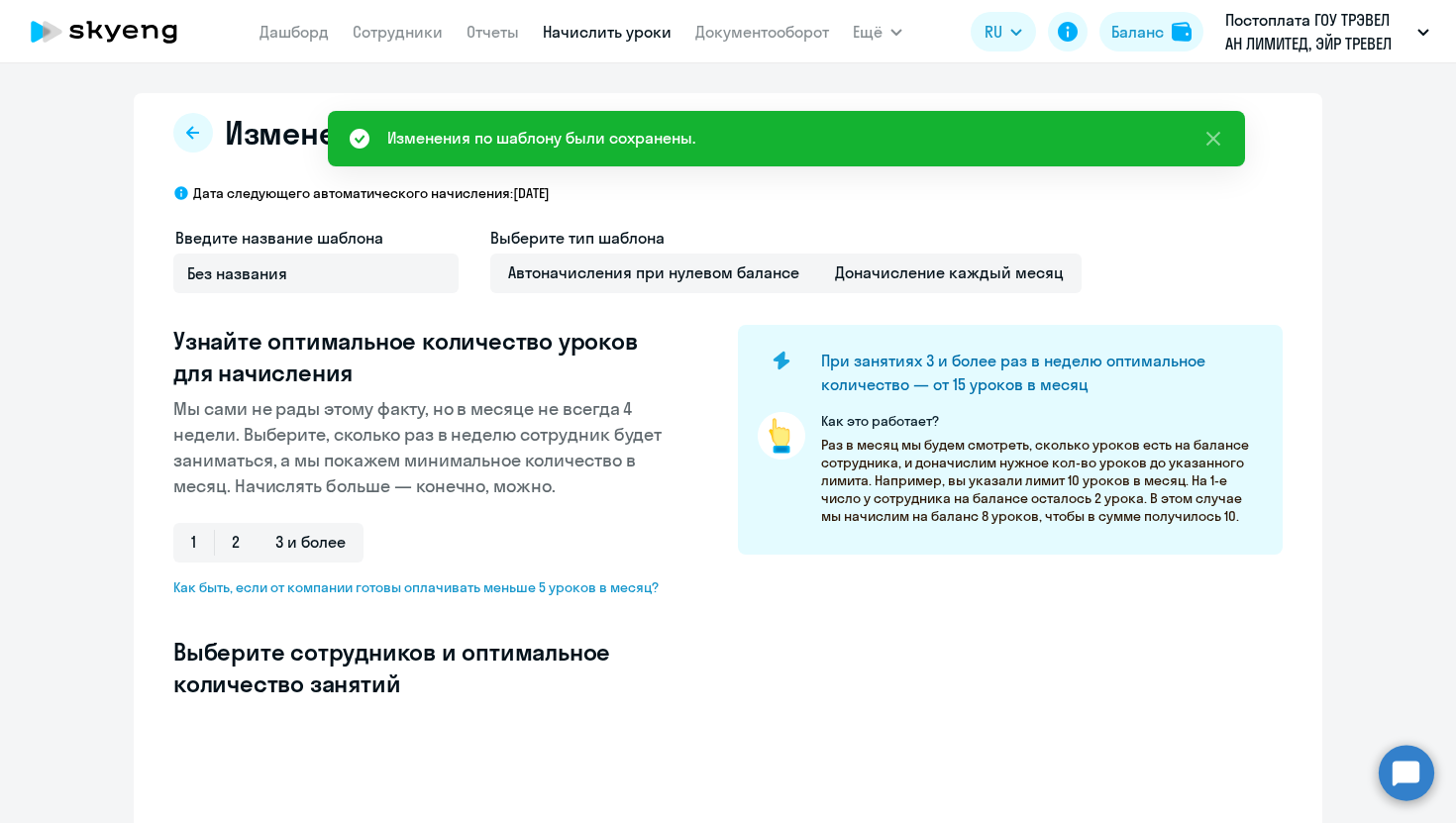 select on "10" 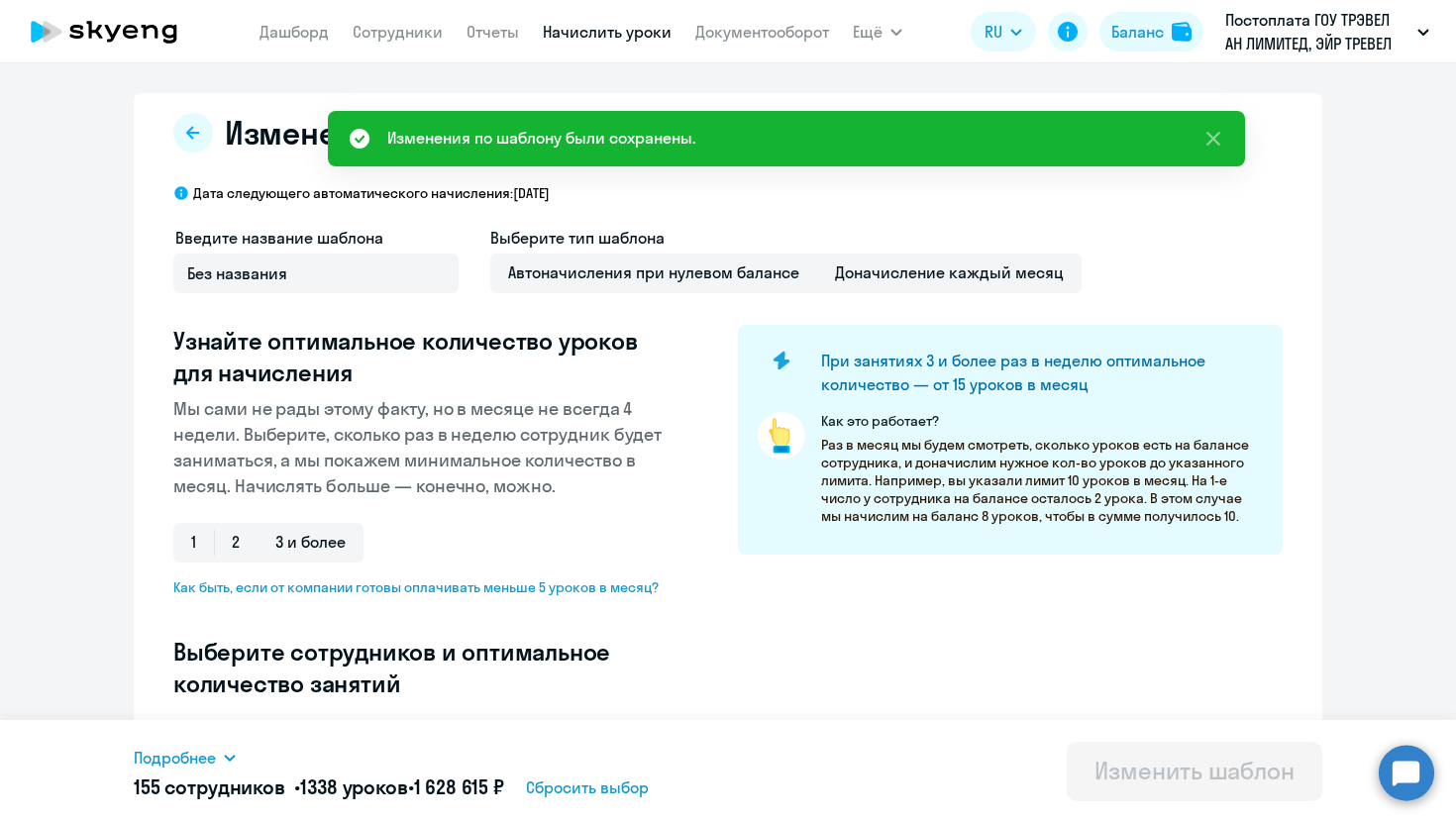 scroll, scrollTop: 257, scrollLeft: 0, axis: vertical 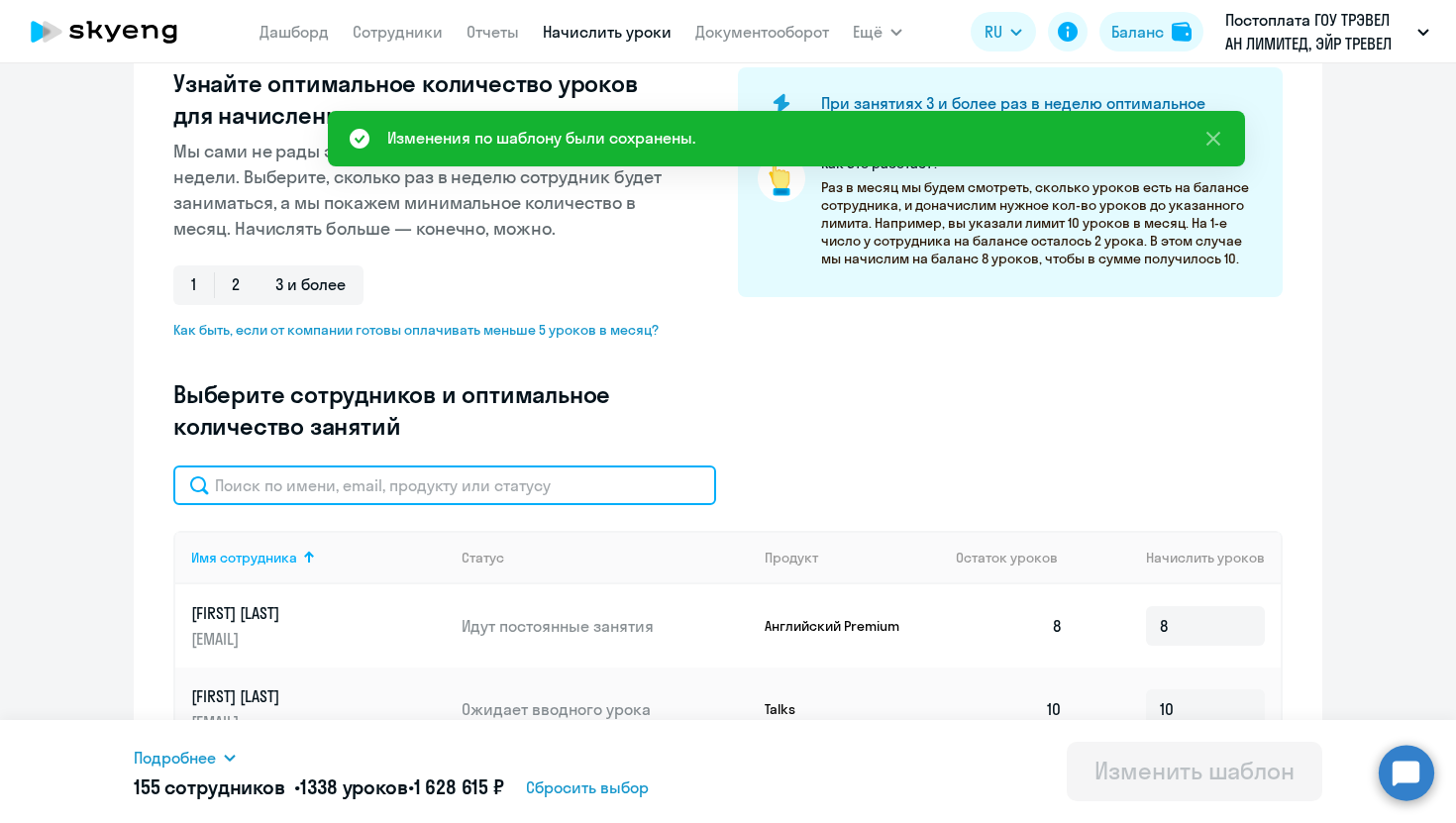 click 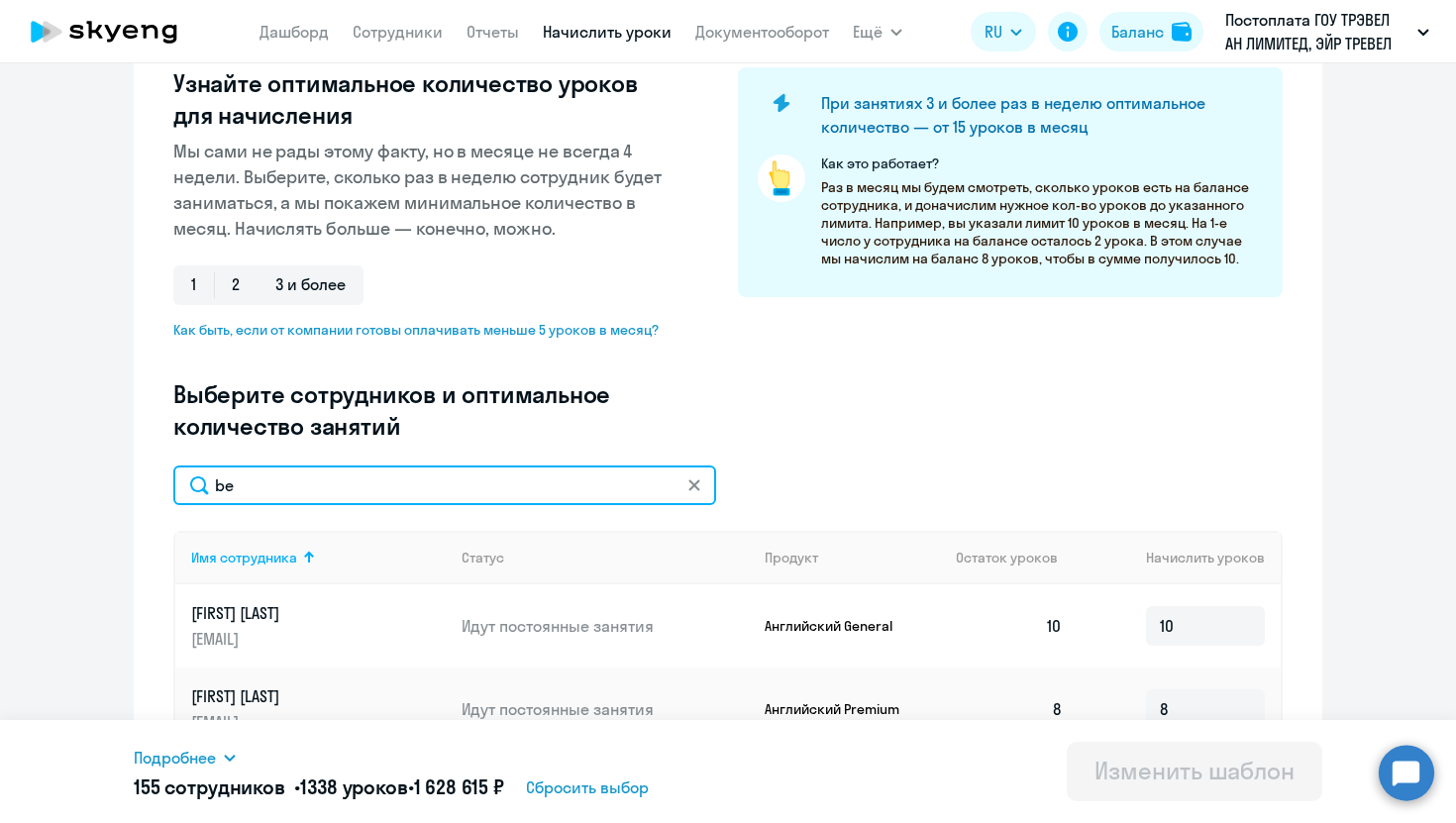 type on "b" 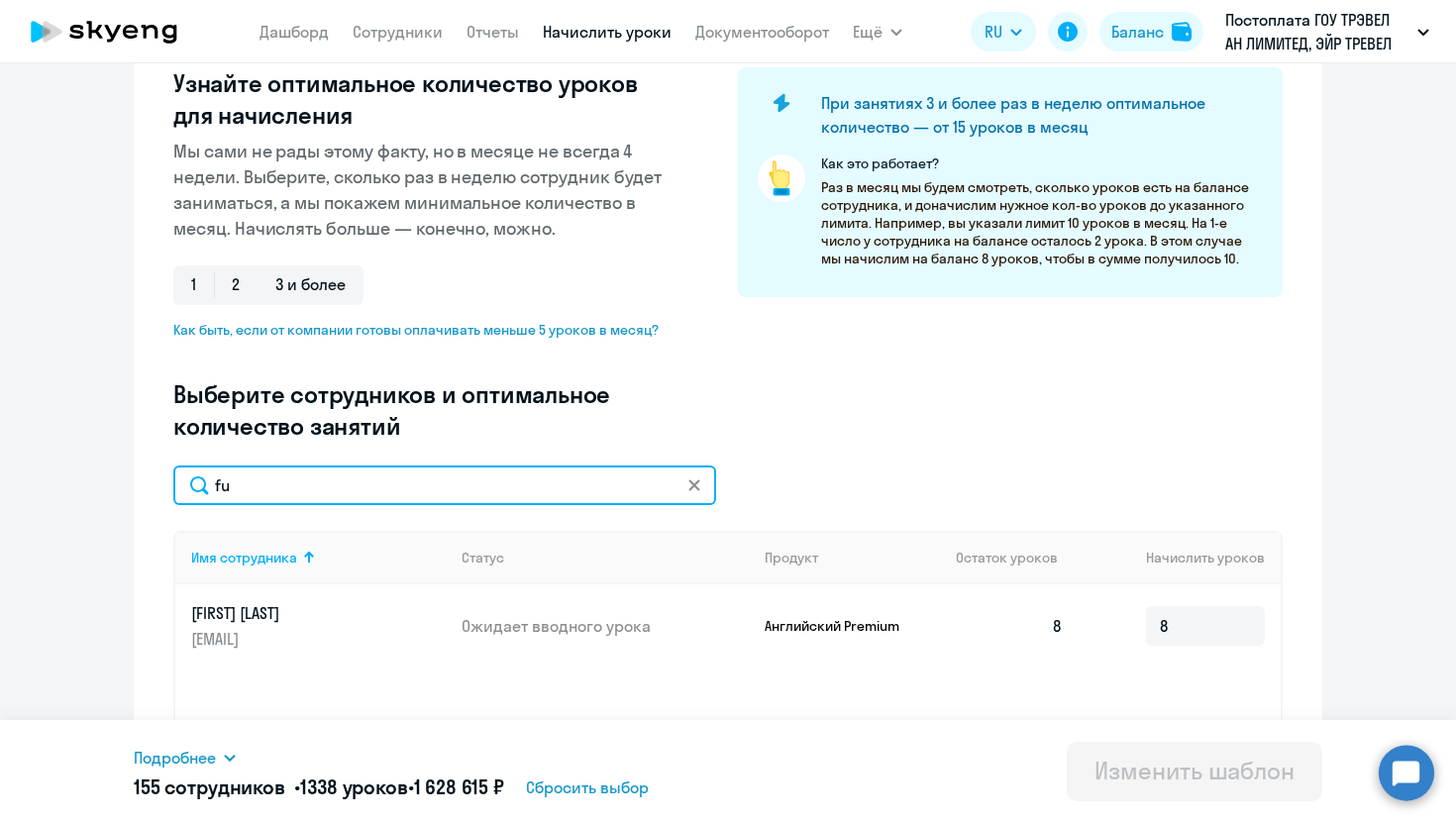 type on "f" 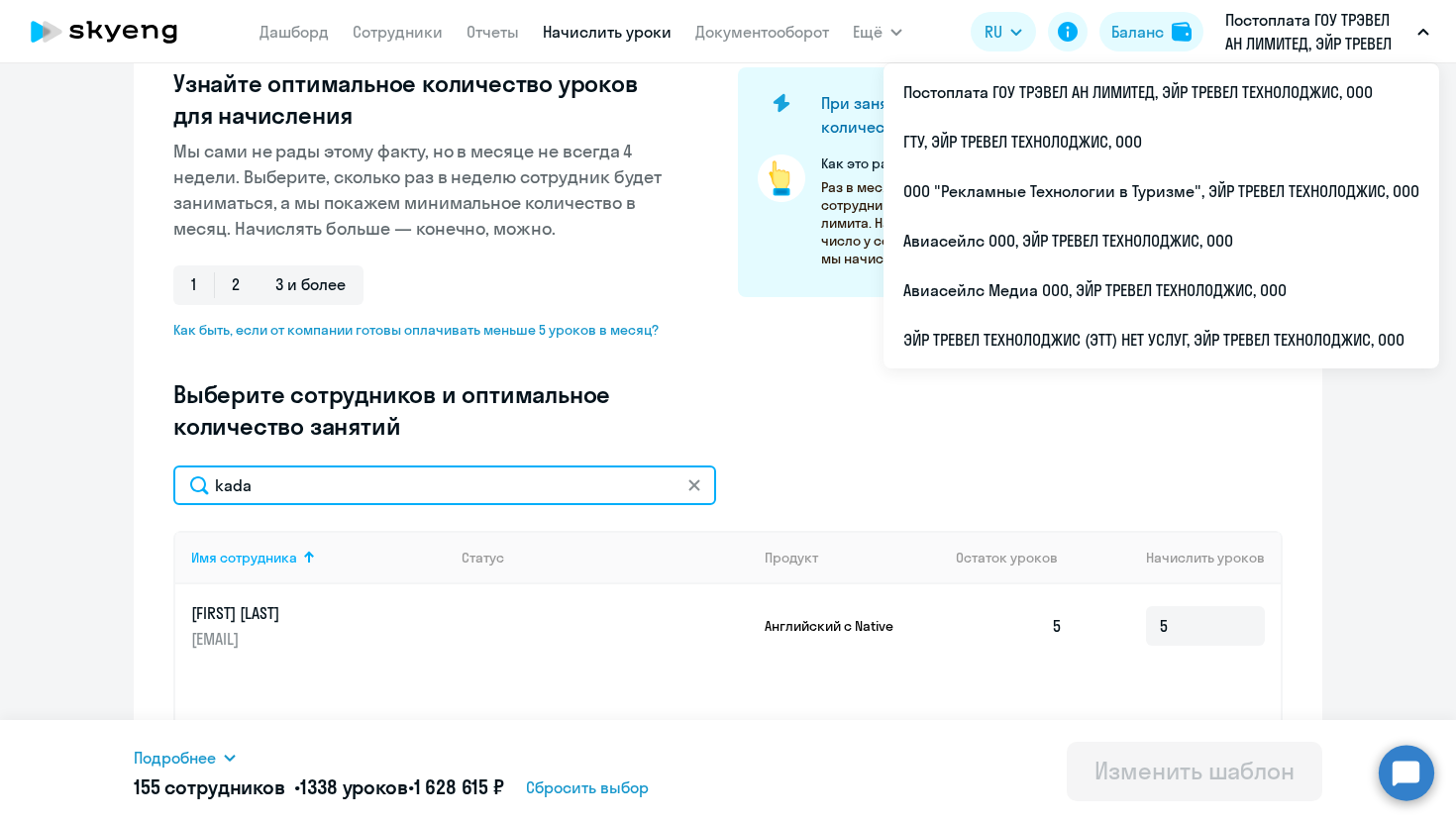 type on "kada" 